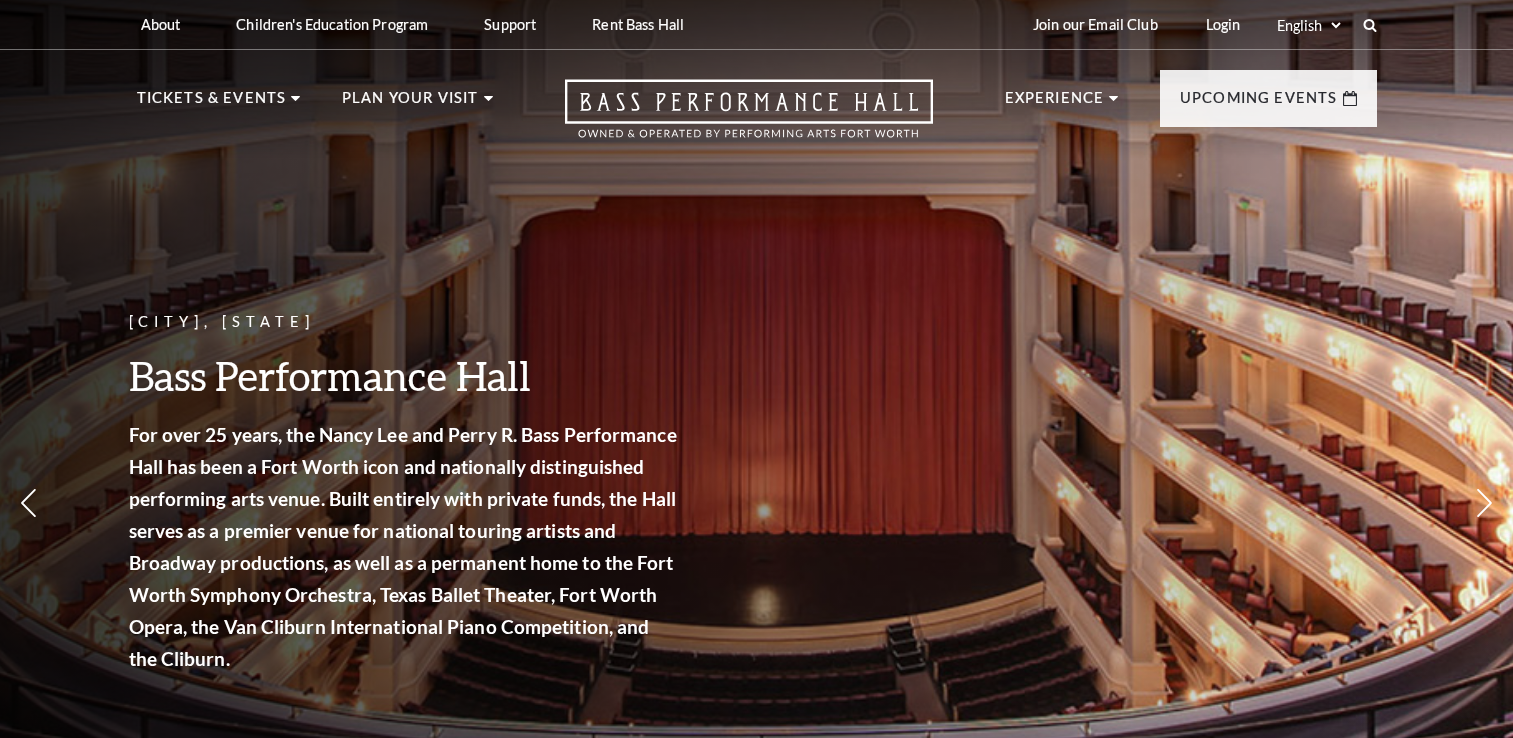 scroll, scrollTop: 0, scrollLeft: 0, axis: both 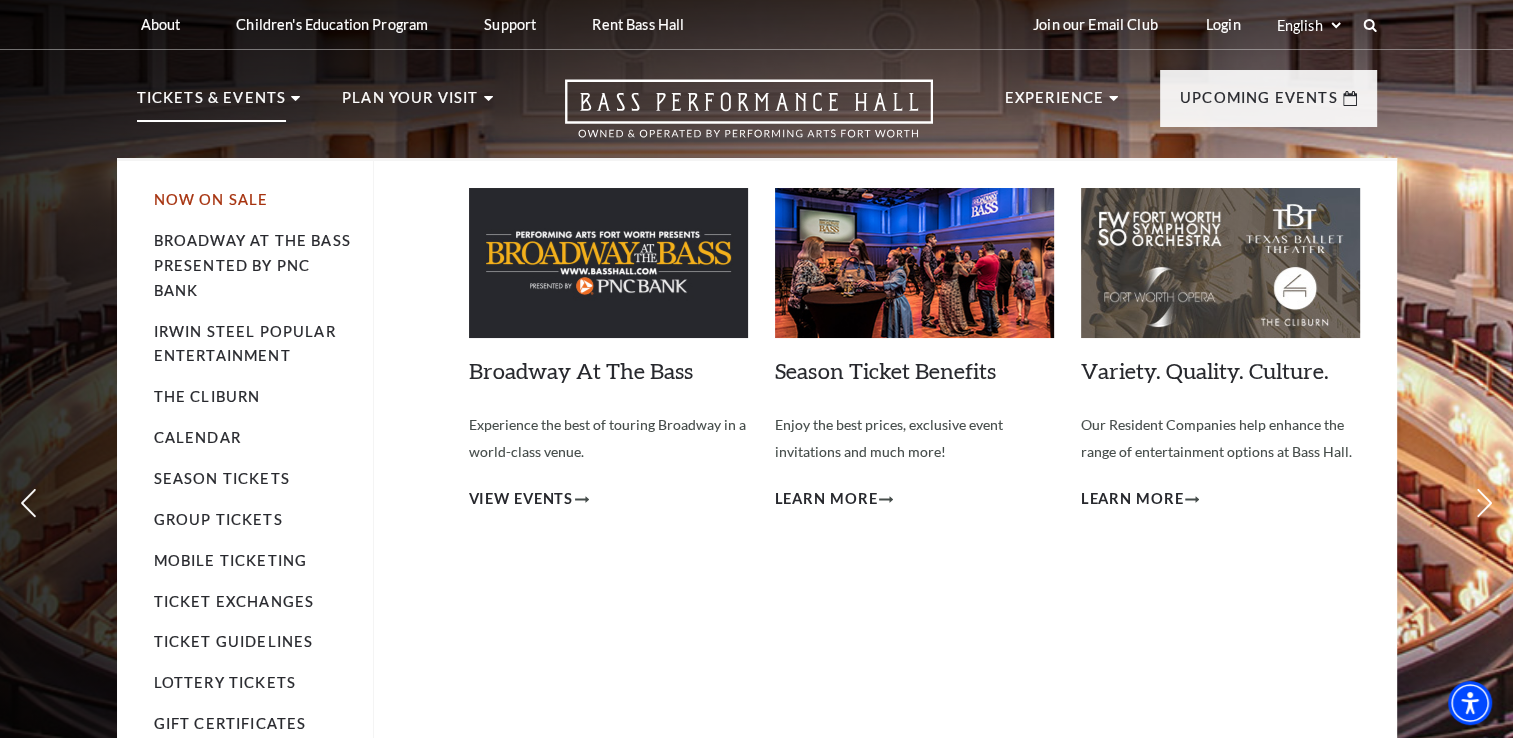 click on "Now On Sale" at bounding box center [211, 199] 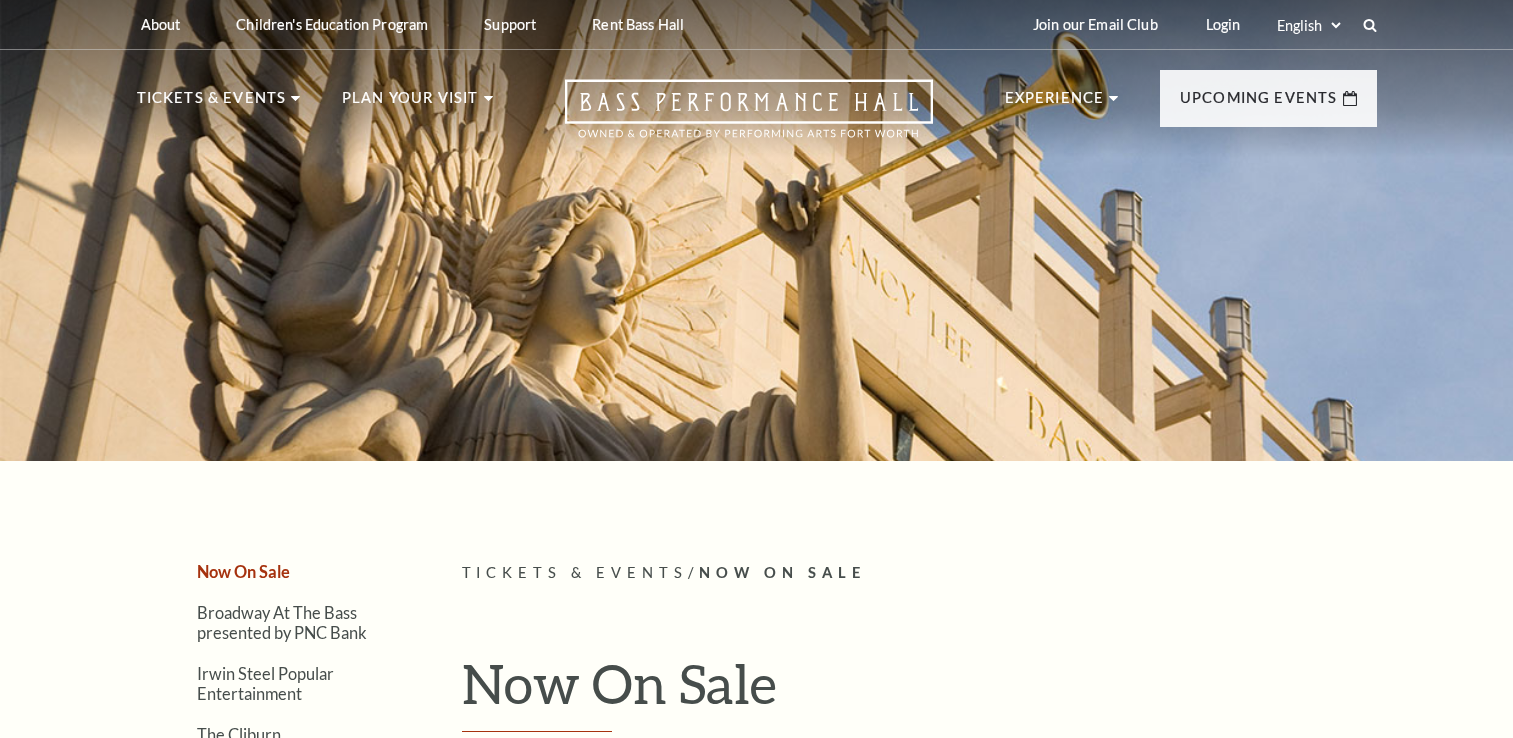 scroll, scrollTop: 0, scrollLeft: 0, axis: both 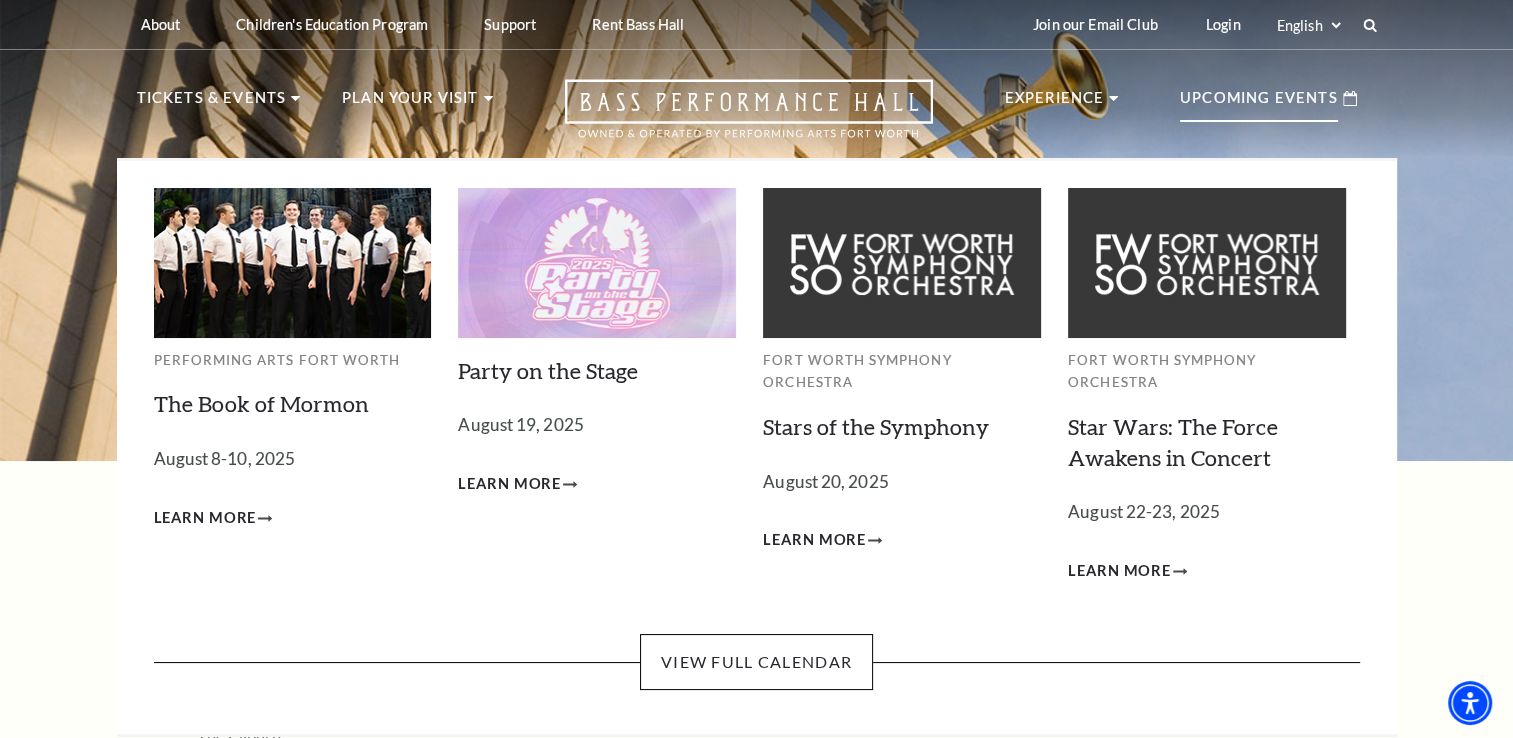 click on "Upcoming Events" at bounding box center (1259, 104) 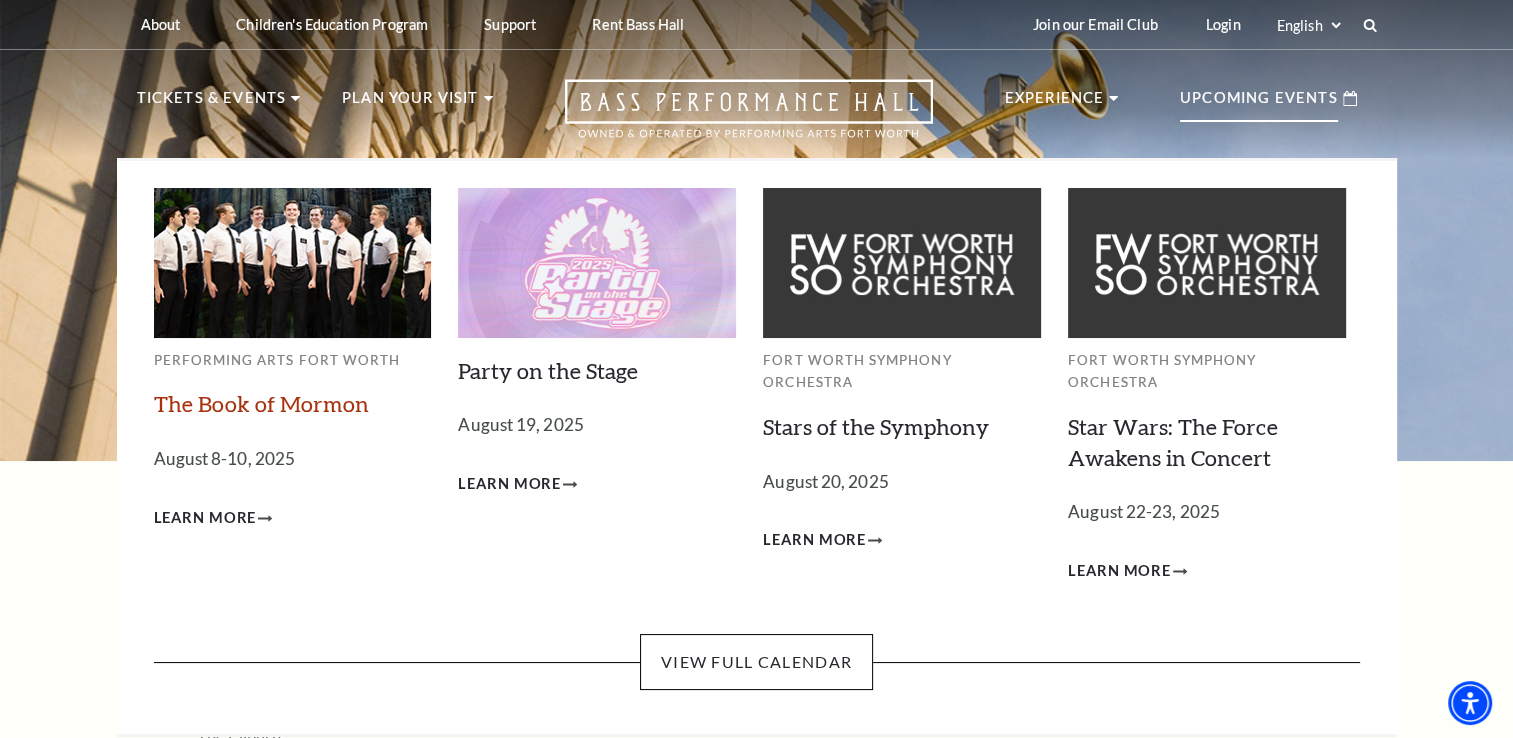 click on "The Book of Mormon" at bounding box center (261, 403) 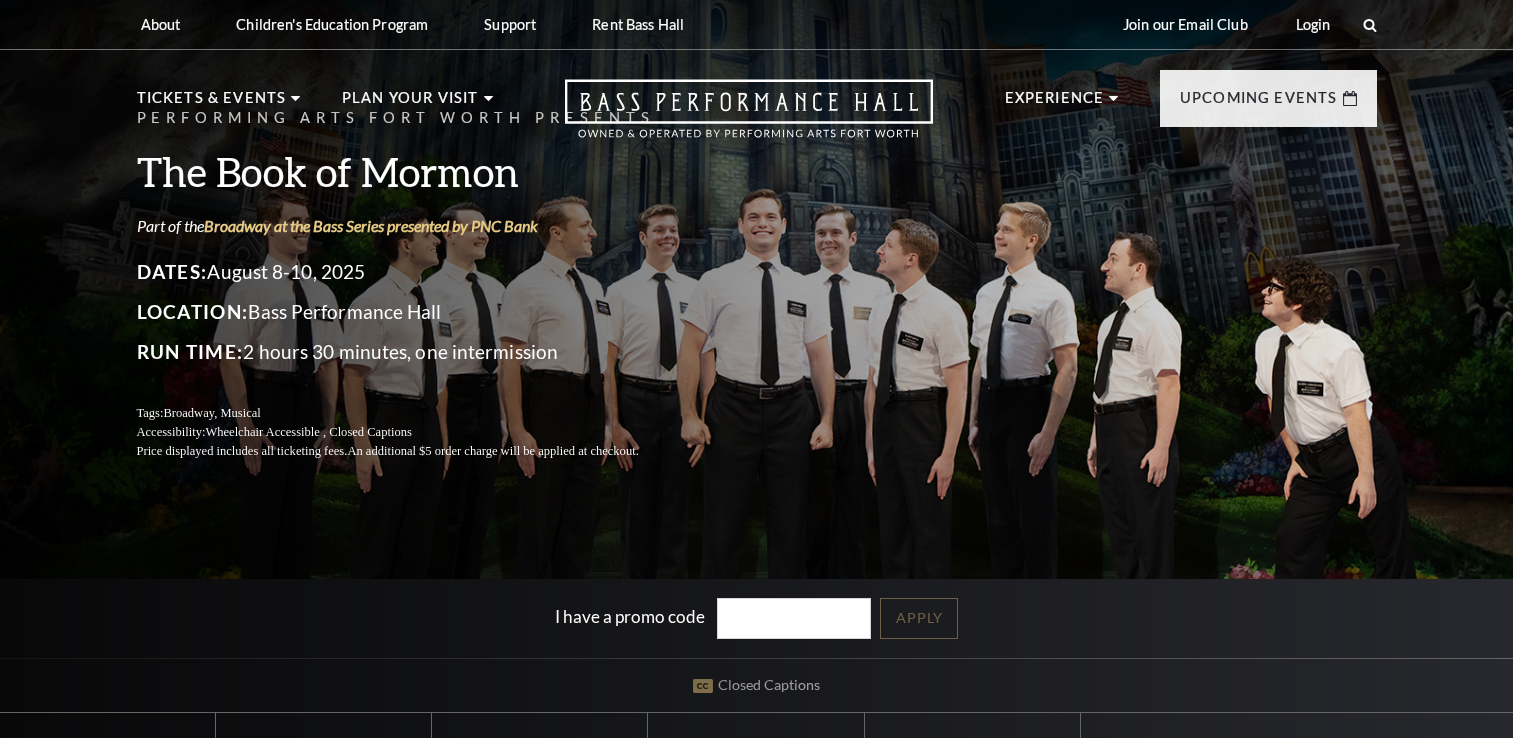 scroll, scrollTop: 0, scrollLeft: 0, axis: both 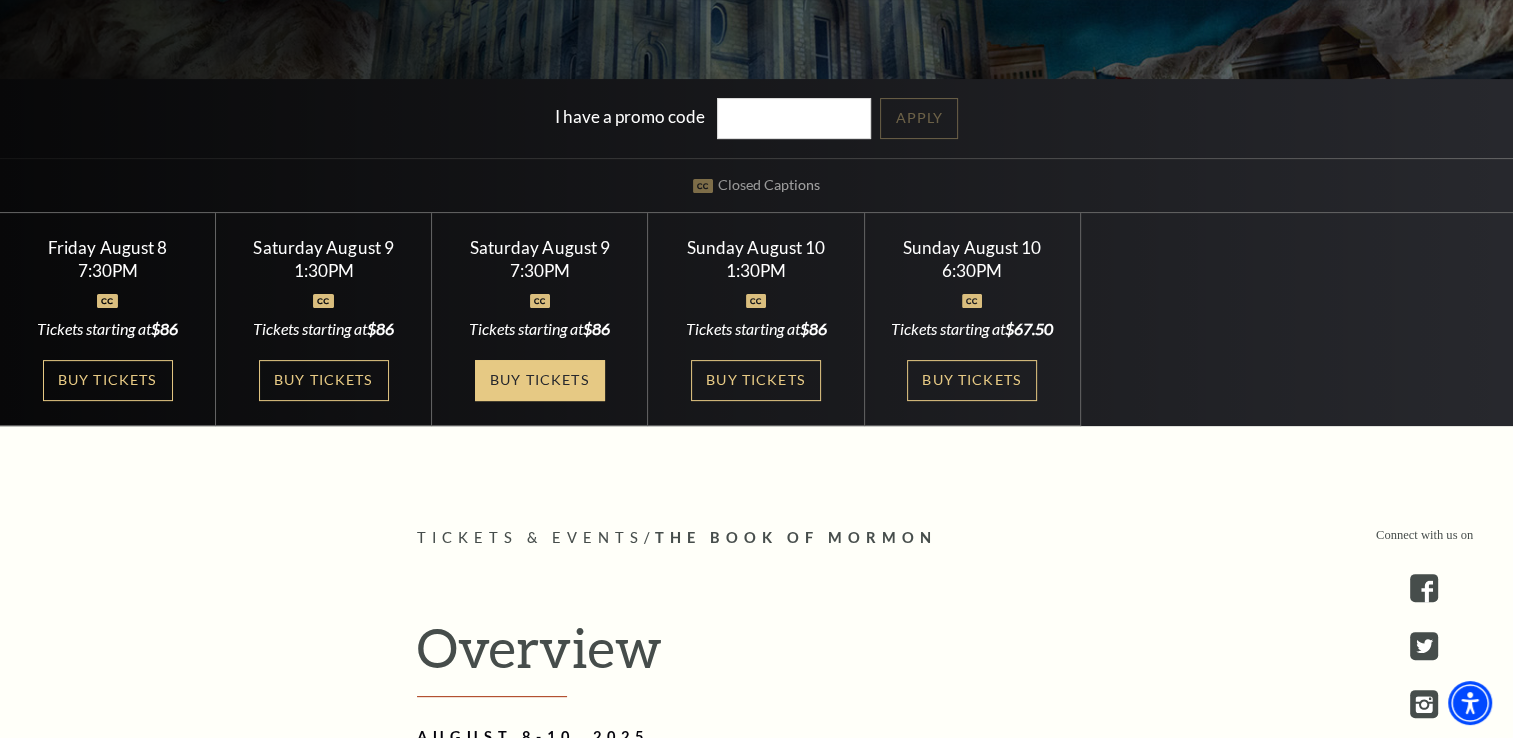 click on "Buy Tickets" at bounding box center (540, 380) 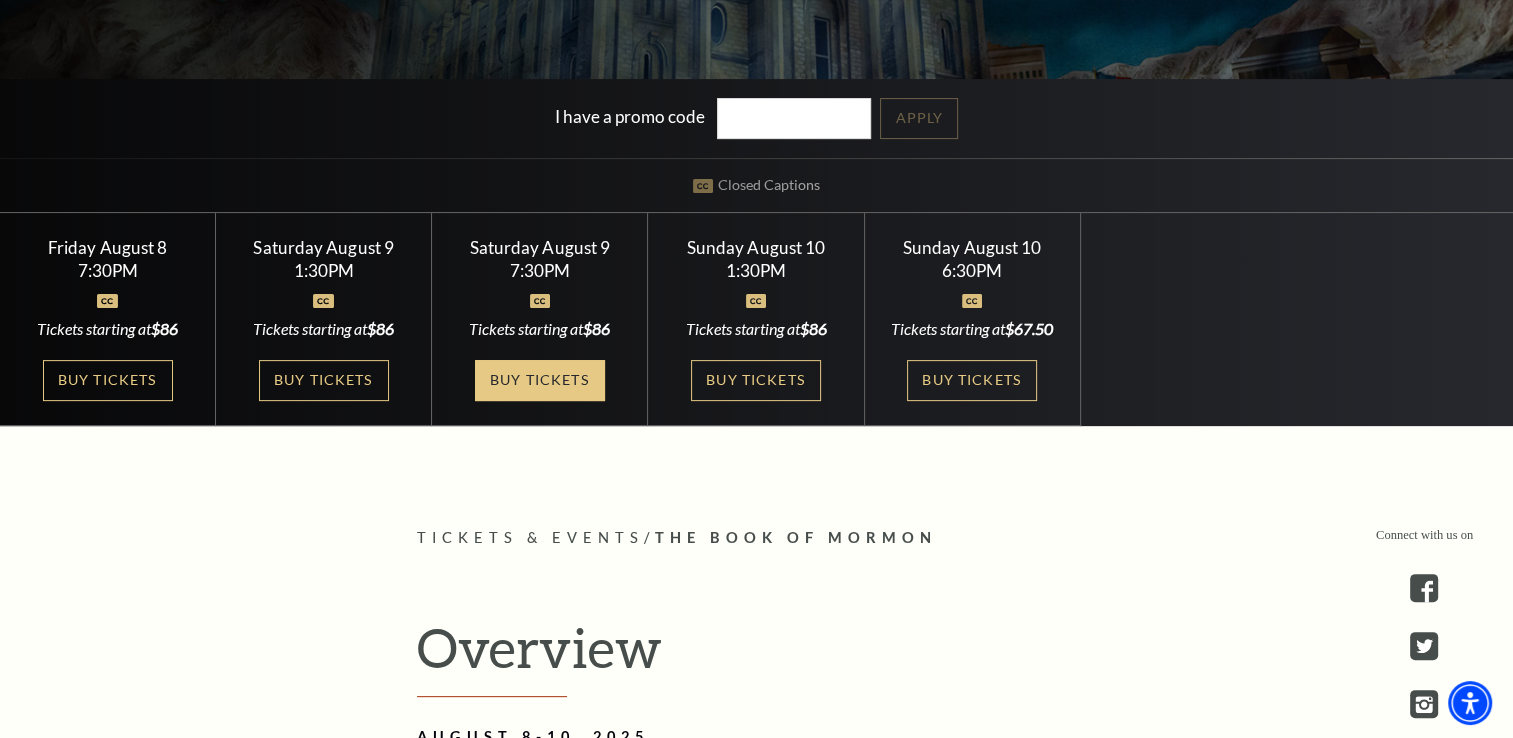click on "Buy Tickets" at bounding box center [540, 380] 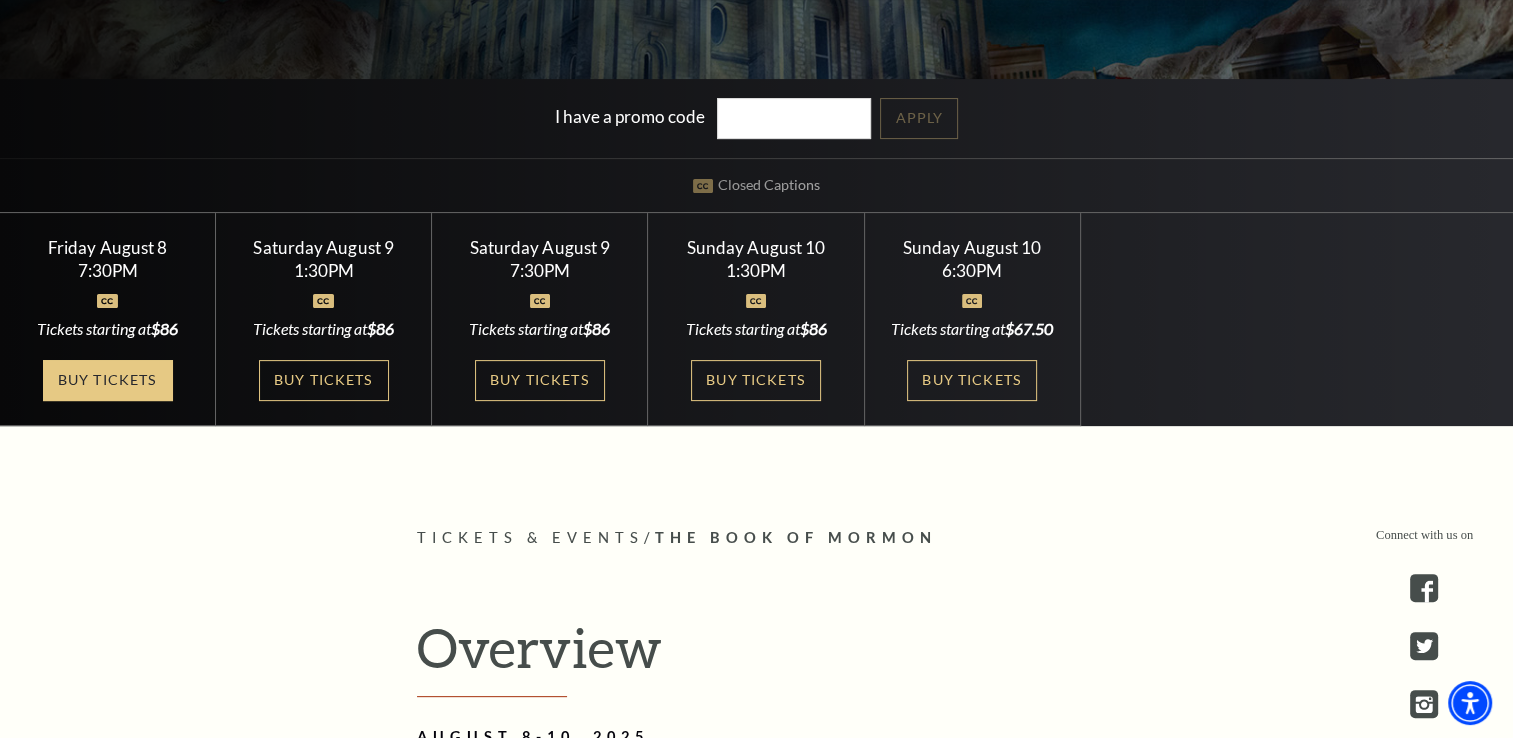 click on "Buy Tickets" at bounding box center [108, 380] 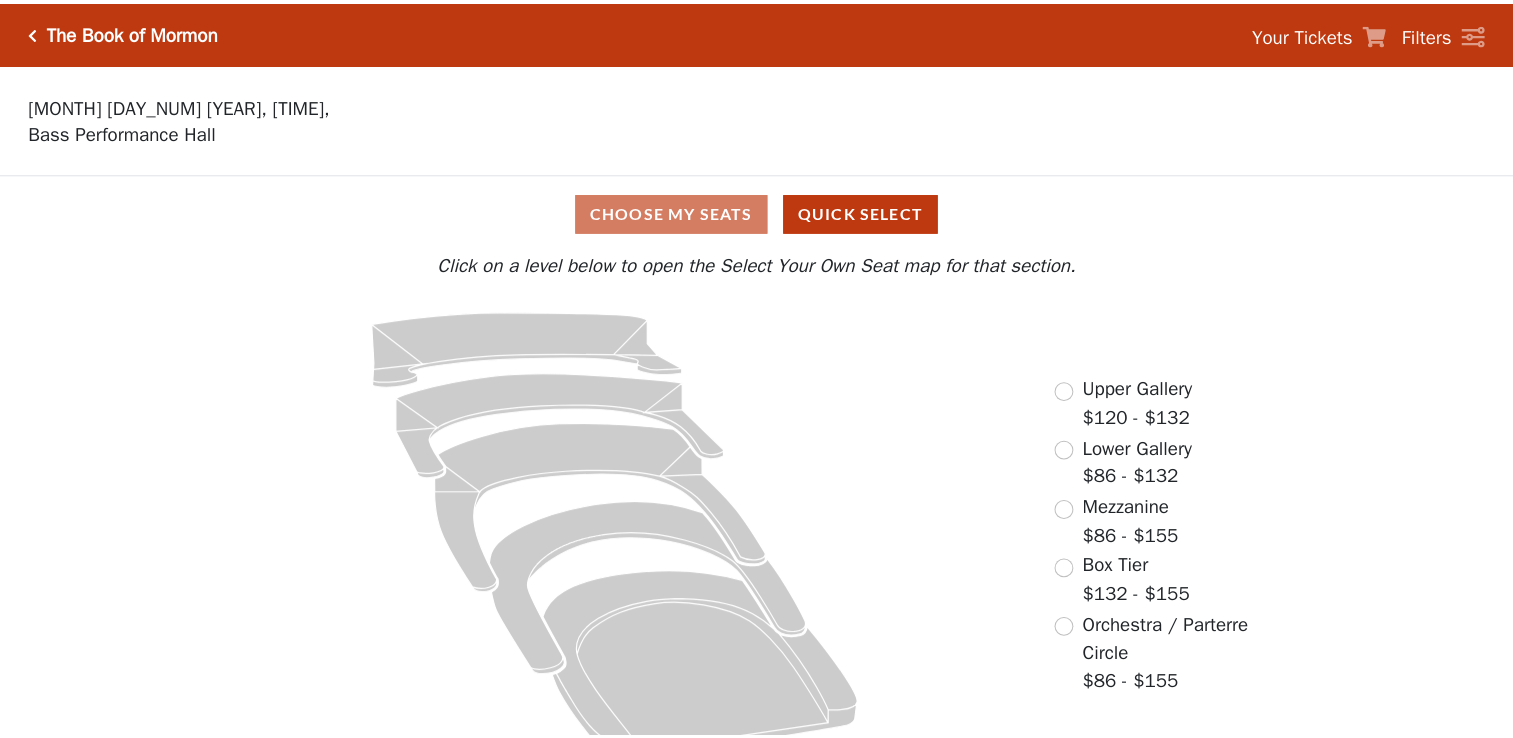 scroll, scrollTop: 0, scrollLeft: 0, axis: both 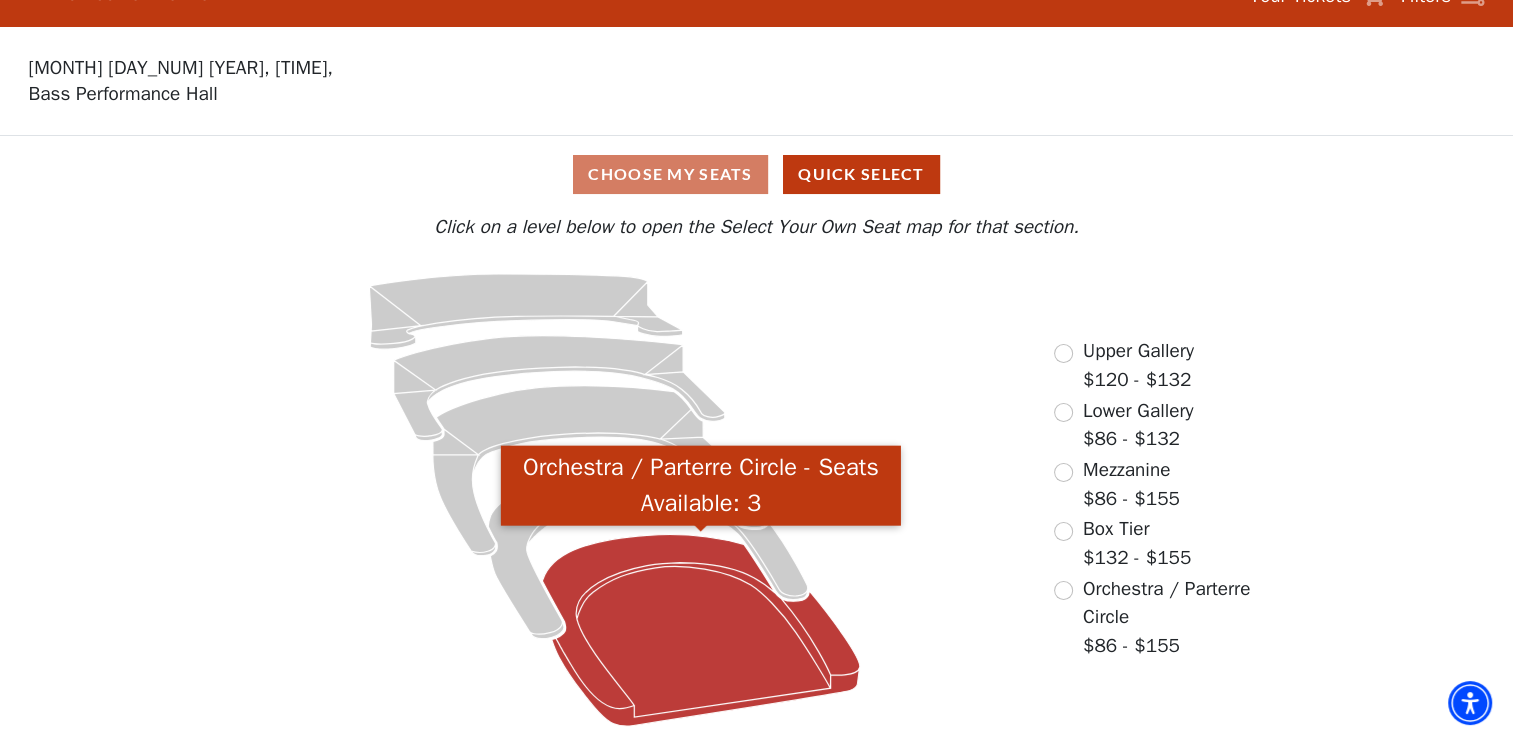 click 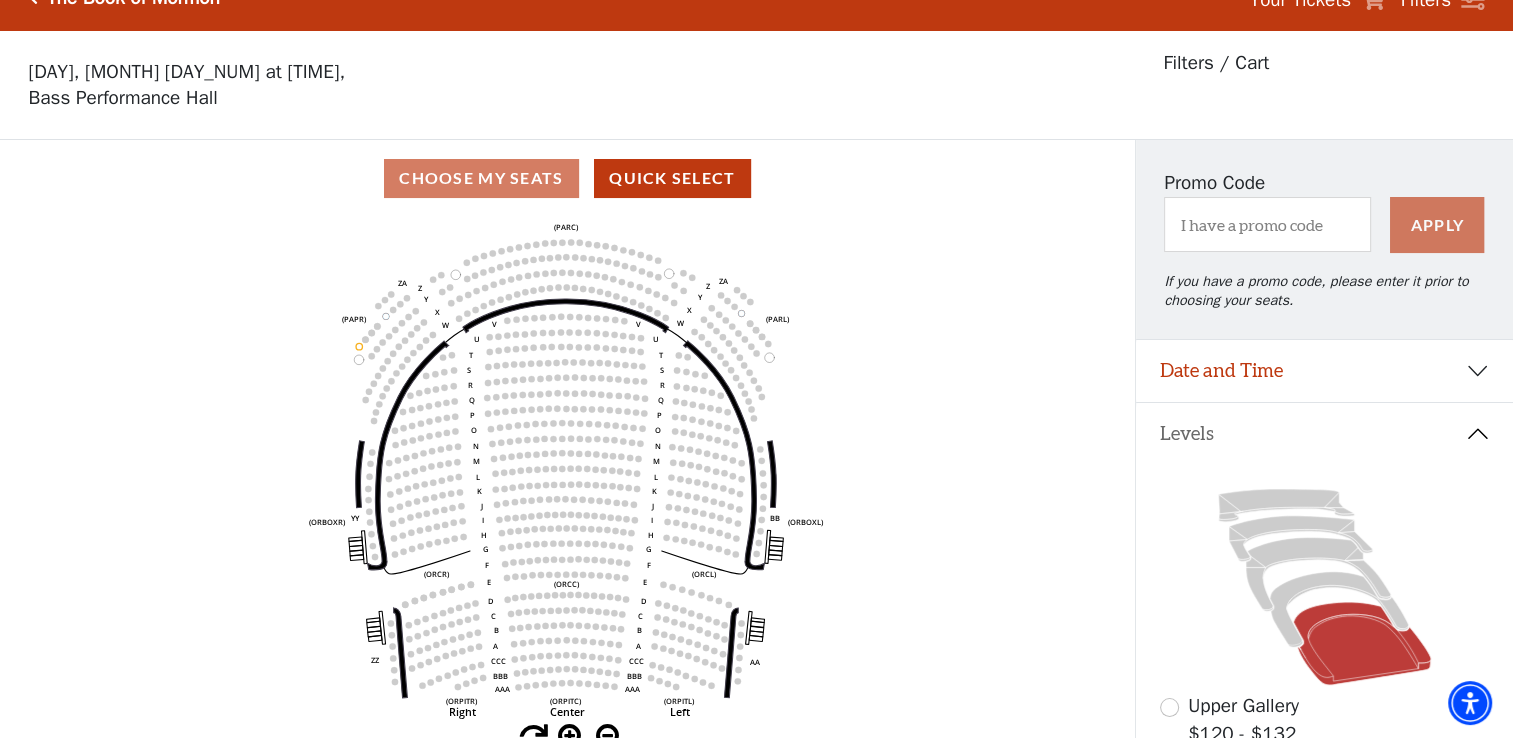 scroll, scrollTop: 0, scrollLeft: 0, axis: both 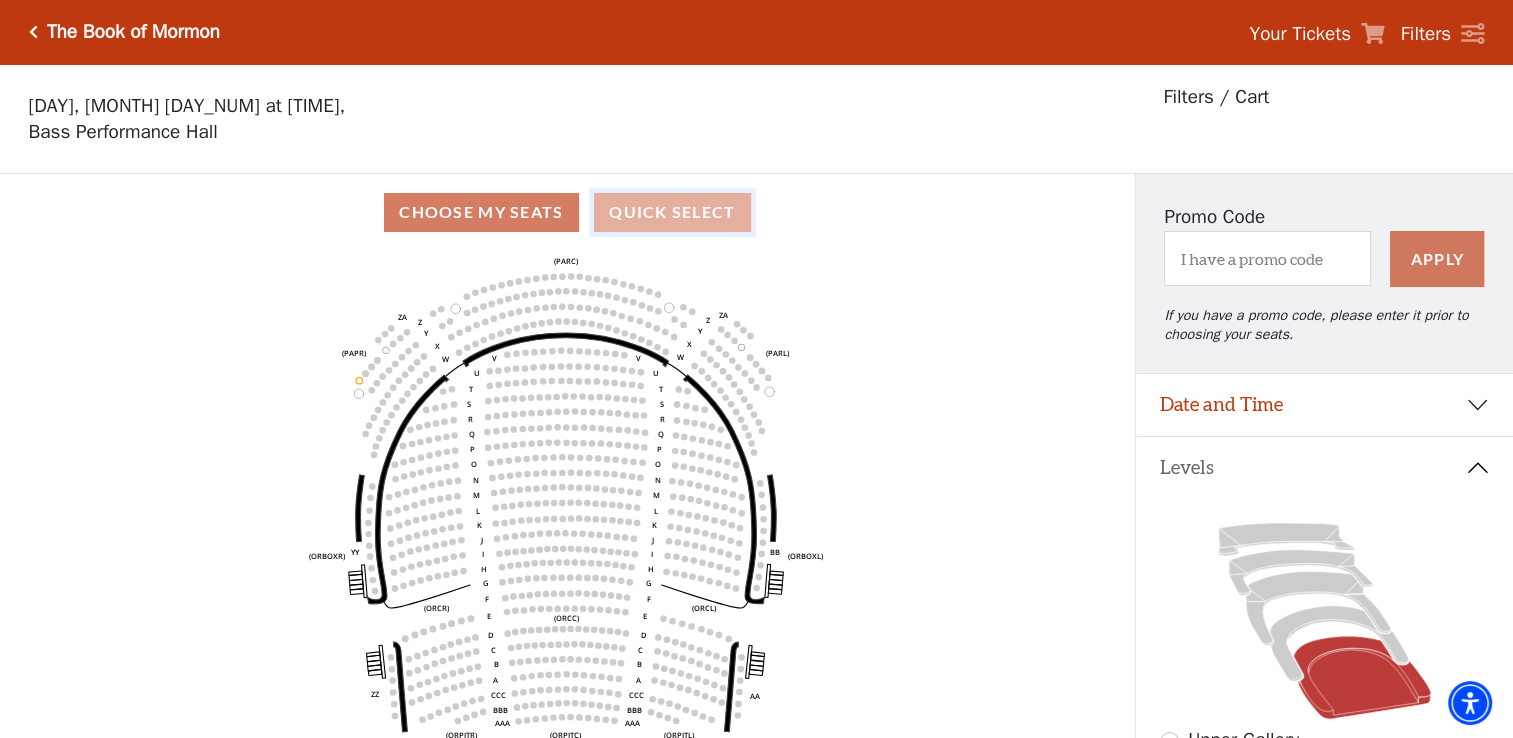 click on "Quick Select" at bounding box center [672, 212] 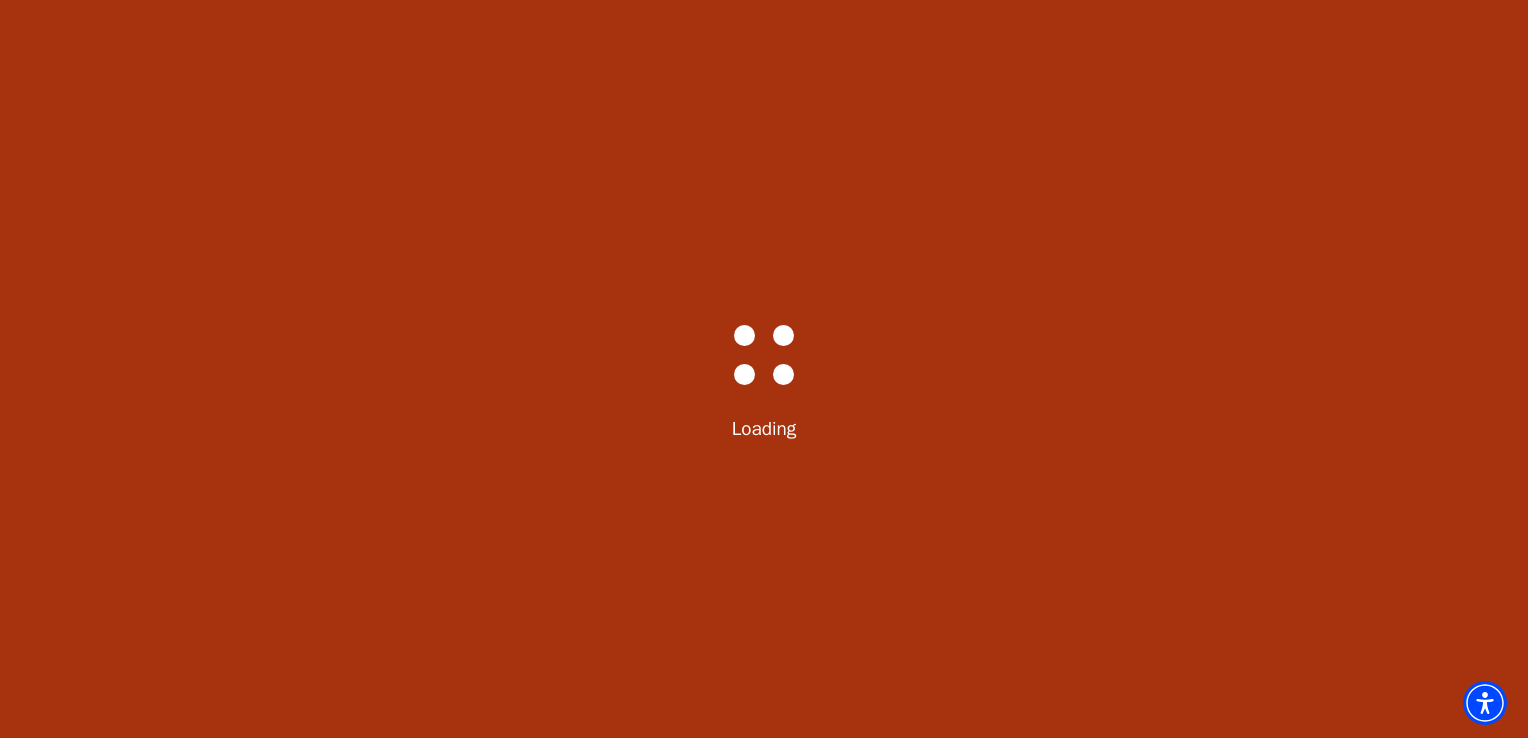 select on "6287" 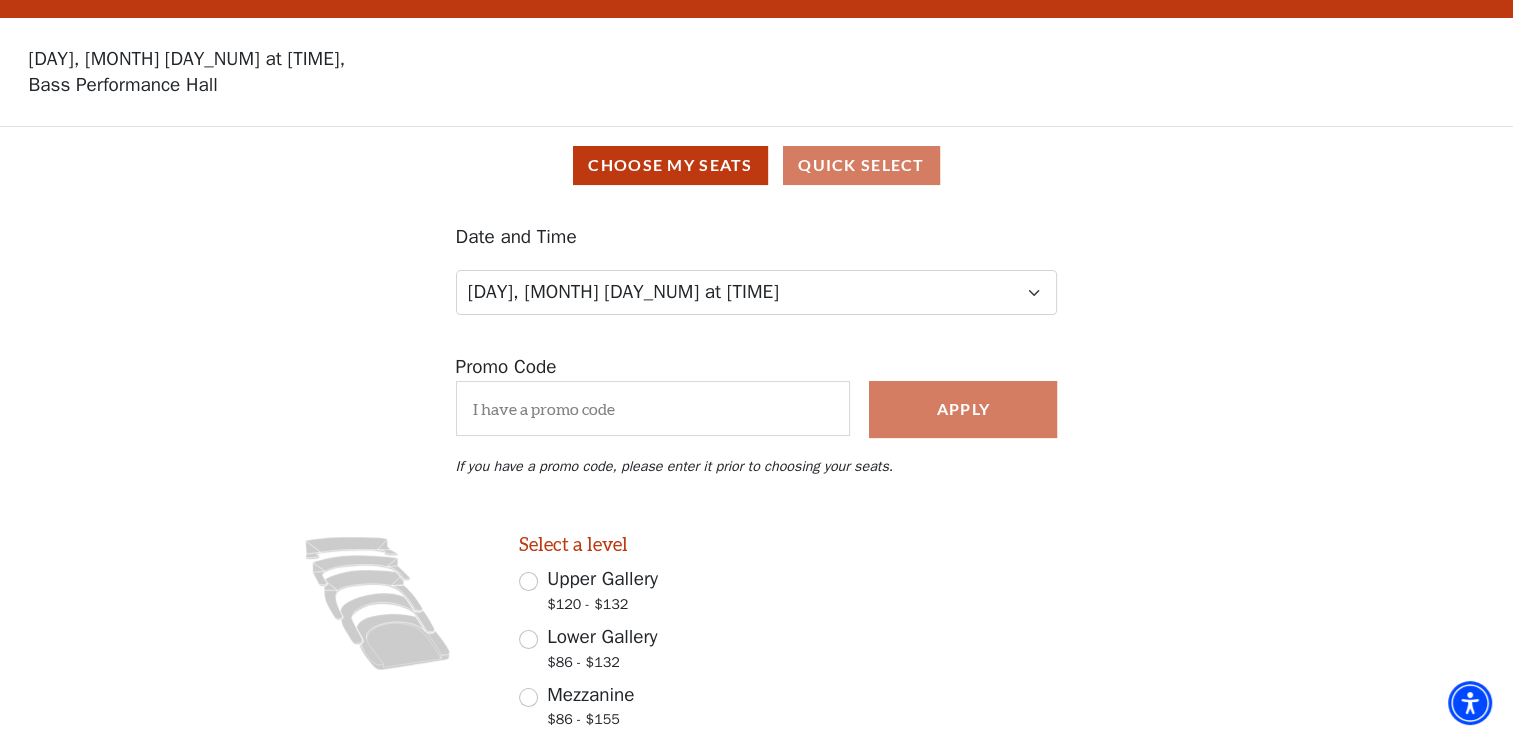 scroll, scrollTop: 0, scrollLeft: 0, axis: both 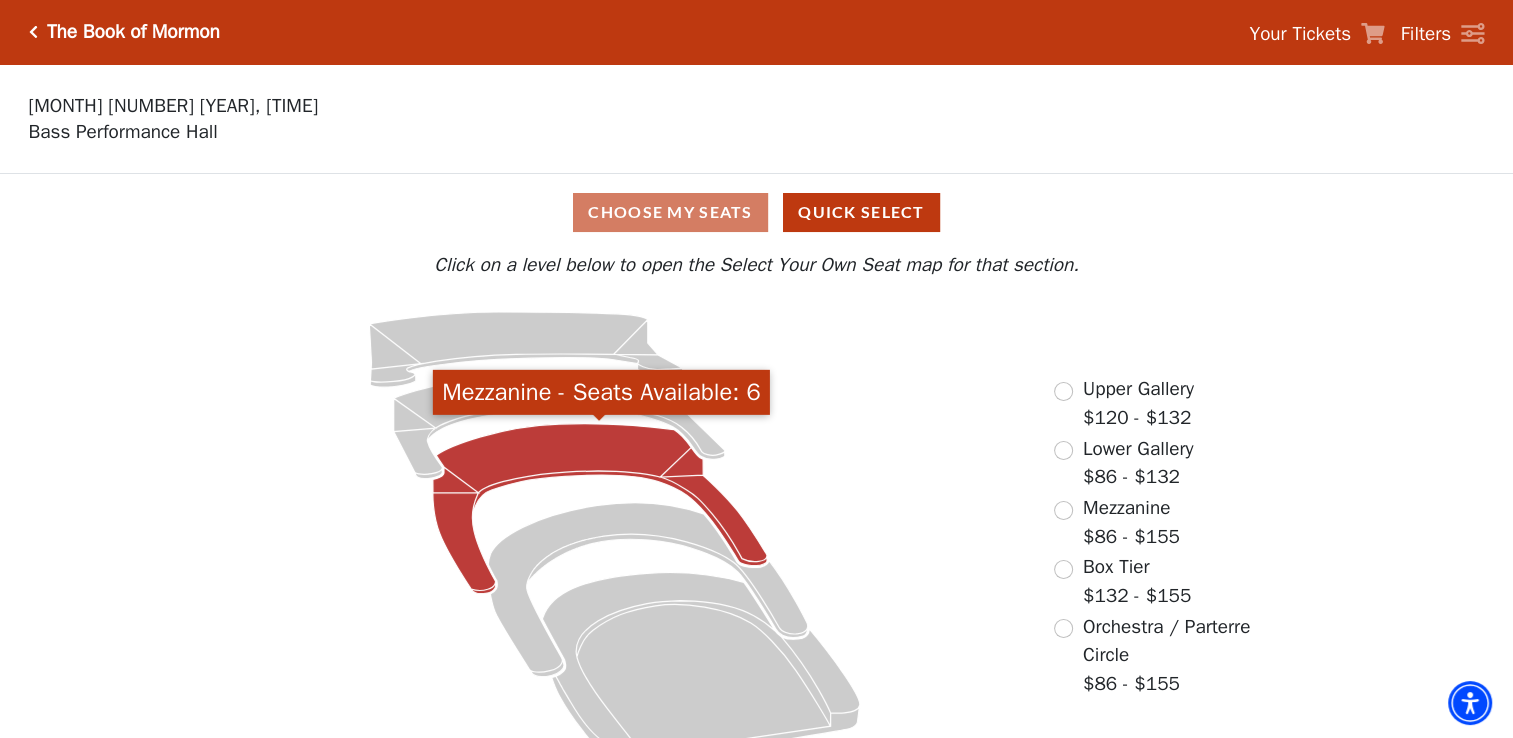 click 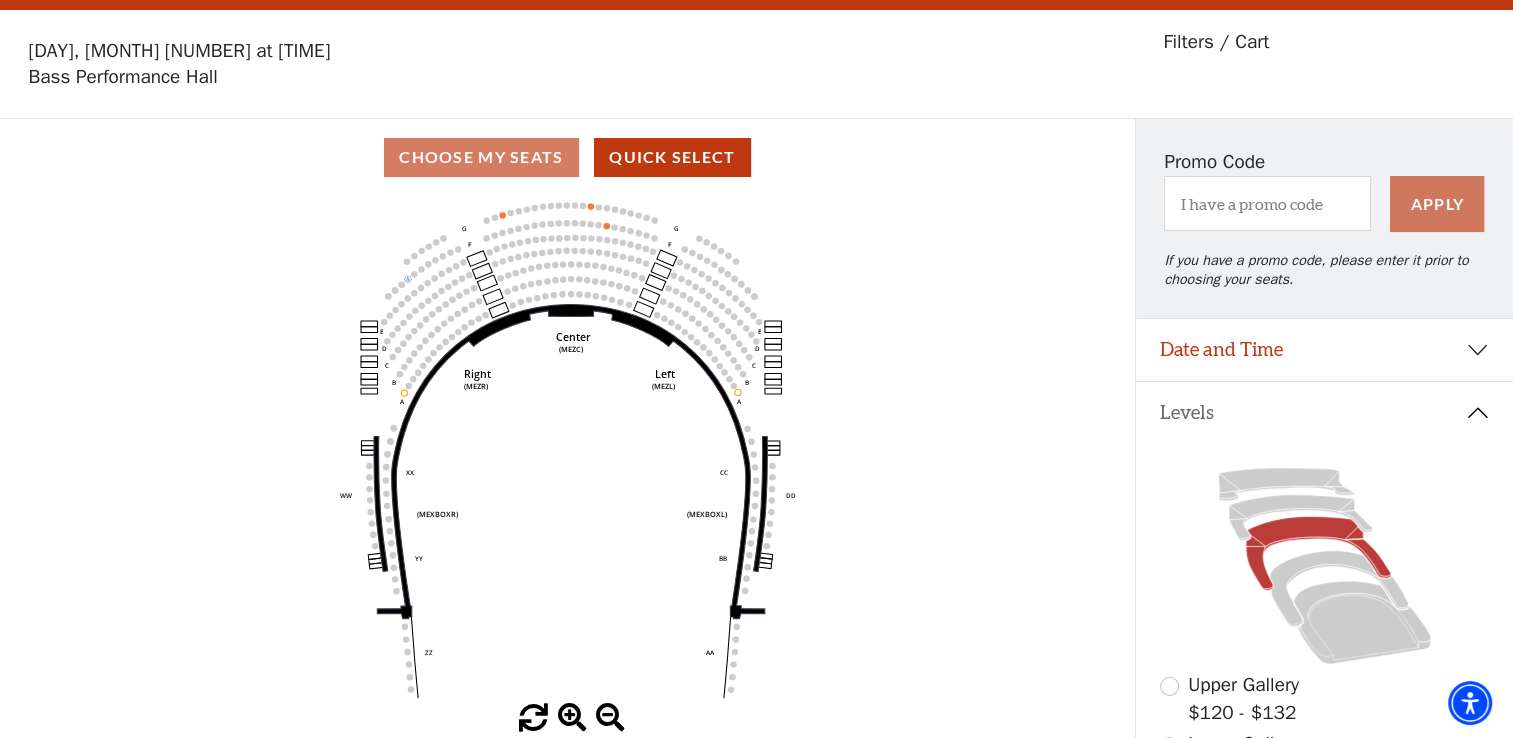 scroll, scrollTop: 92, scrollLeft: 0, axis: vertical 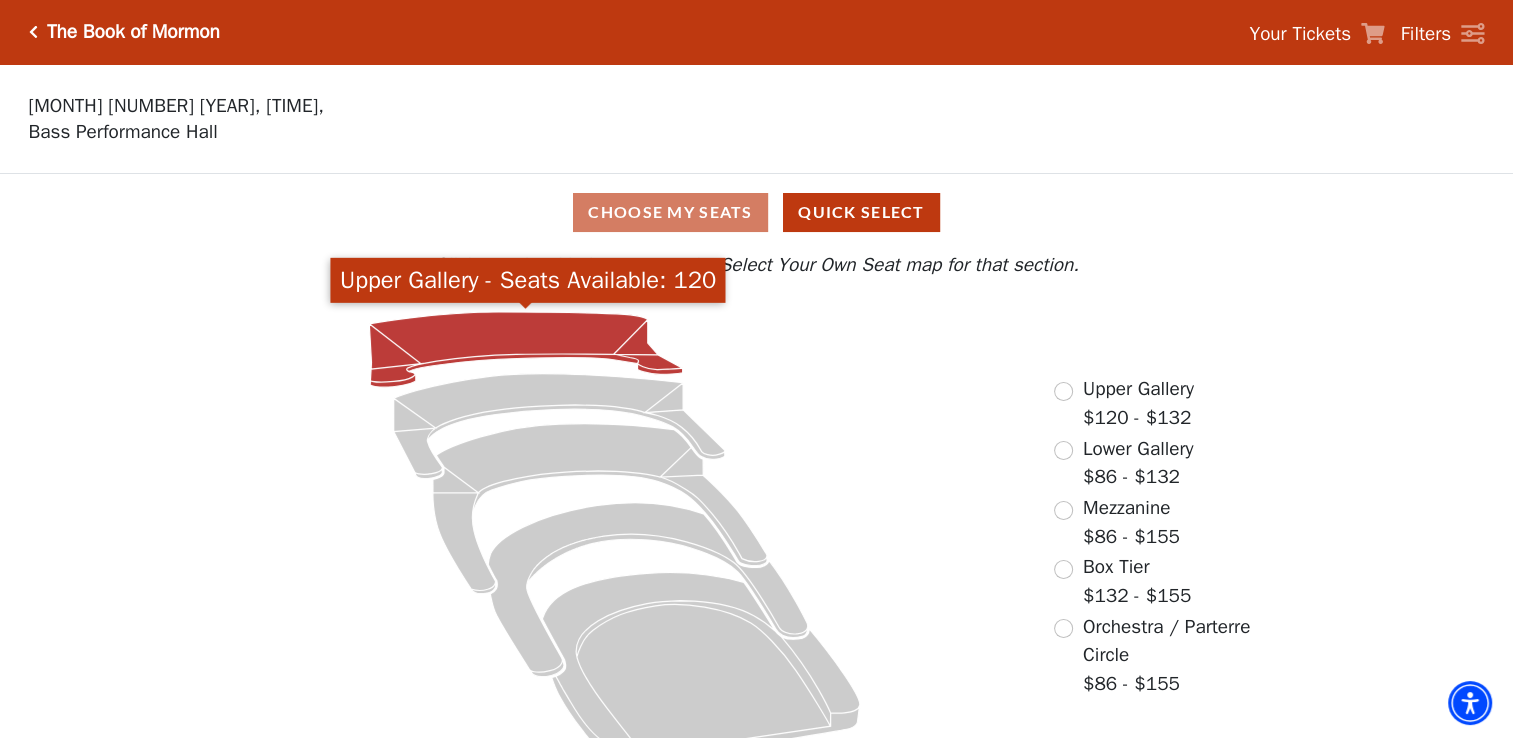 click 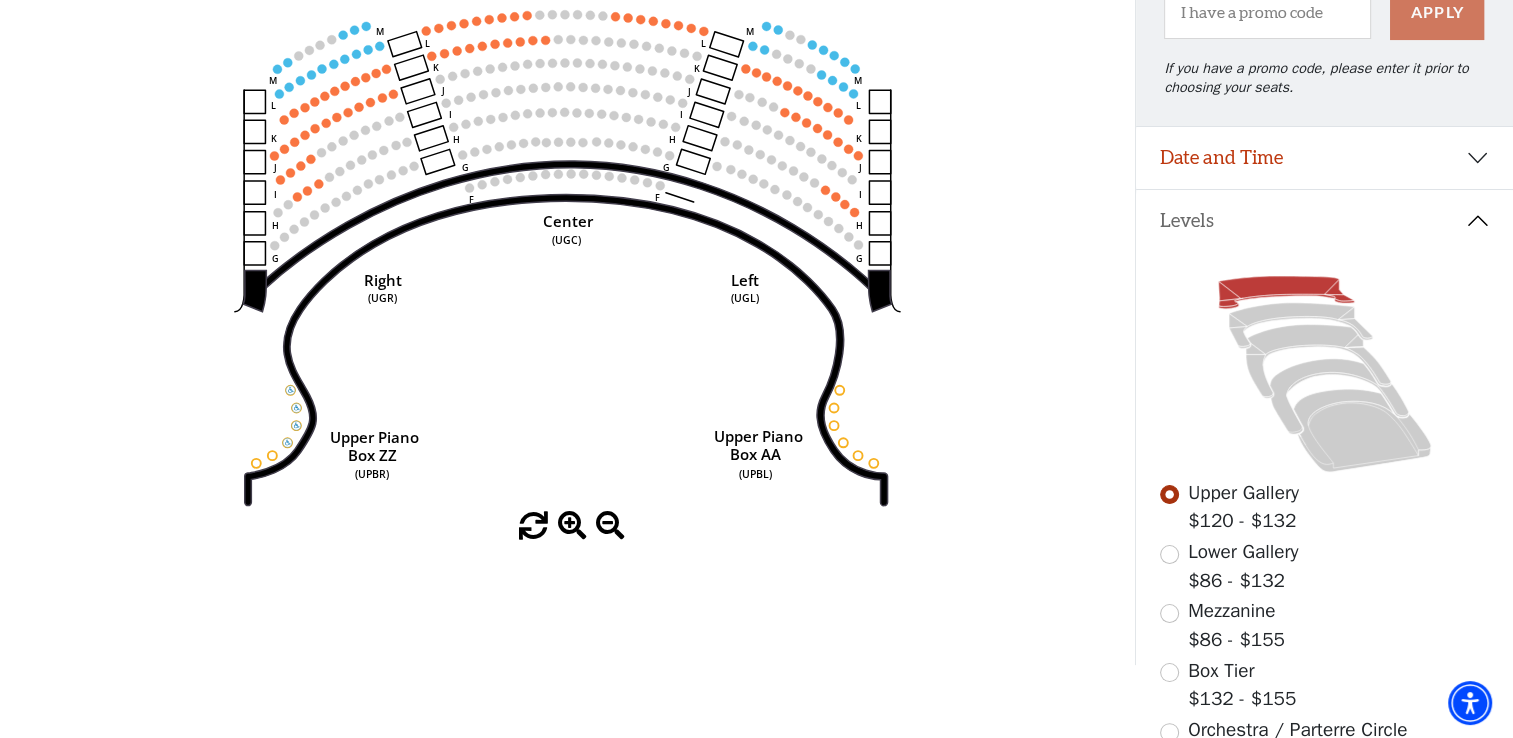 scroll, scrollTop: 292, scrollLeft: 0, axis: vertical 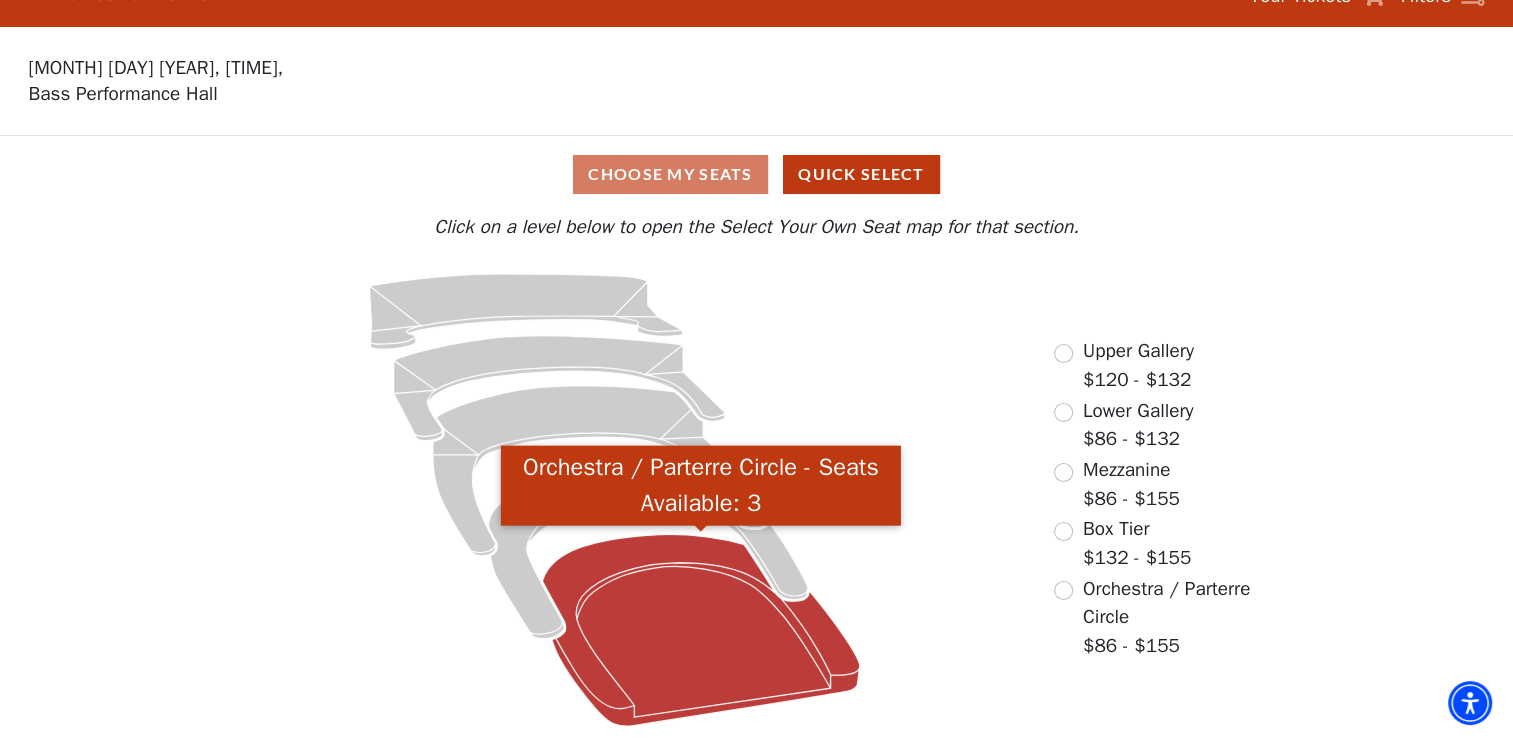 click 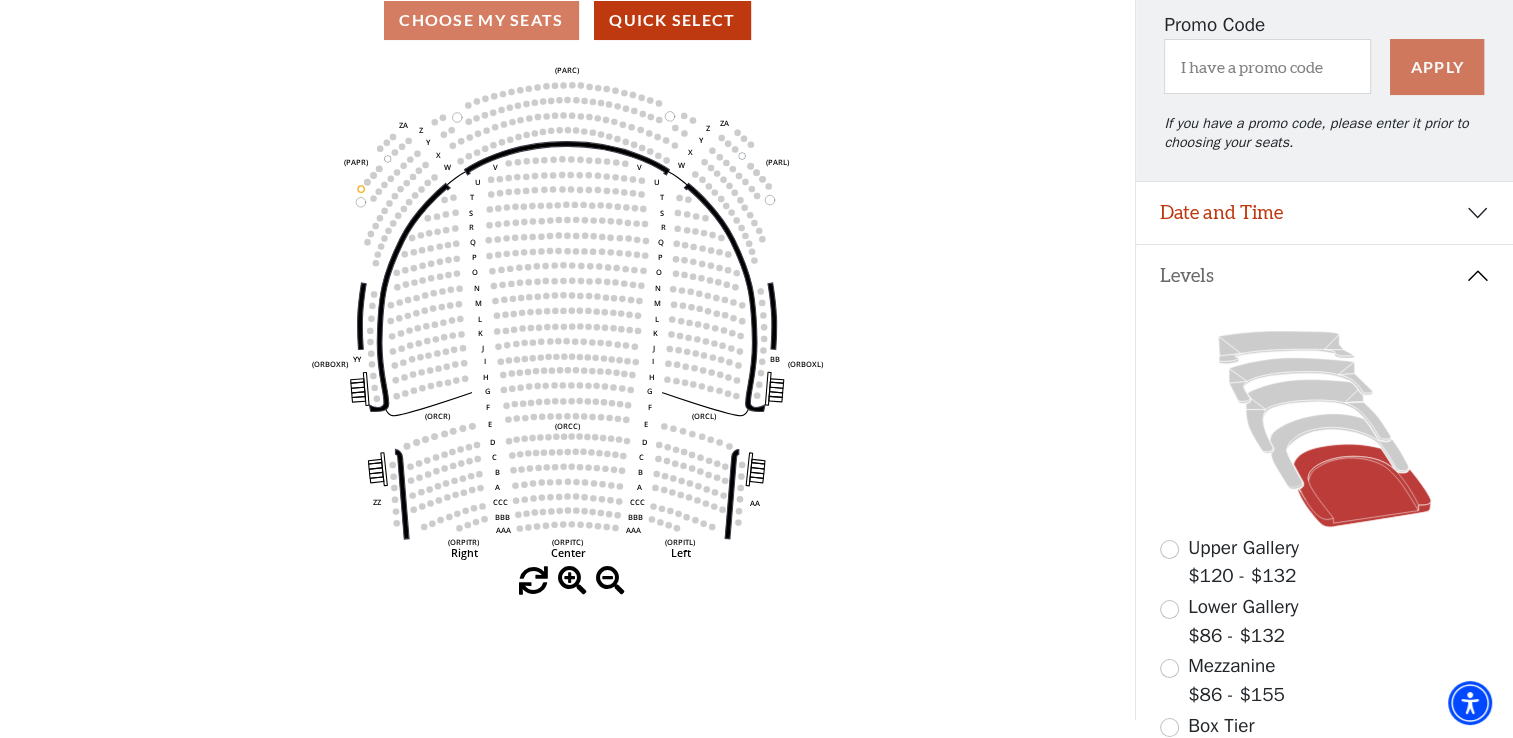 scroll, scrollTop: 292, scrollLeft: 0, axis: vertical 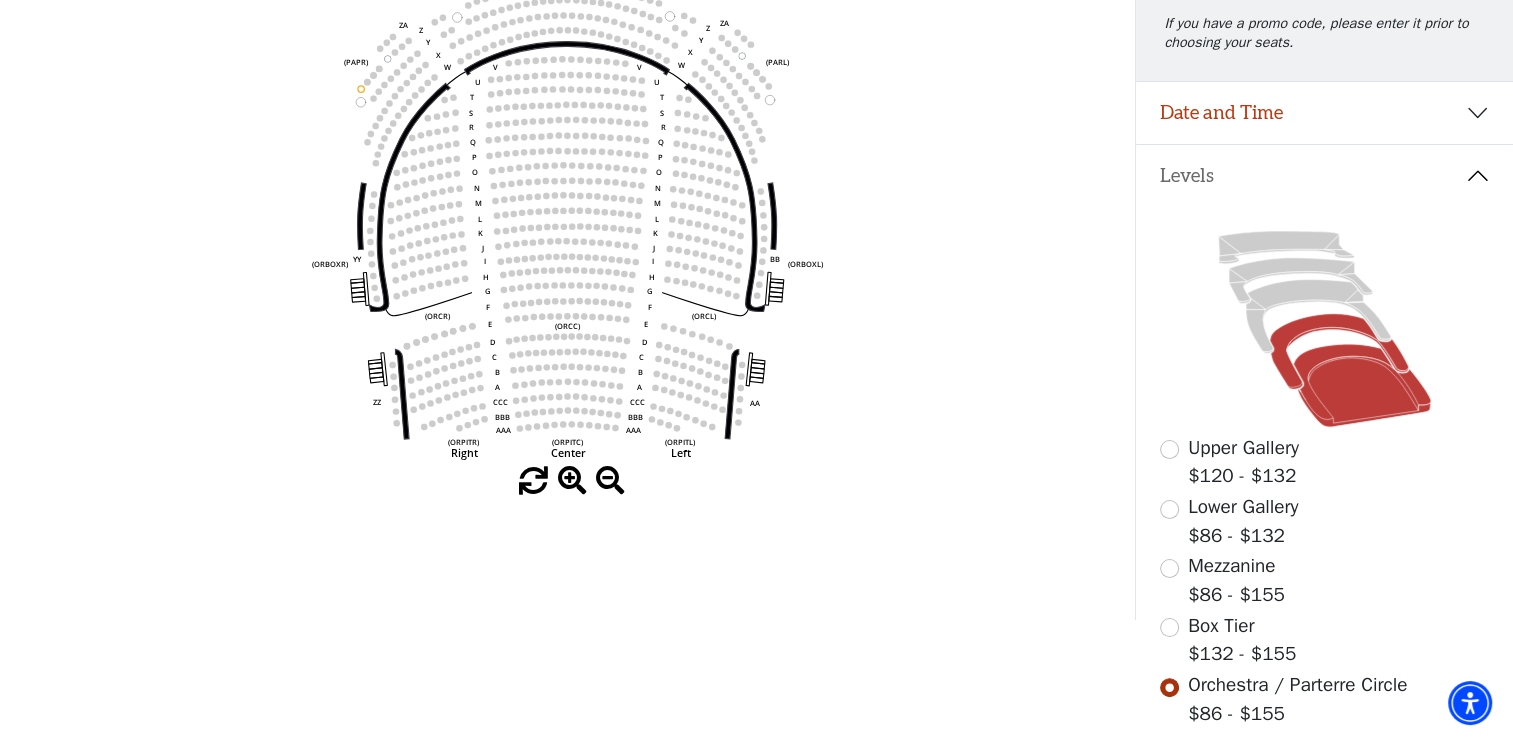 click 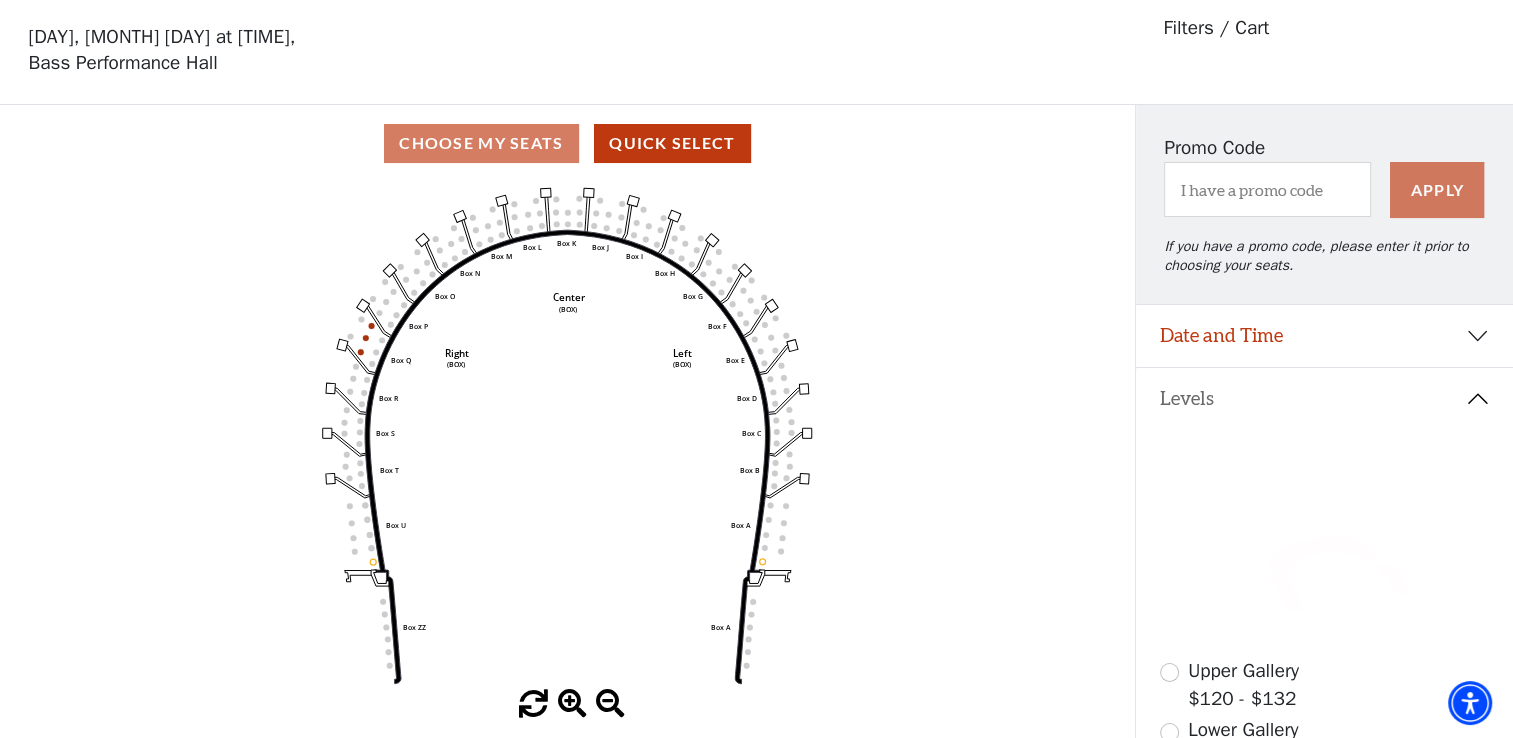 scroll, scrollTop: 92, scrollLeft: 0, axis: vertical 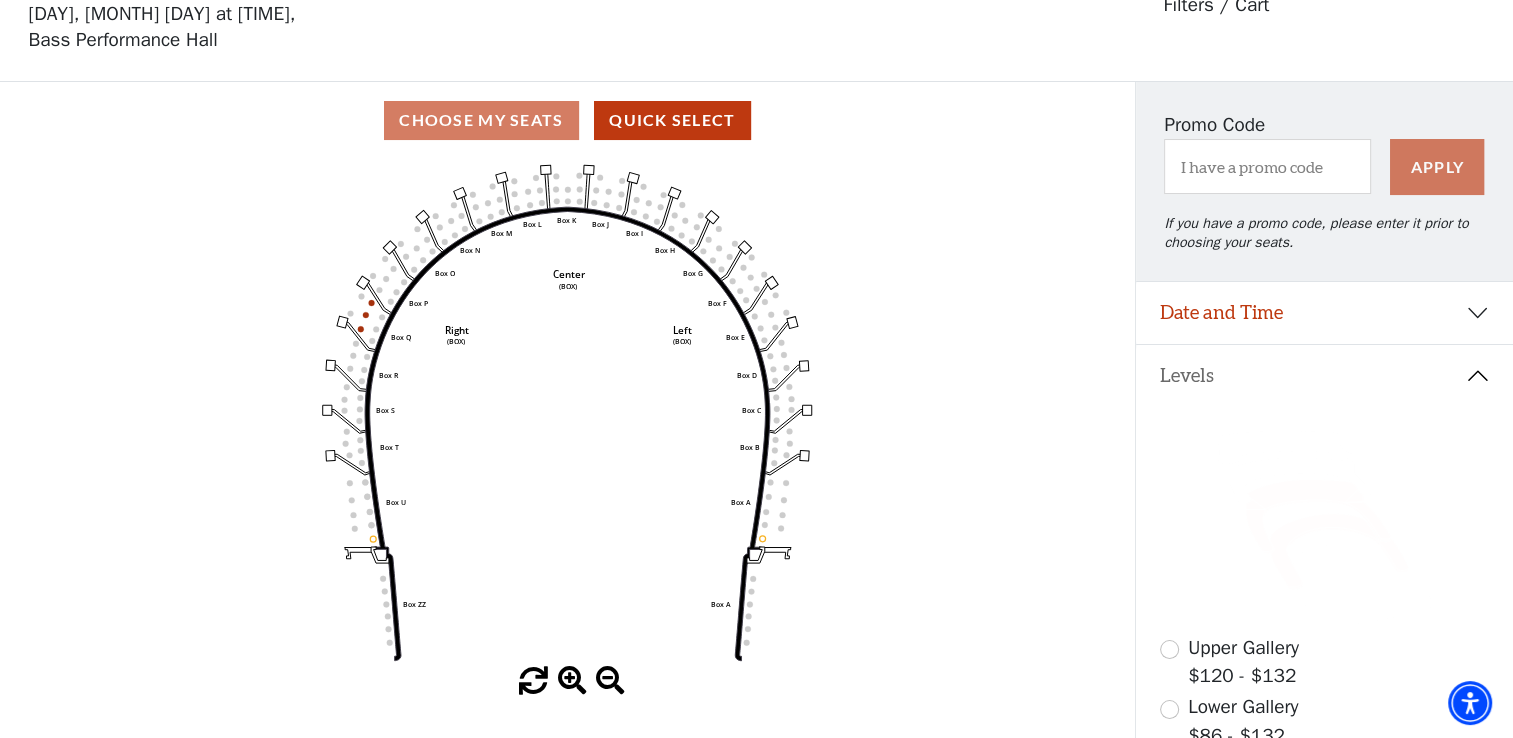 click 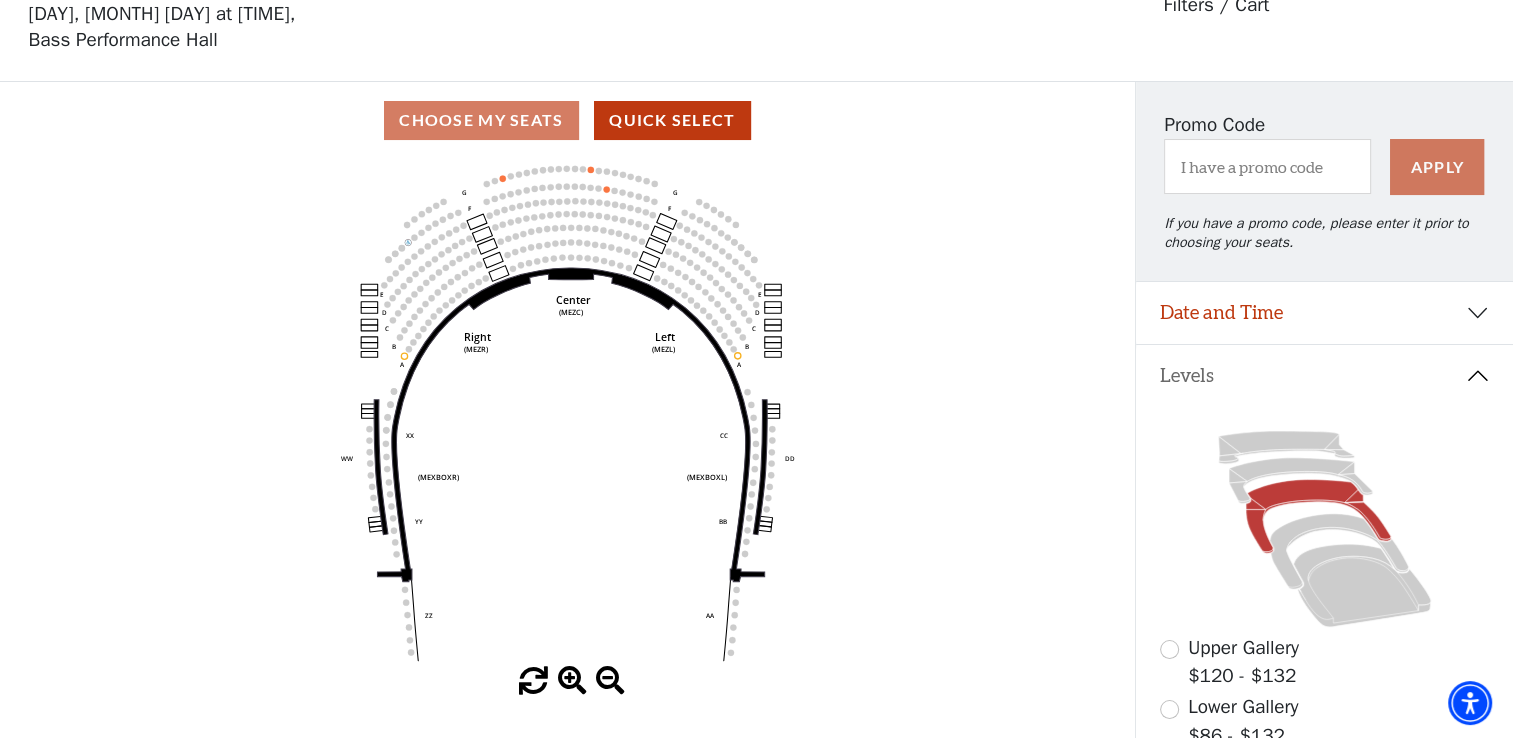 scroll, scrollTop: 92, scrollLeft: 0, axis: vertical 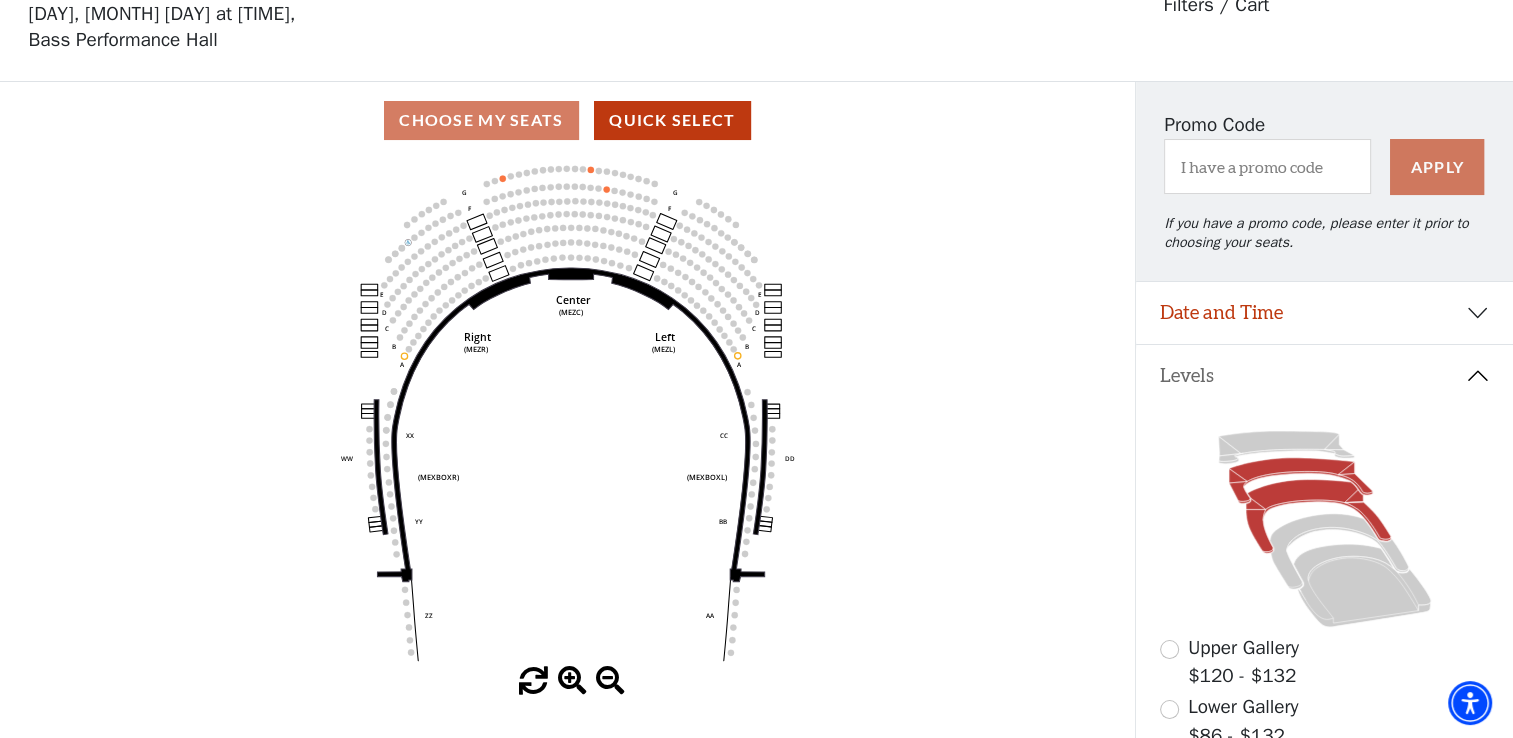 click 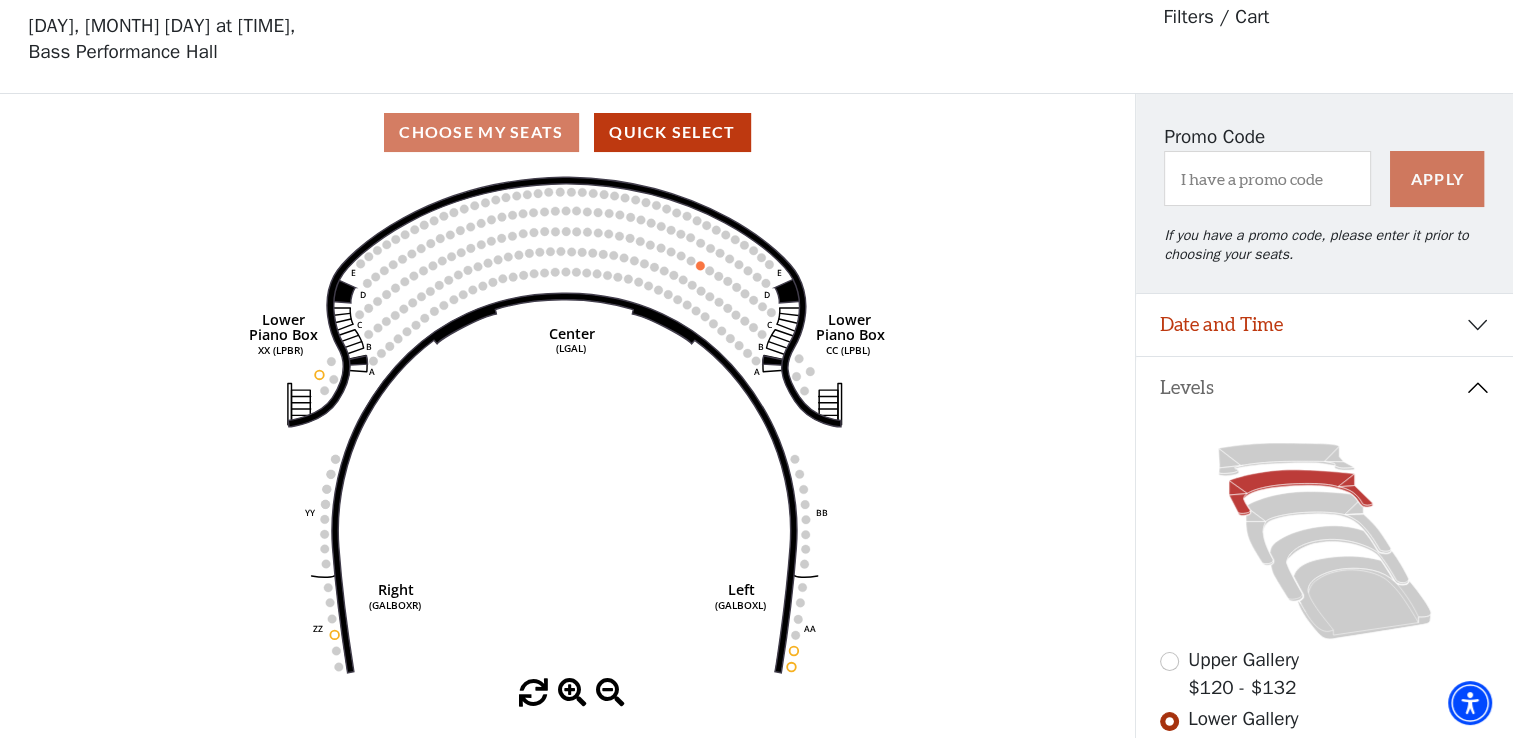 scroll, scrollTop: 92, scrollLeft: 0, axis: vertical 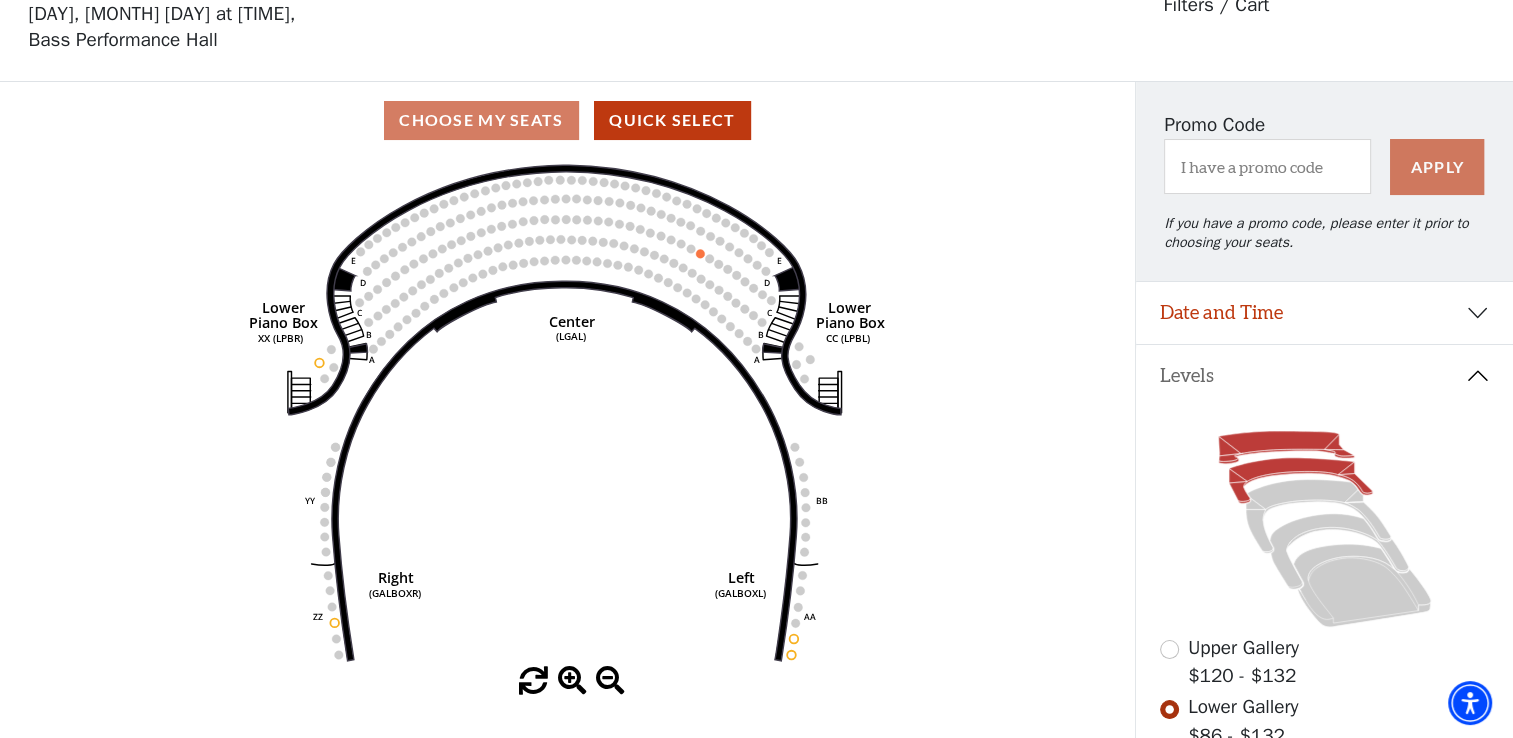 click 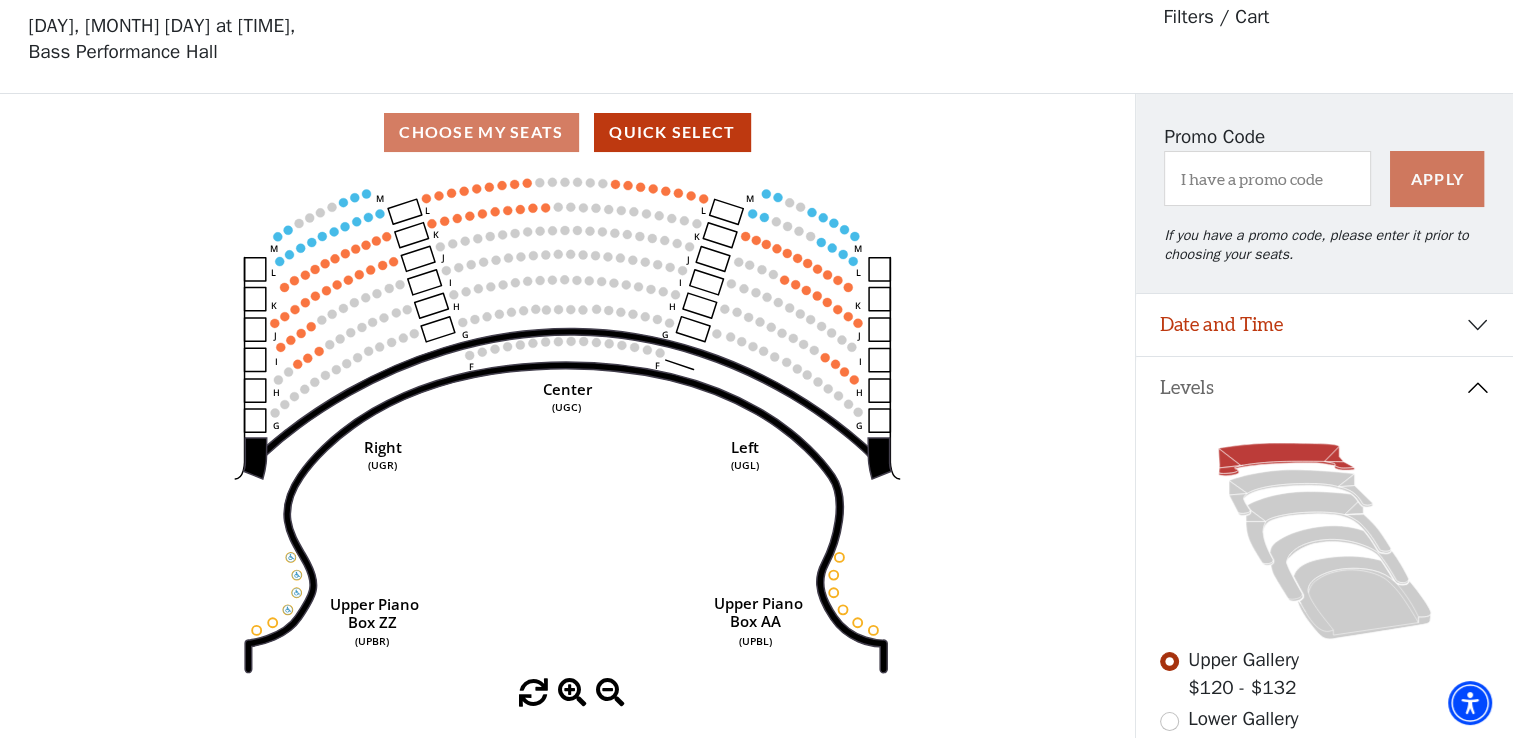 scroll, scrollTop: 92, scrollLeft: 0, axis: vertical 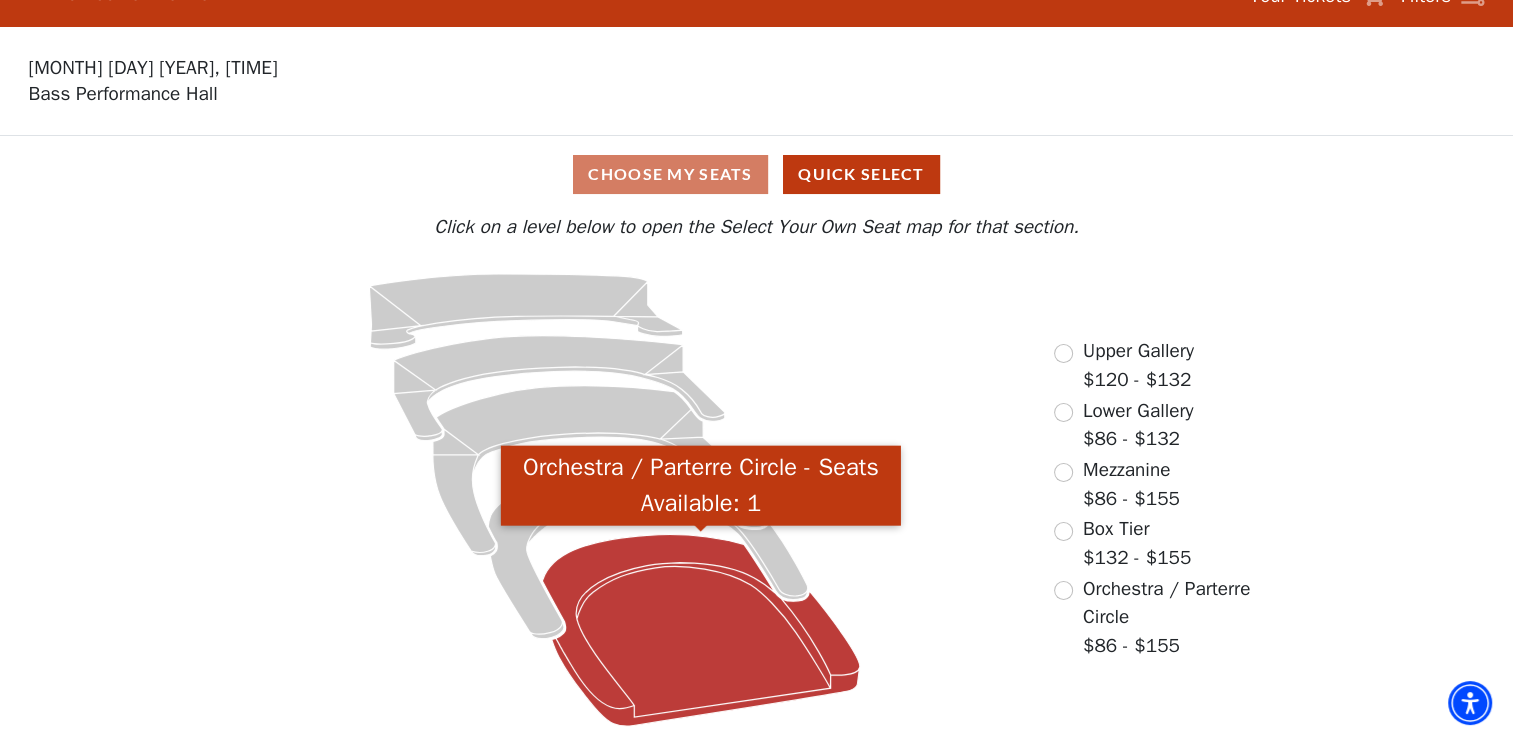 click 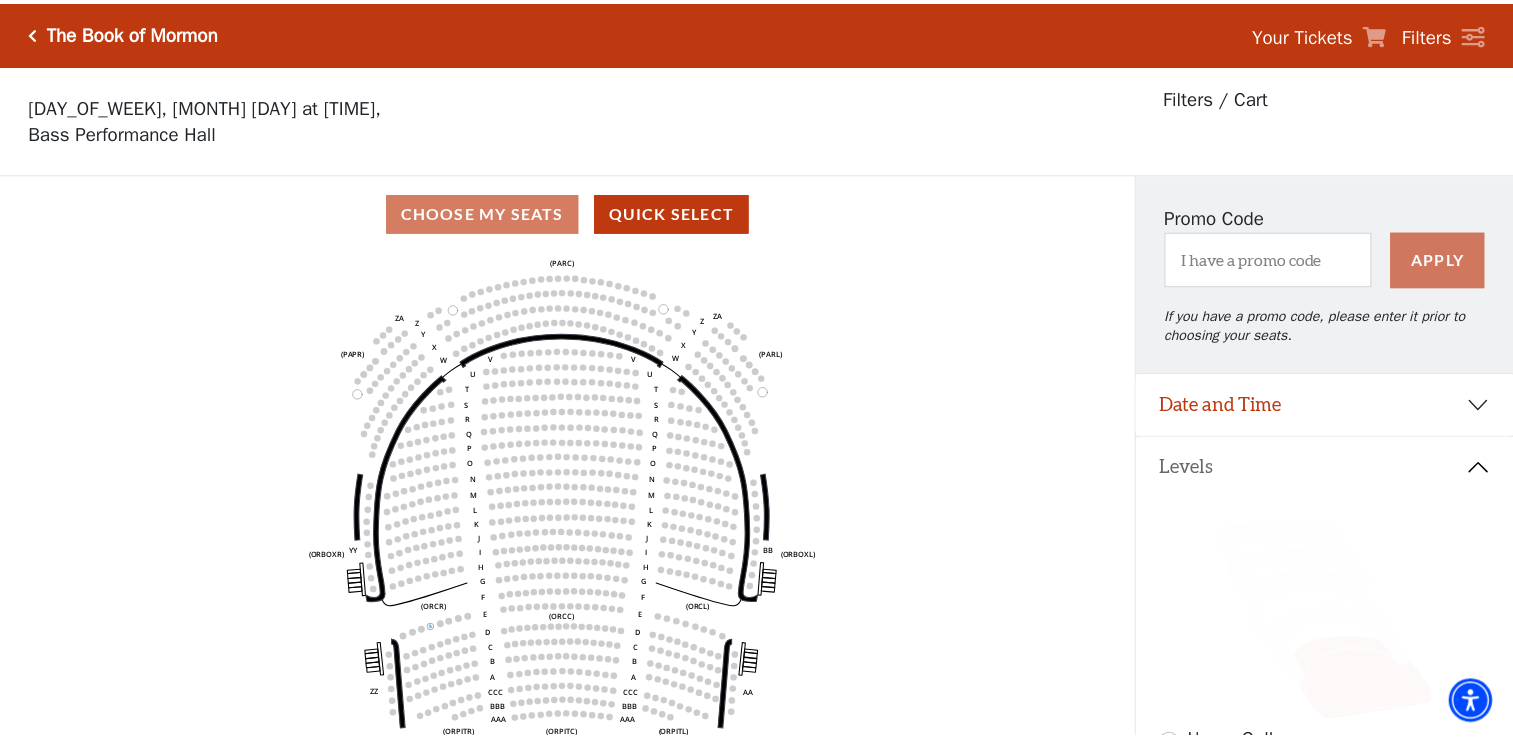 scroll, scrollTop: 92, scrollLeft: 0, axis: vertical 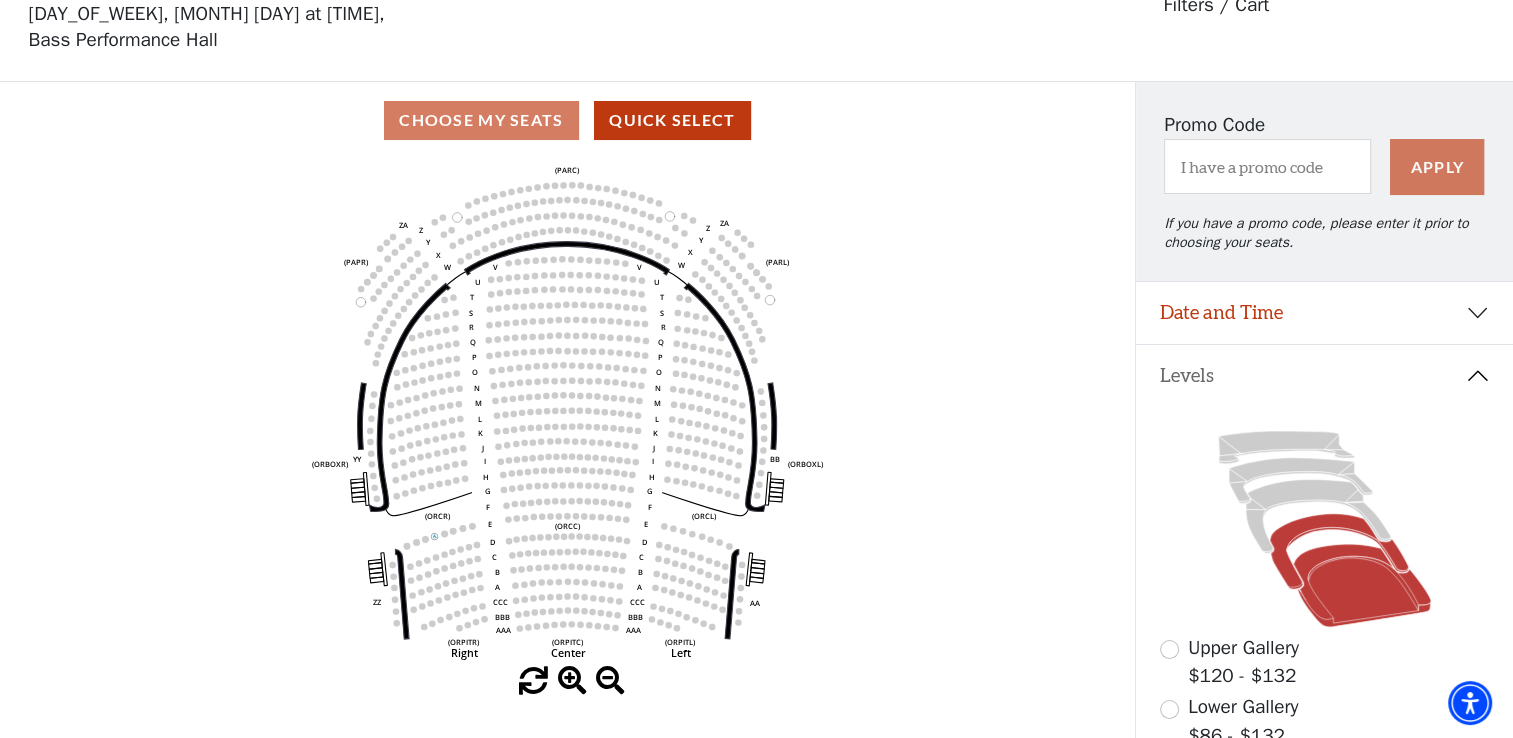 click 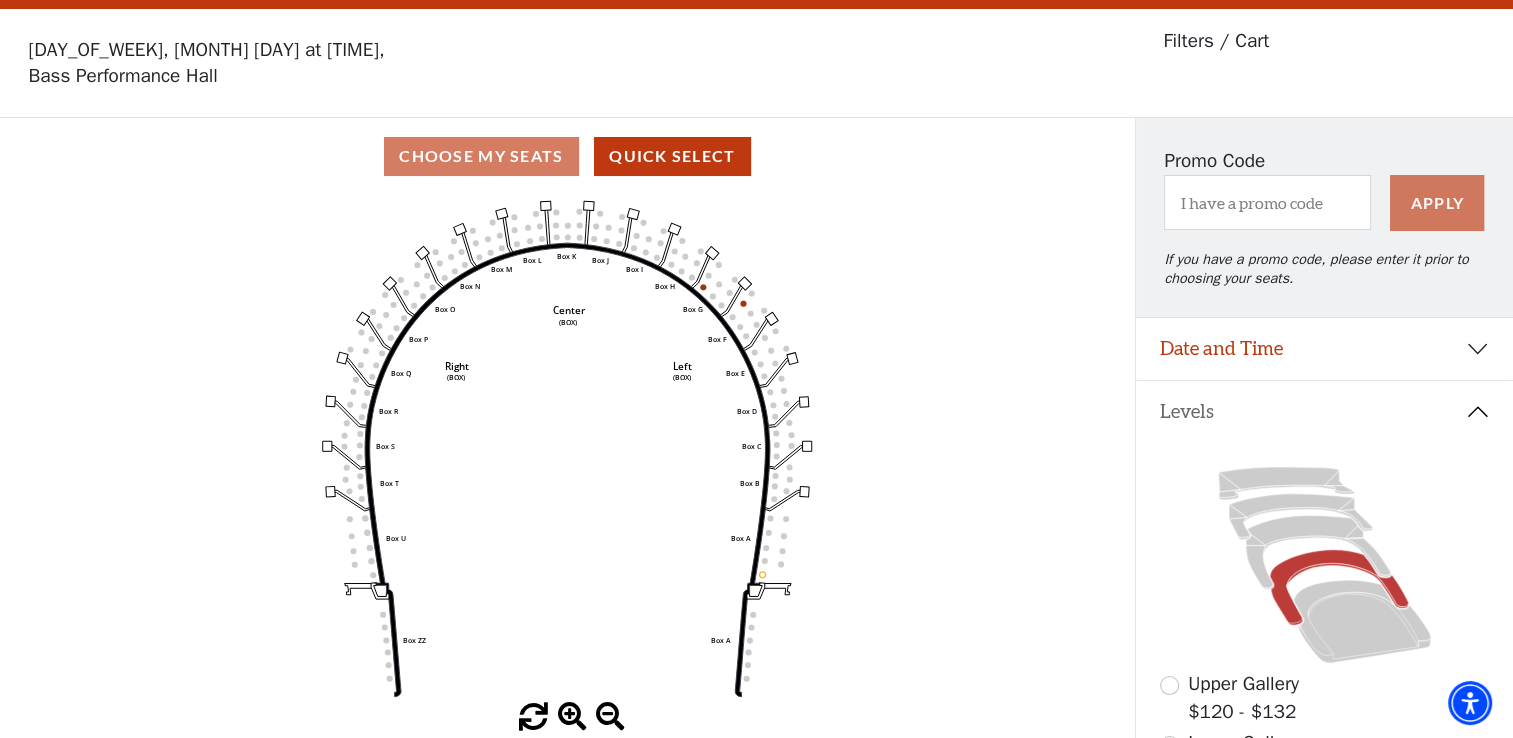scroll, scrollTop: 92, scrollLeft: 0, axis: vertical 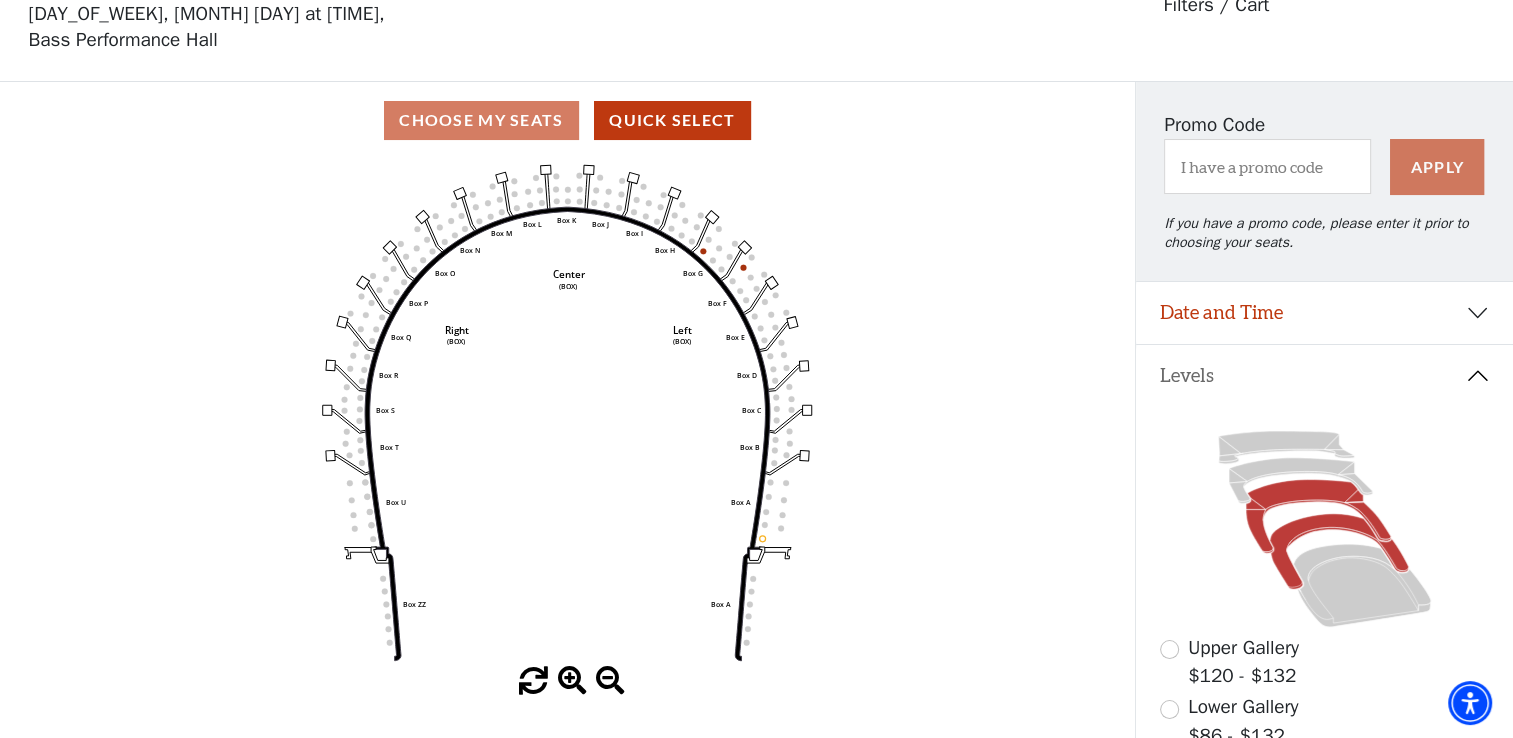 click 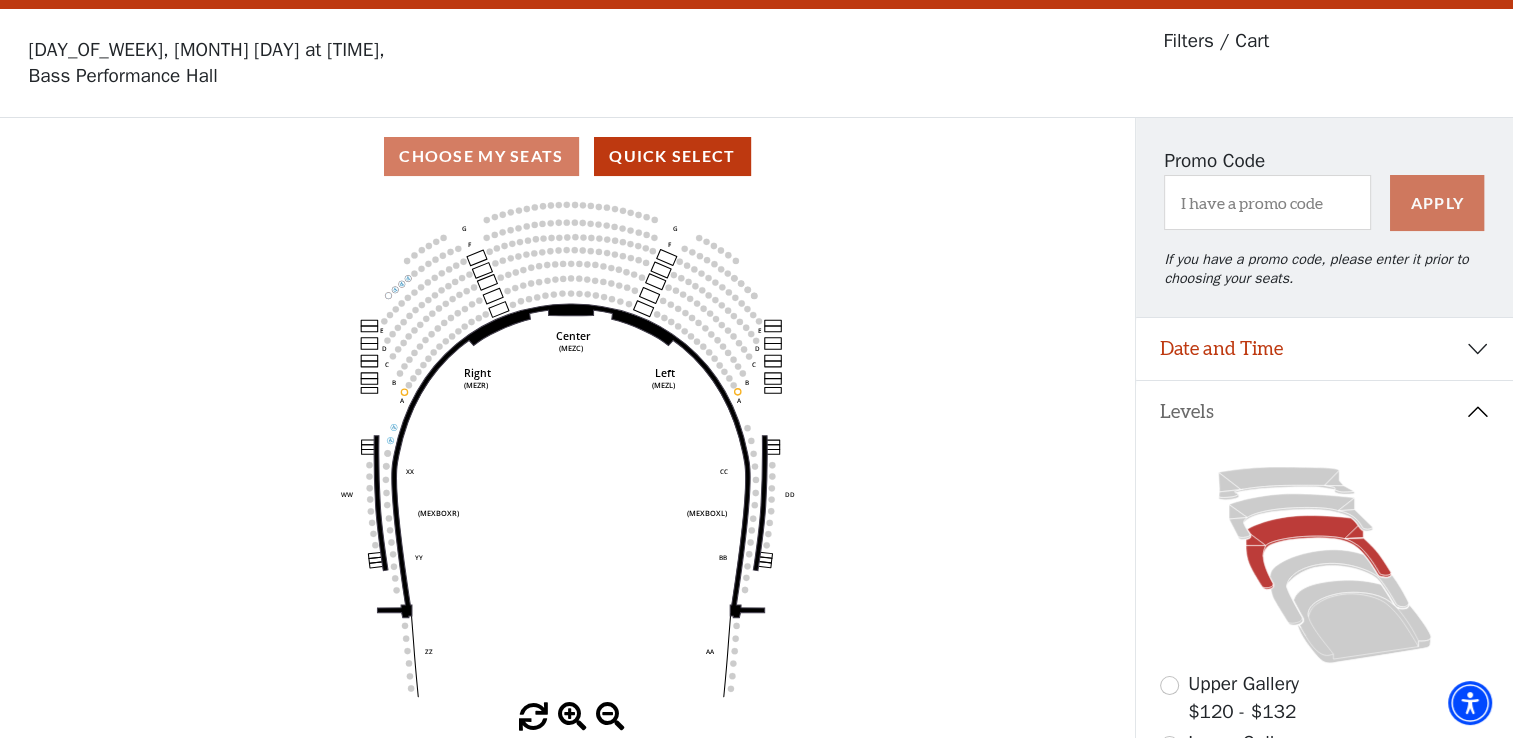 scroll, scrollTop: 92, scrollLeft: 0, axis: vertical 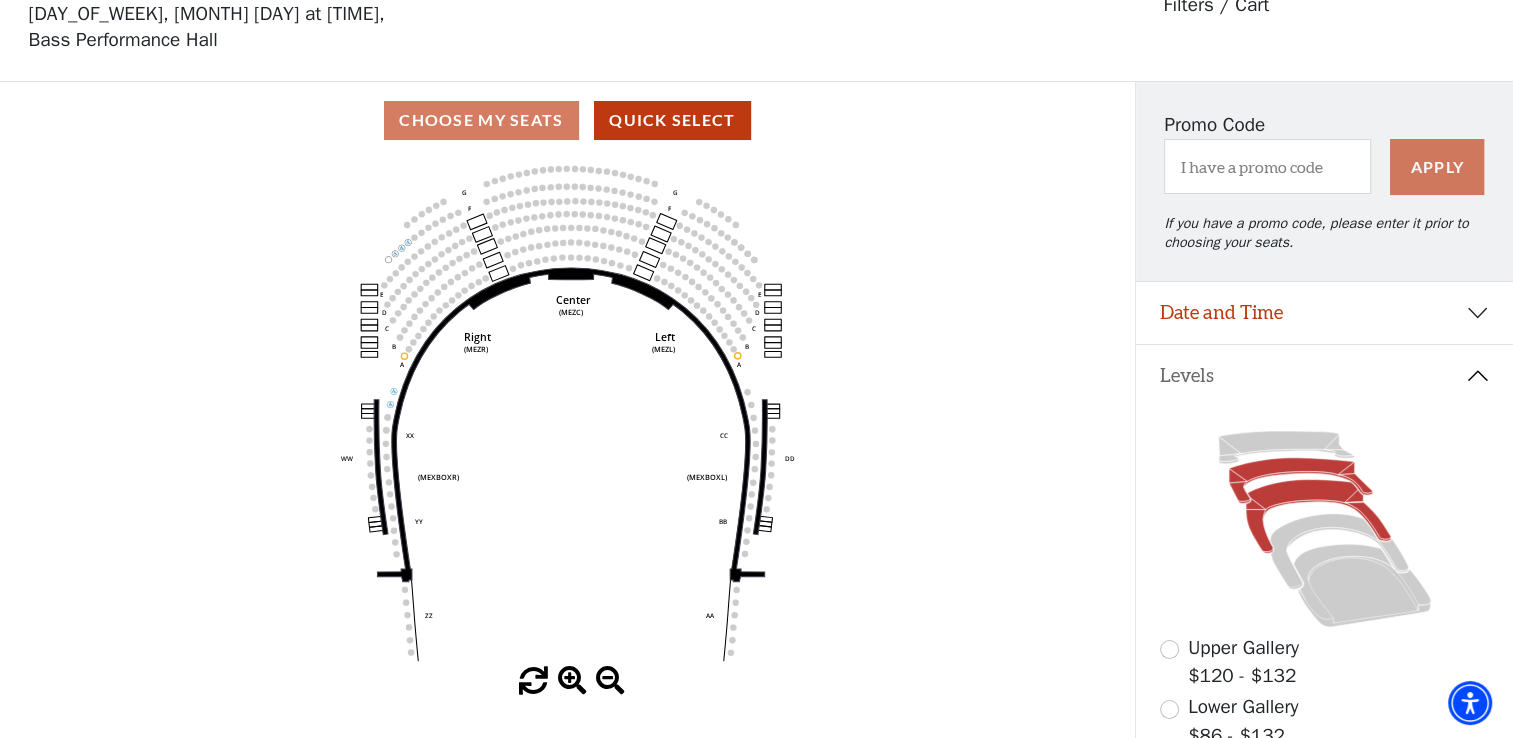 click 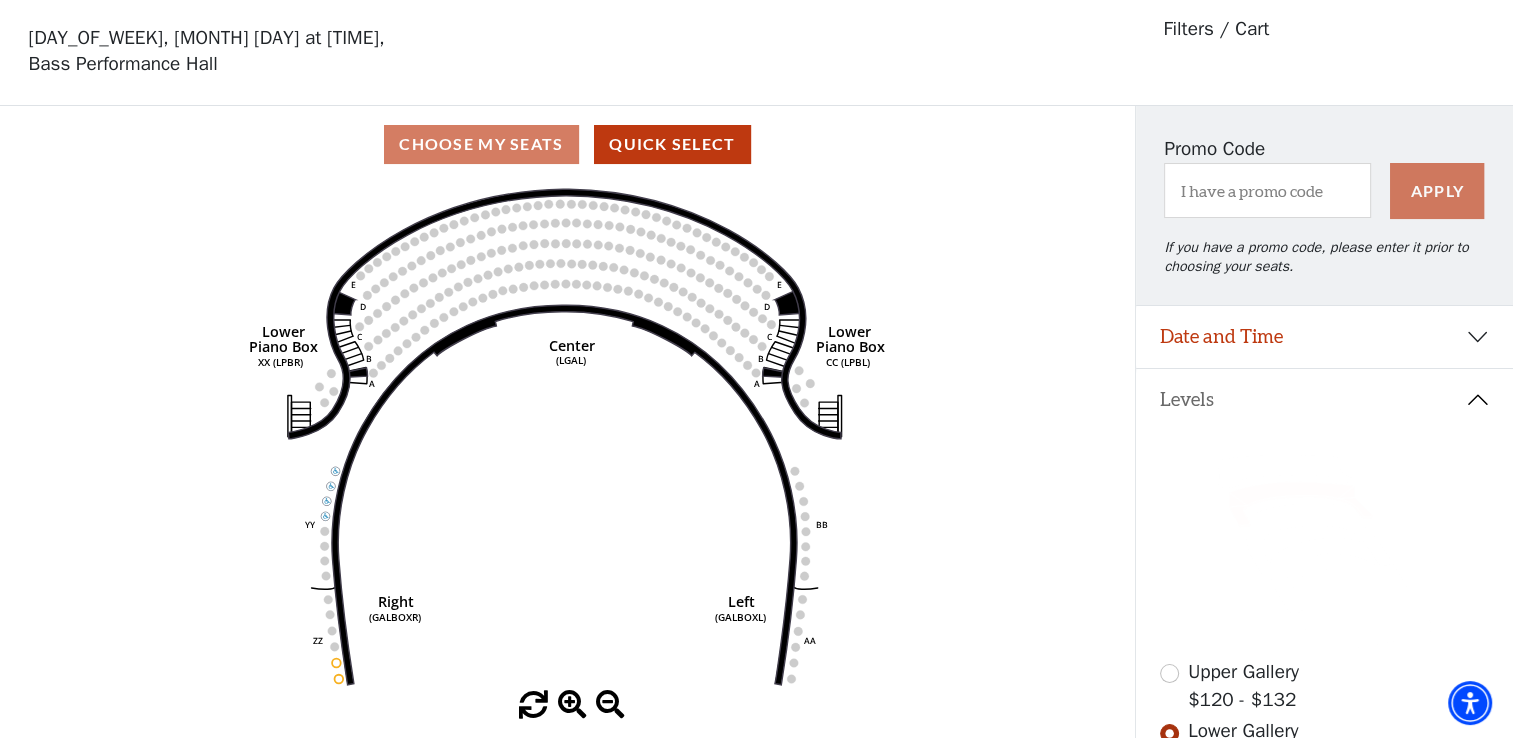 scroll, scrollTop: 92, scrollLeft: 0, axis: vertical 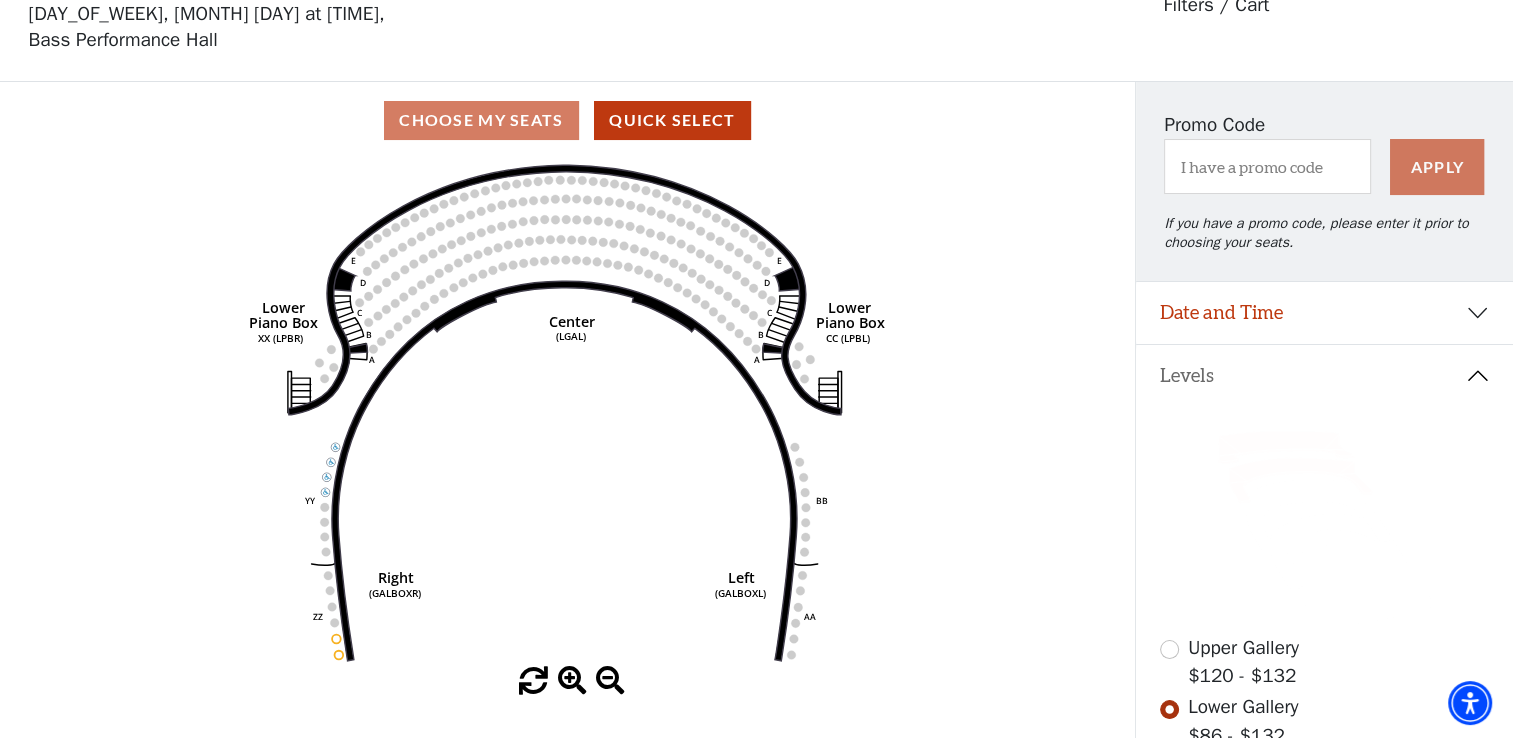 click 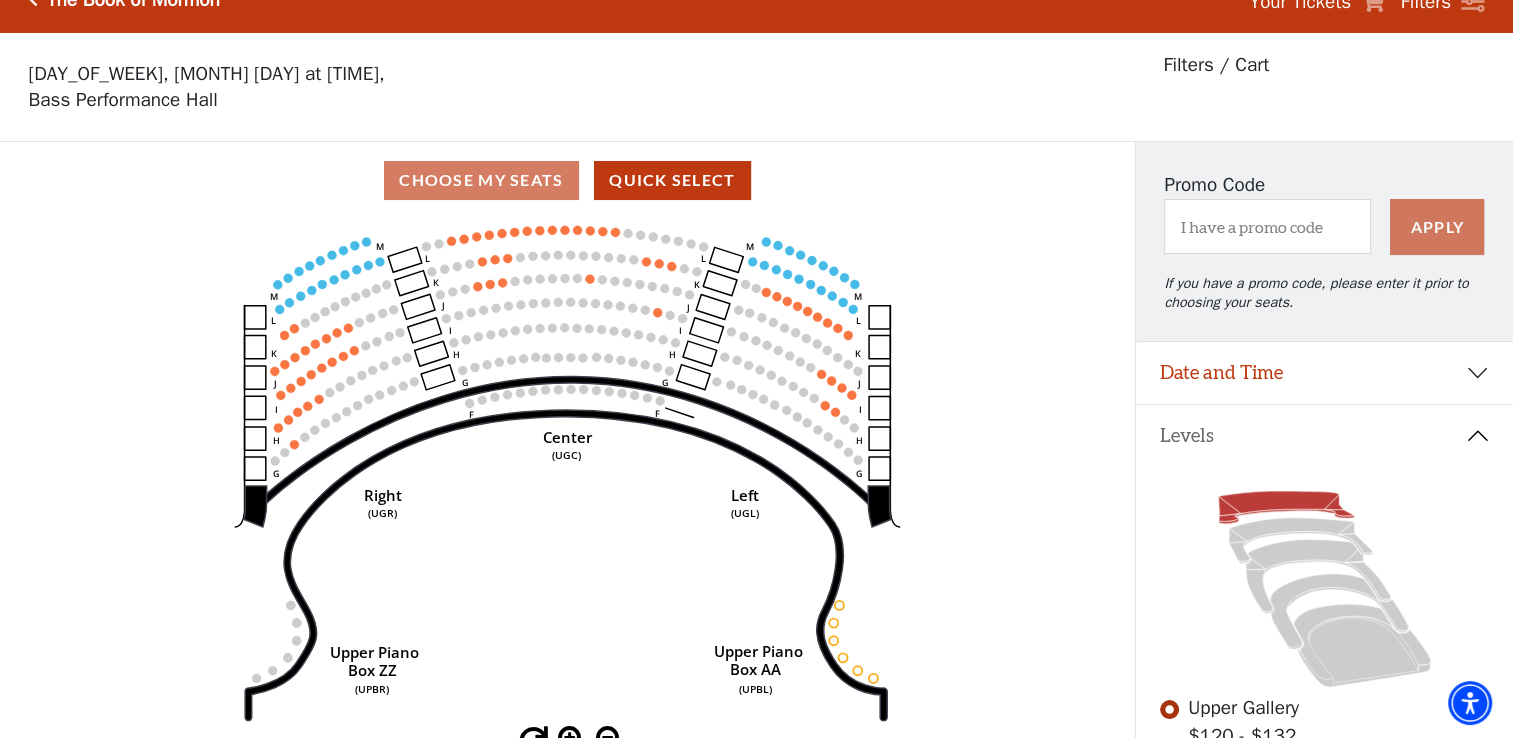 scroll, scrollTop: 0, scrollLeft: 0, axis: both 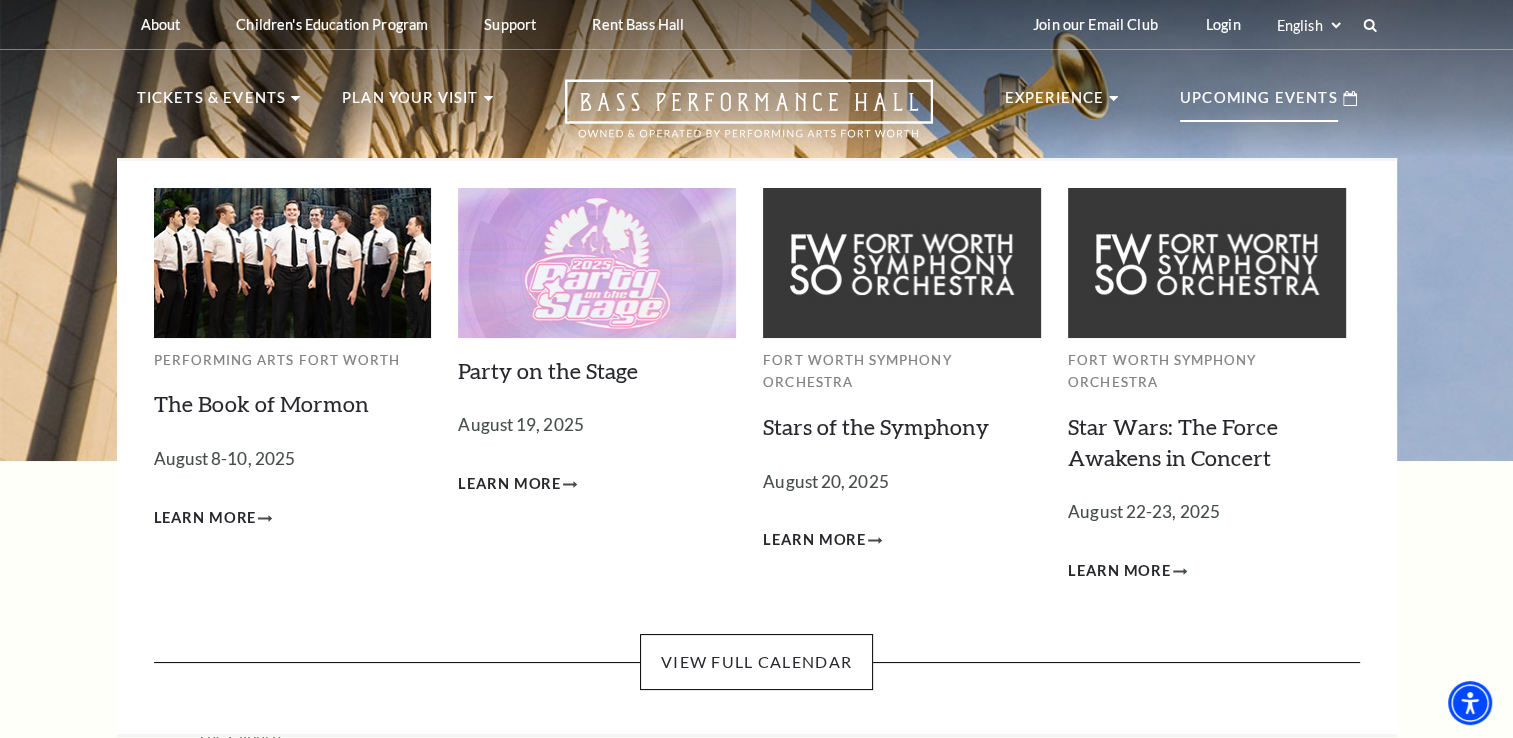 click at bounding box center (293, 262) 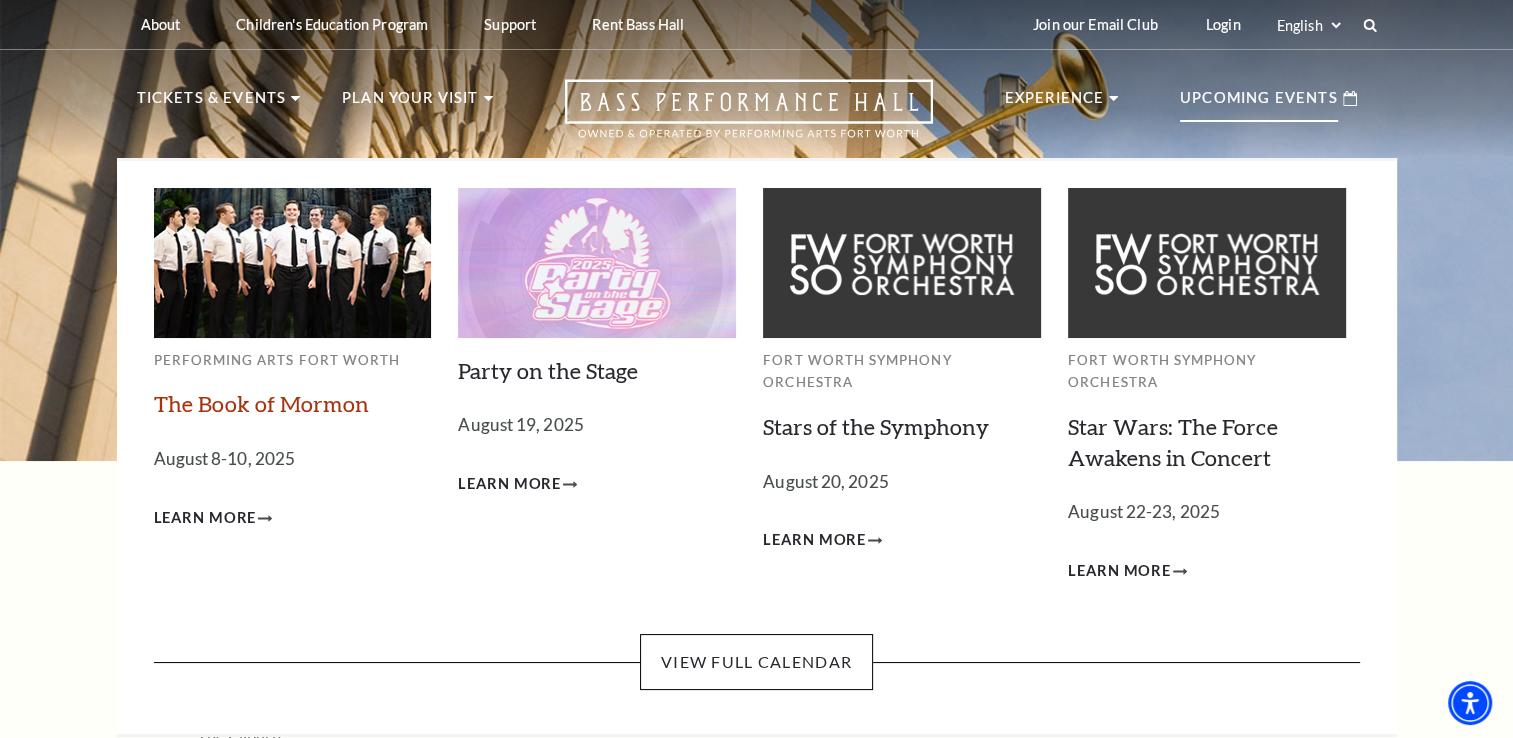 click on "The Book of Mormon" at bounding box center [261, 403] 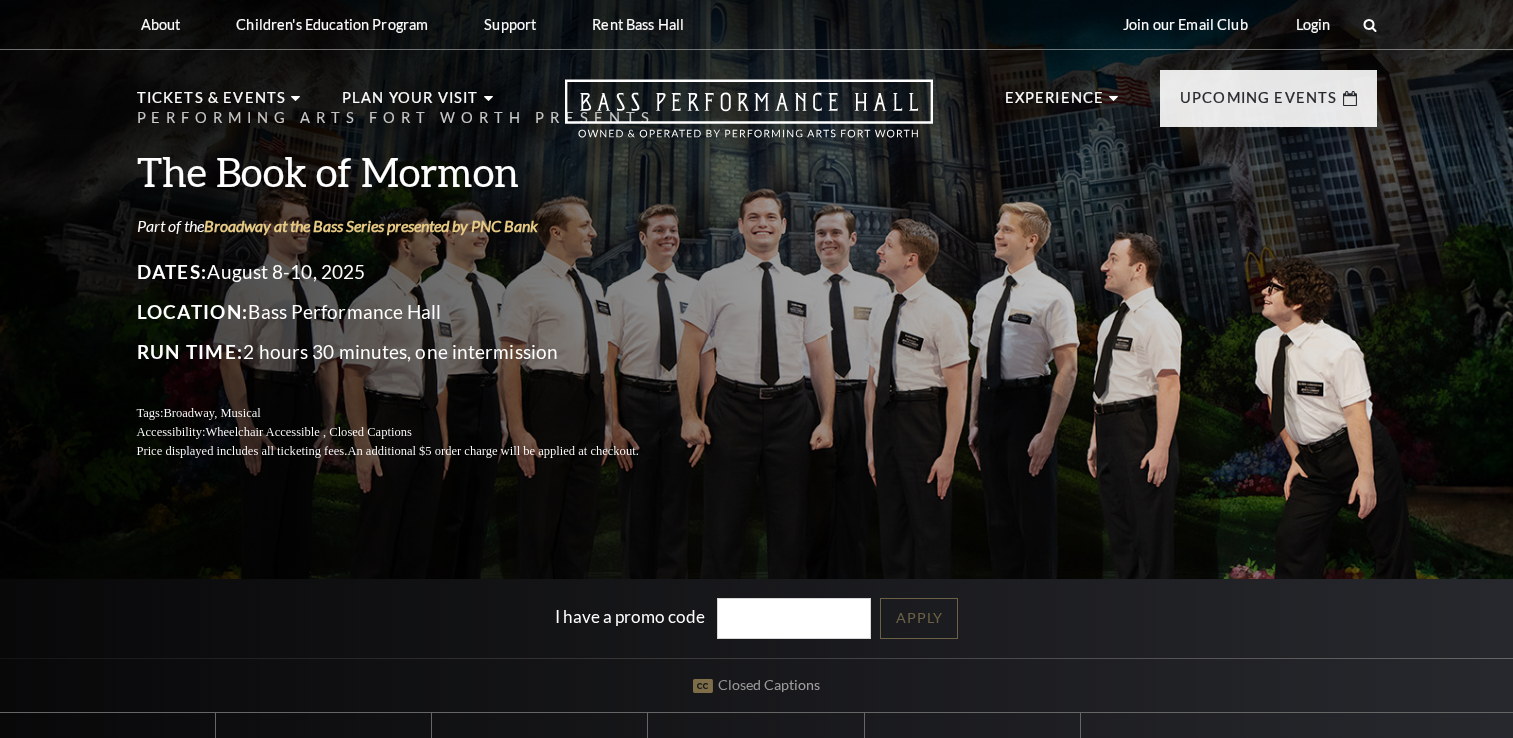click on "Tags:  Broadway, Musical" at bounding box center [412, 413] 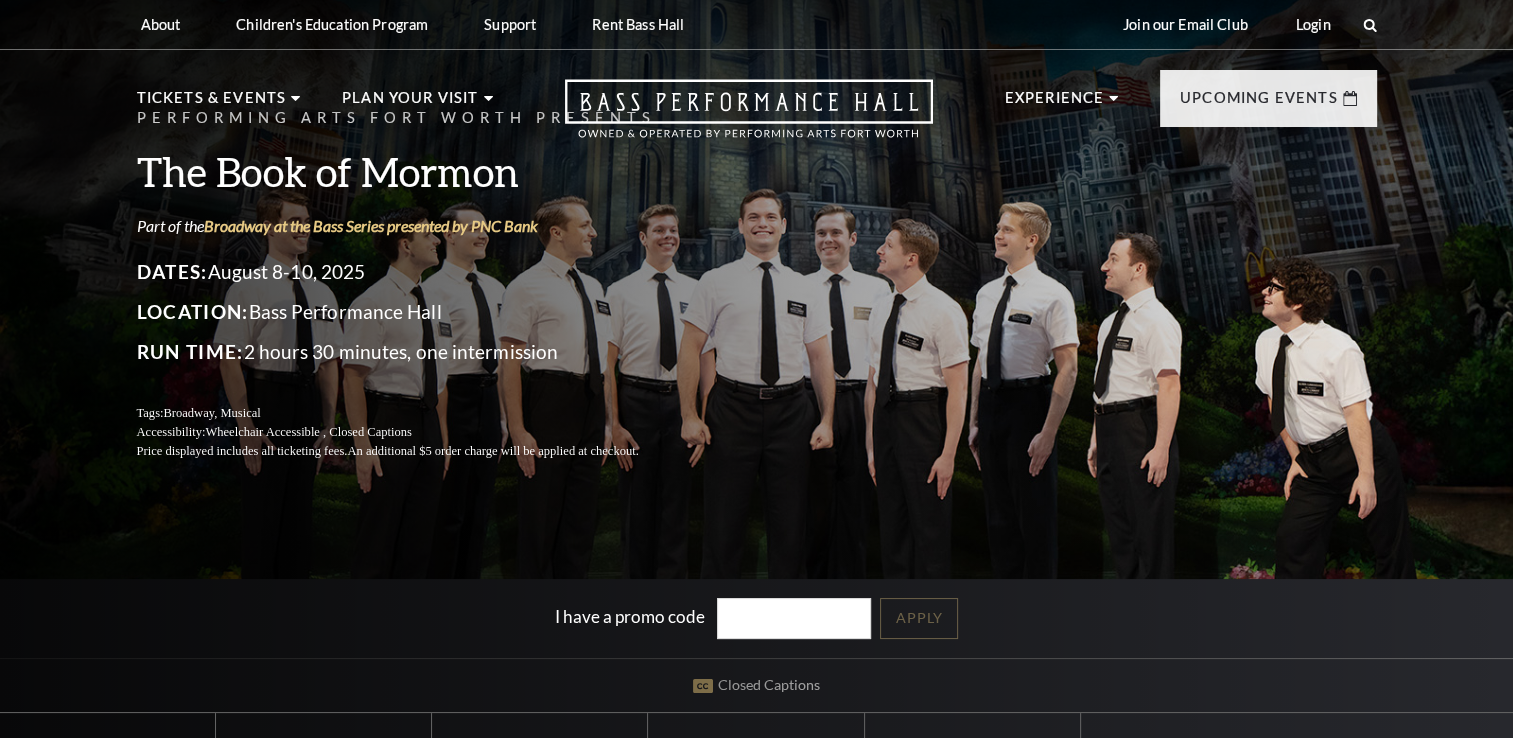 scroll, scrollTop: 0, scrollLeft: 0, axis: both 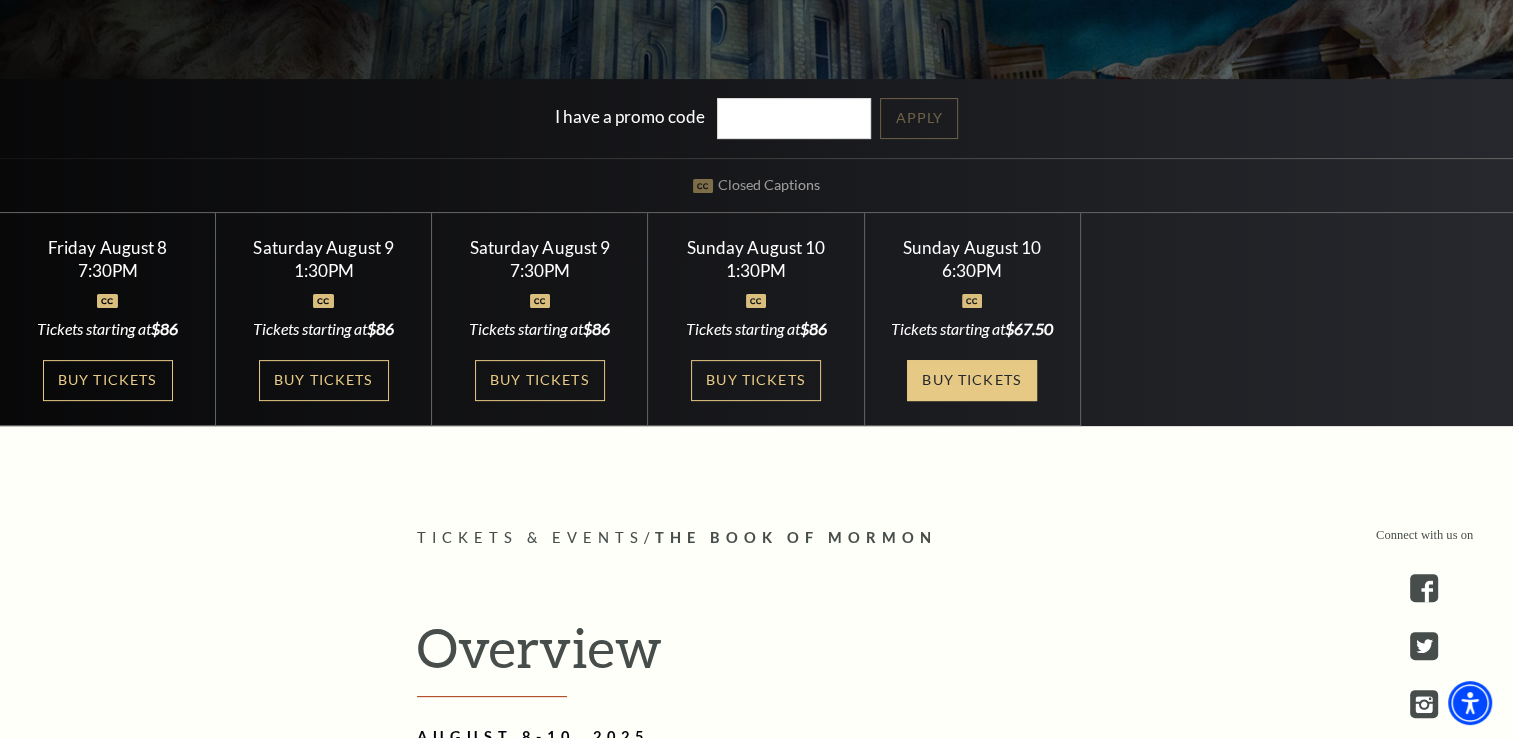 click on "Buy Tickets" at bounding box center (972, 380) 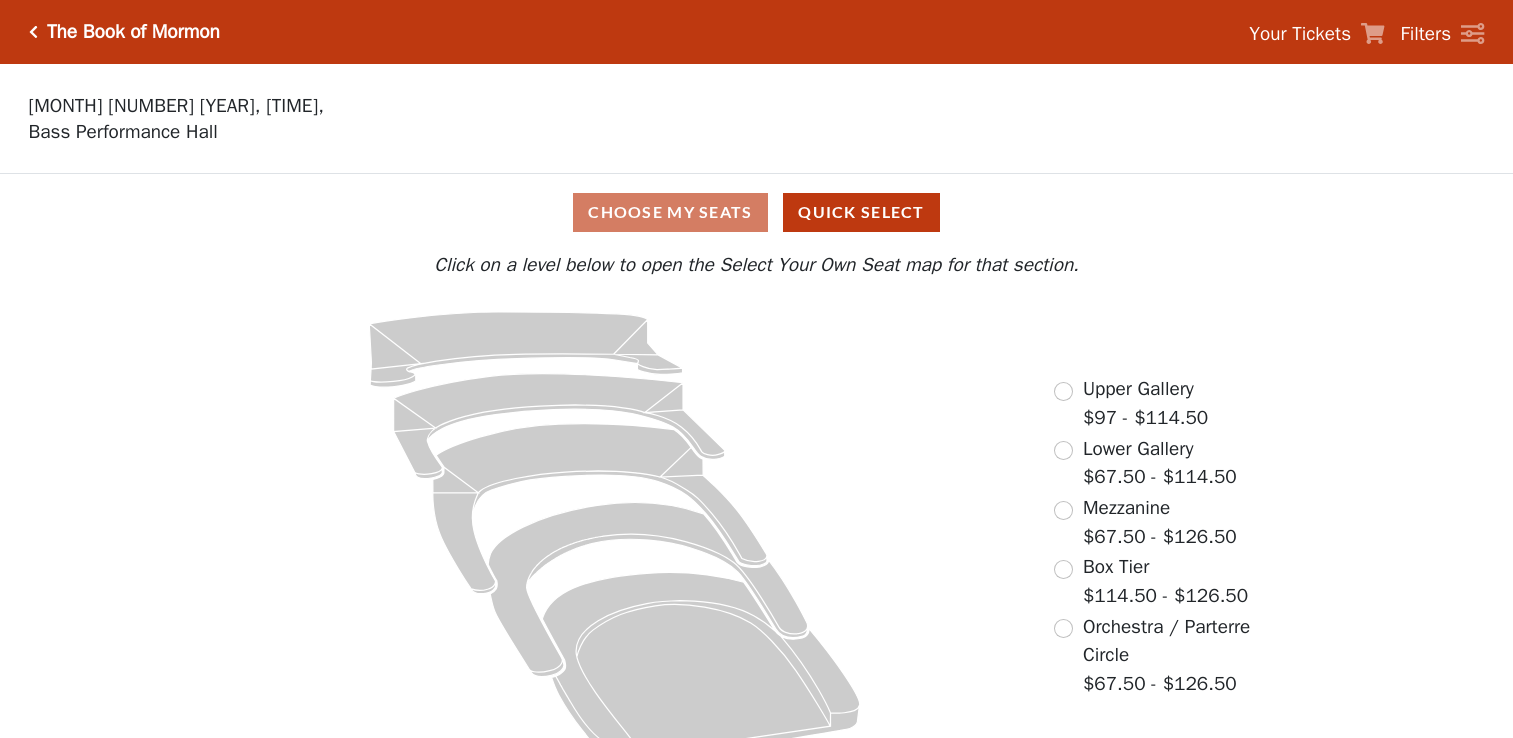 scroll, scrollTop: 0, scrollLeft: 0, axis: both 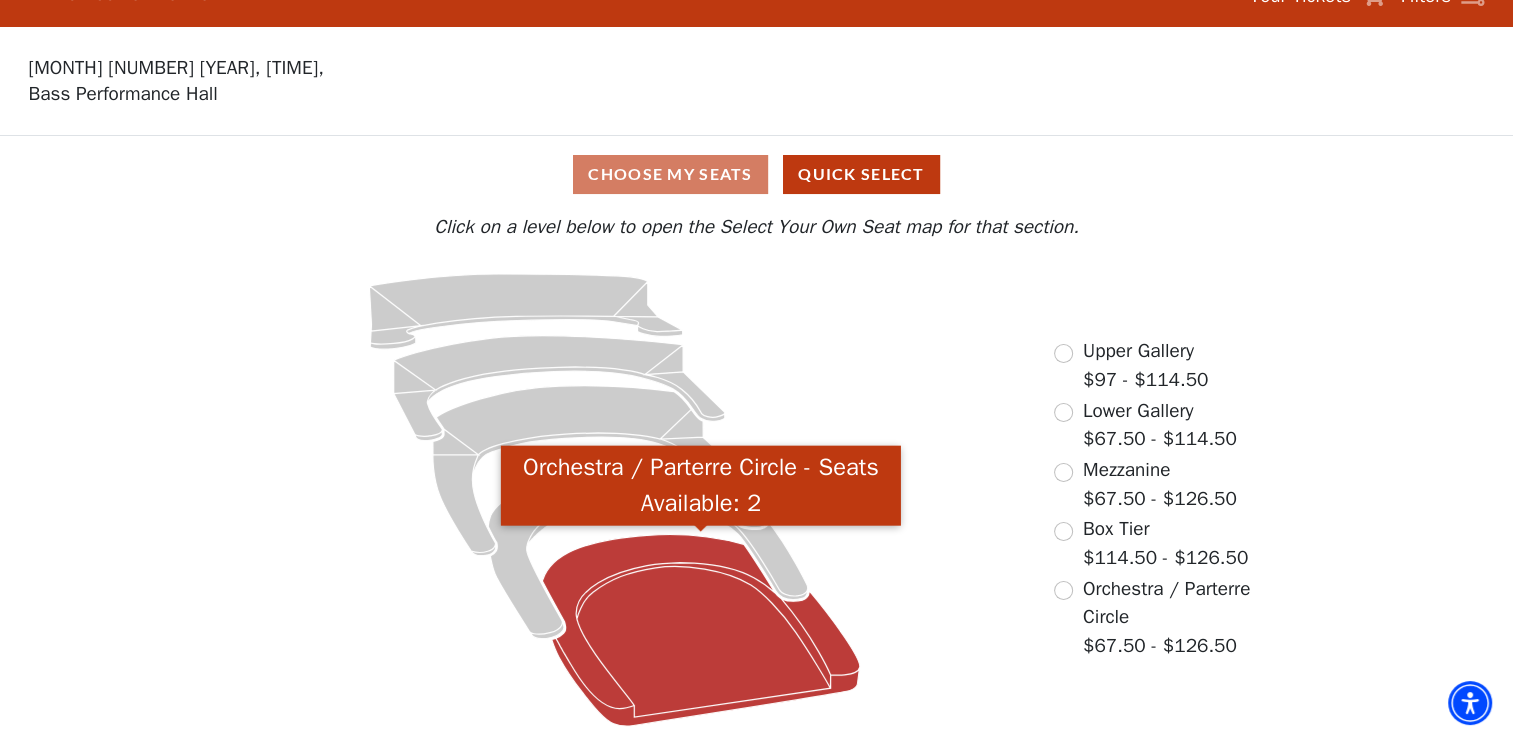 click 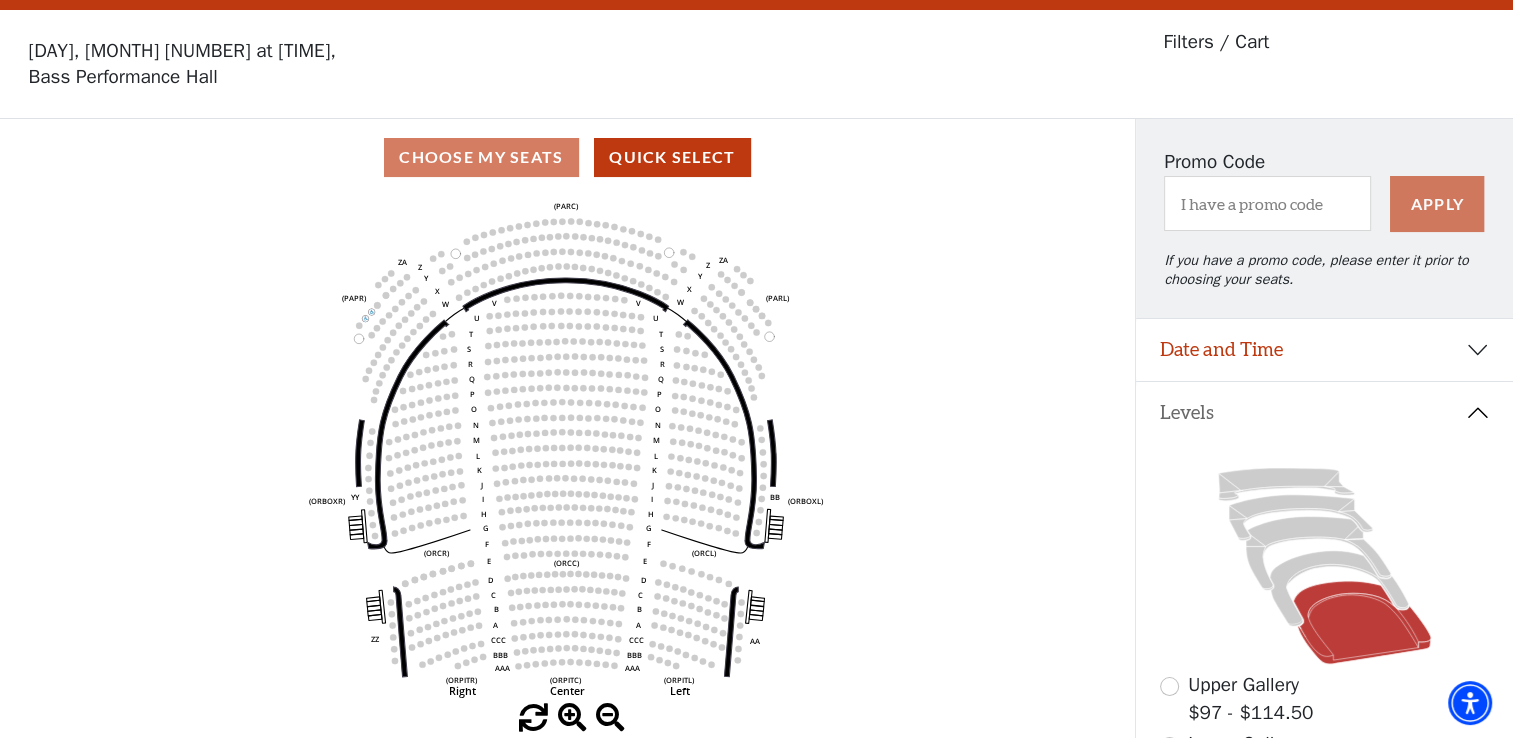 scroll, scrollTop: 92, scrollLeft: 0, axis: vertical 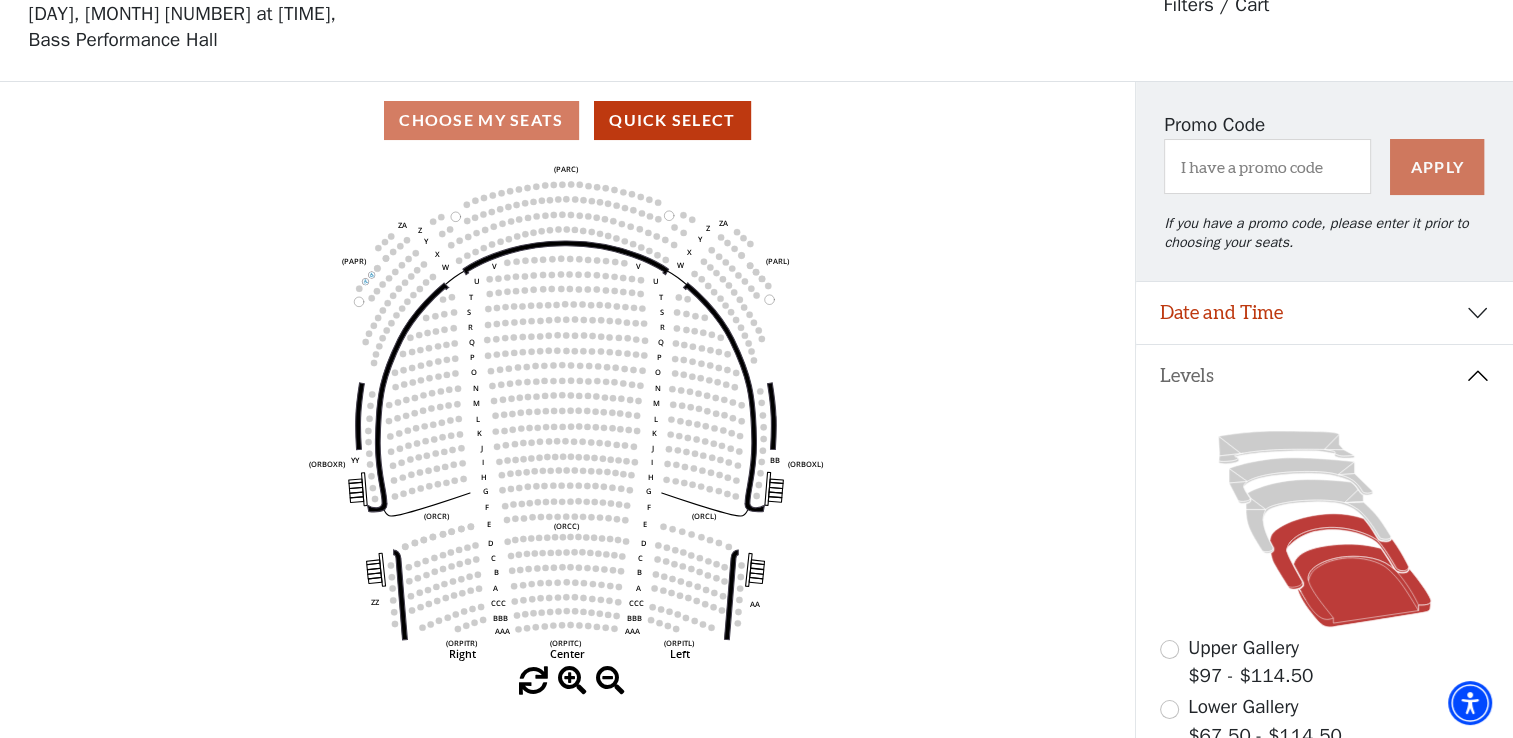 click 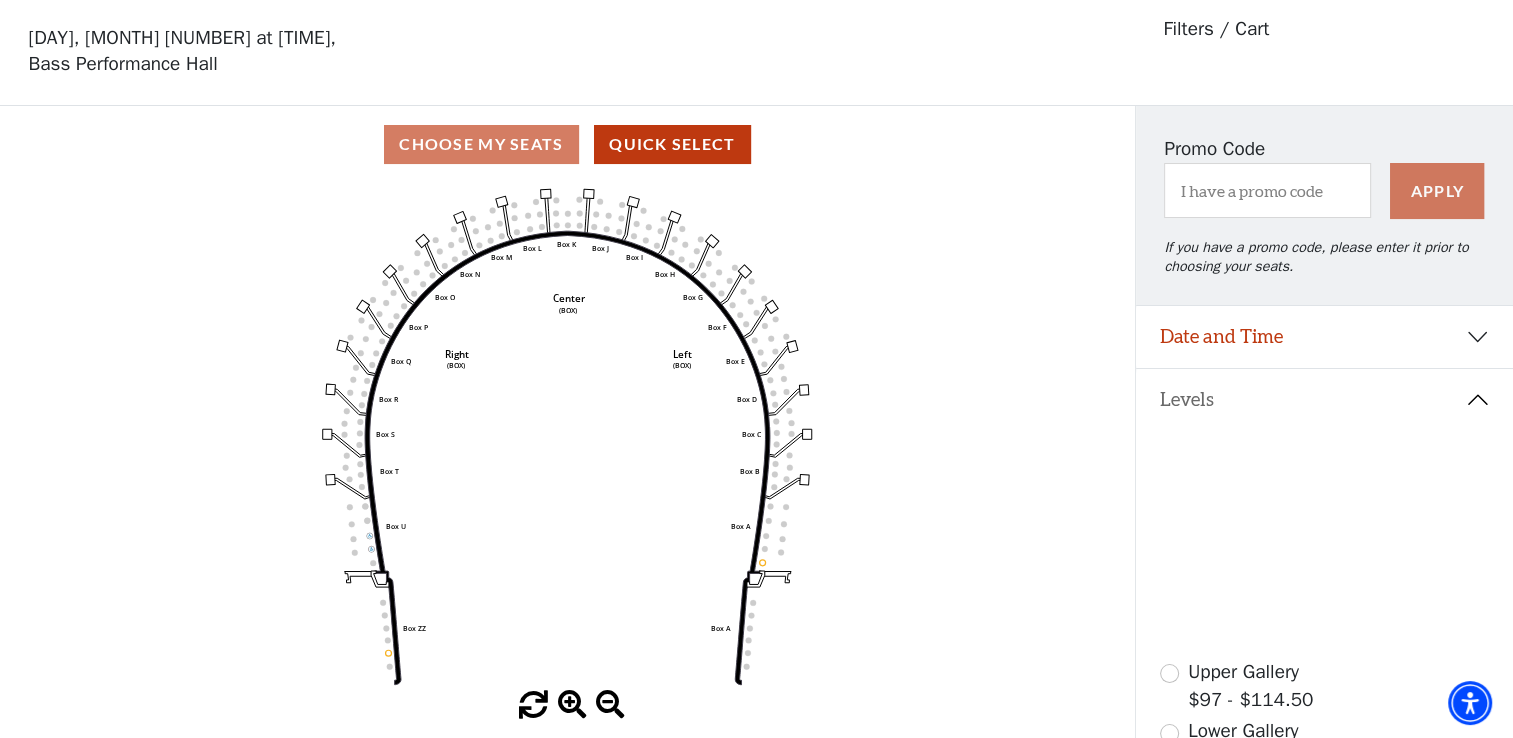 scroll, scrollTop: 92, scrollLeft: 0, axis: vertical 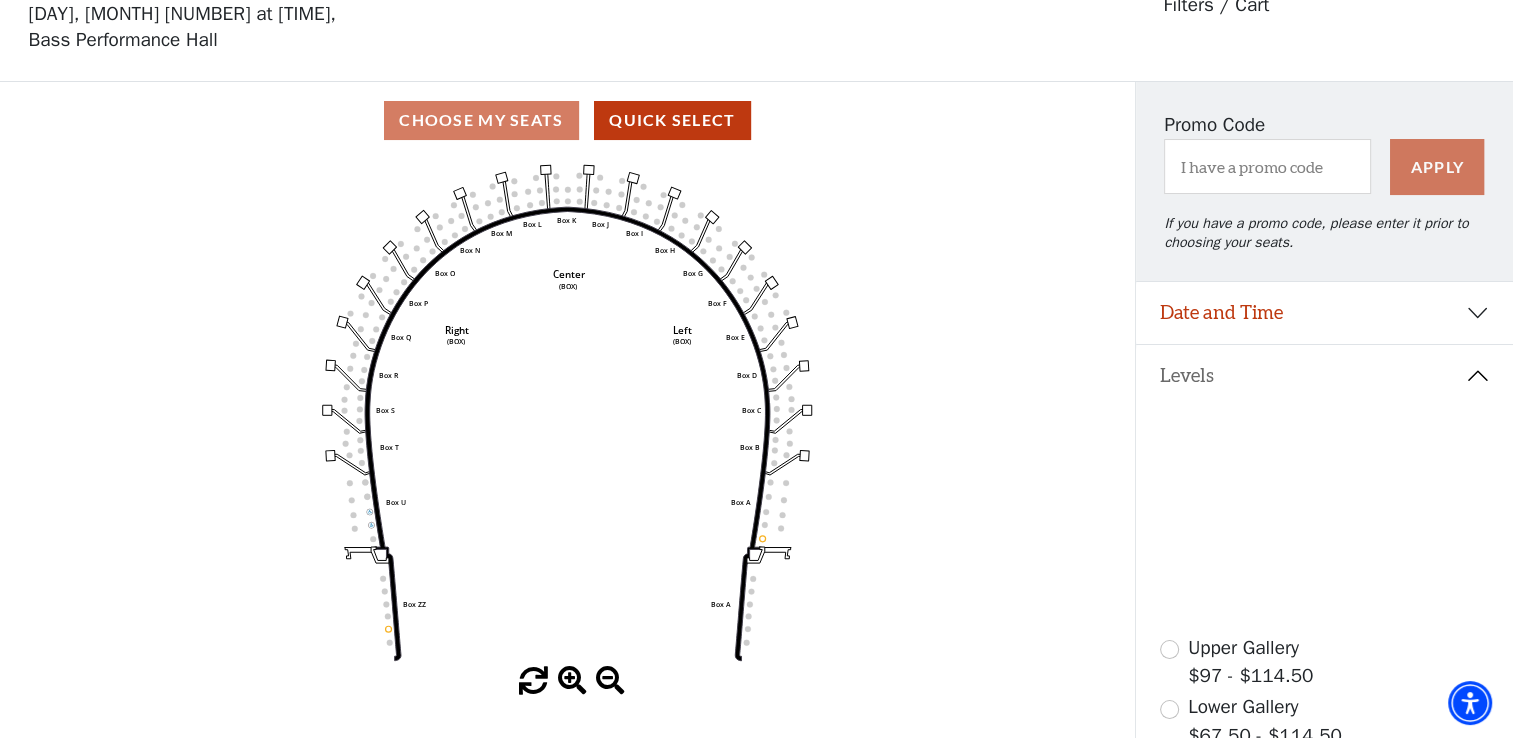 click 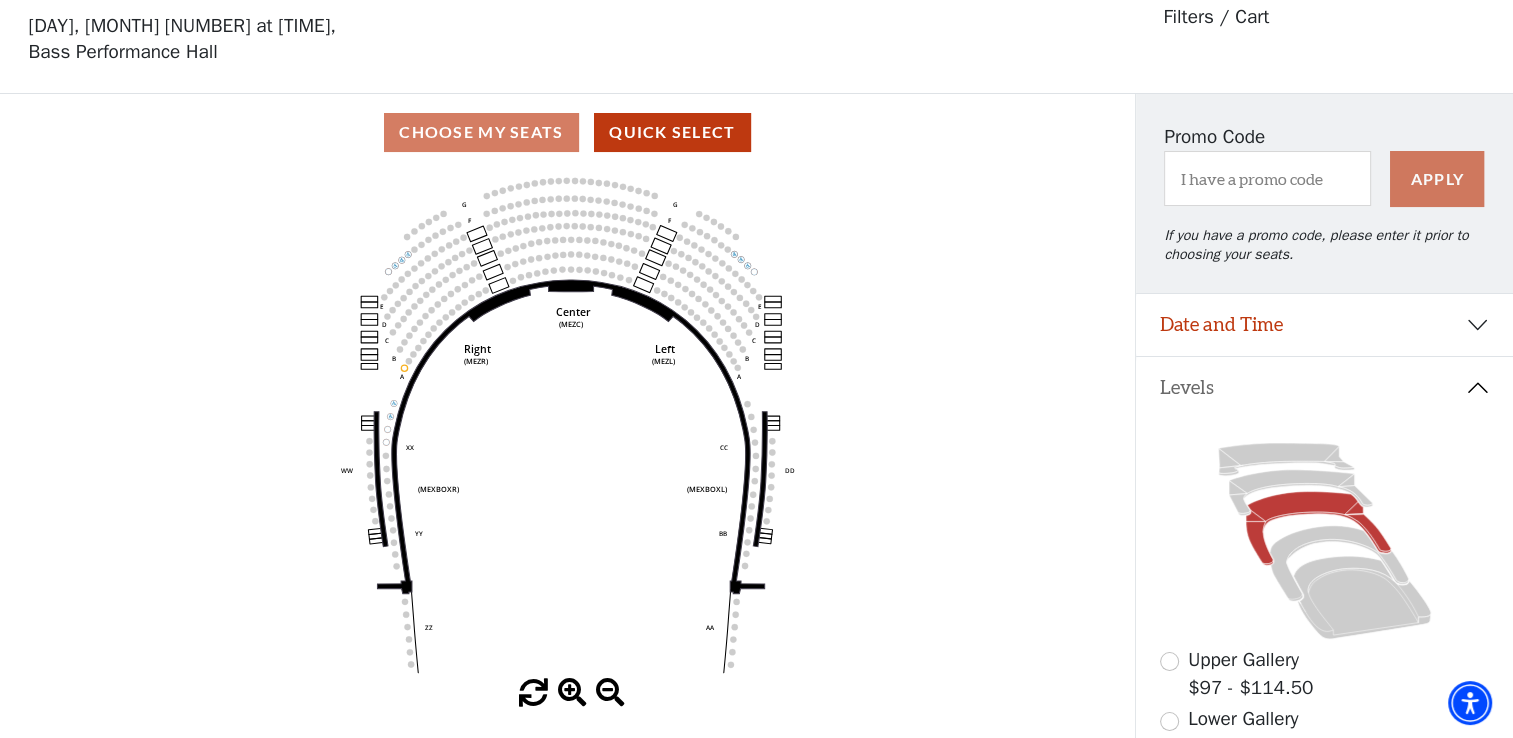 scroll, scrollTop: 92, scrollLeft: 0, axis: vertical 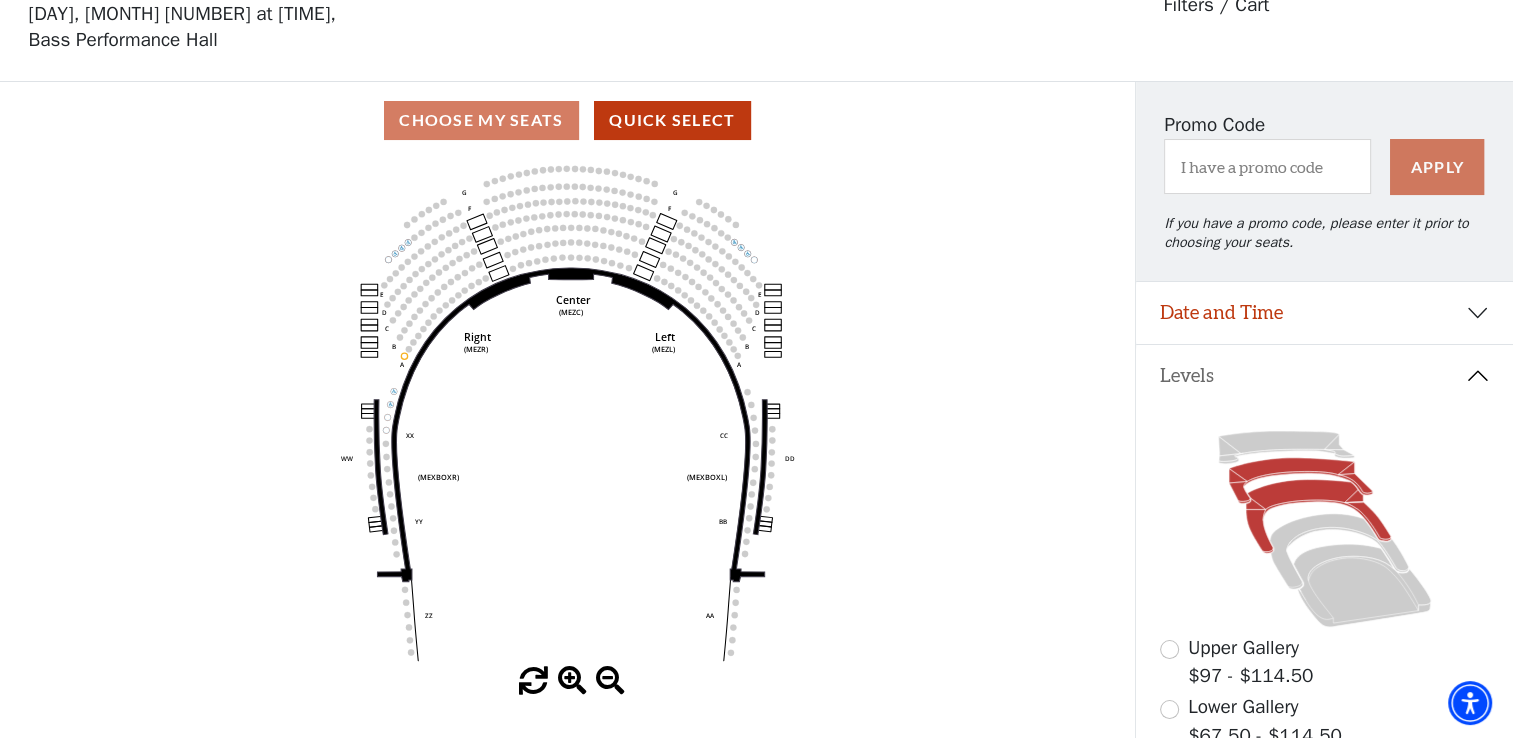 click 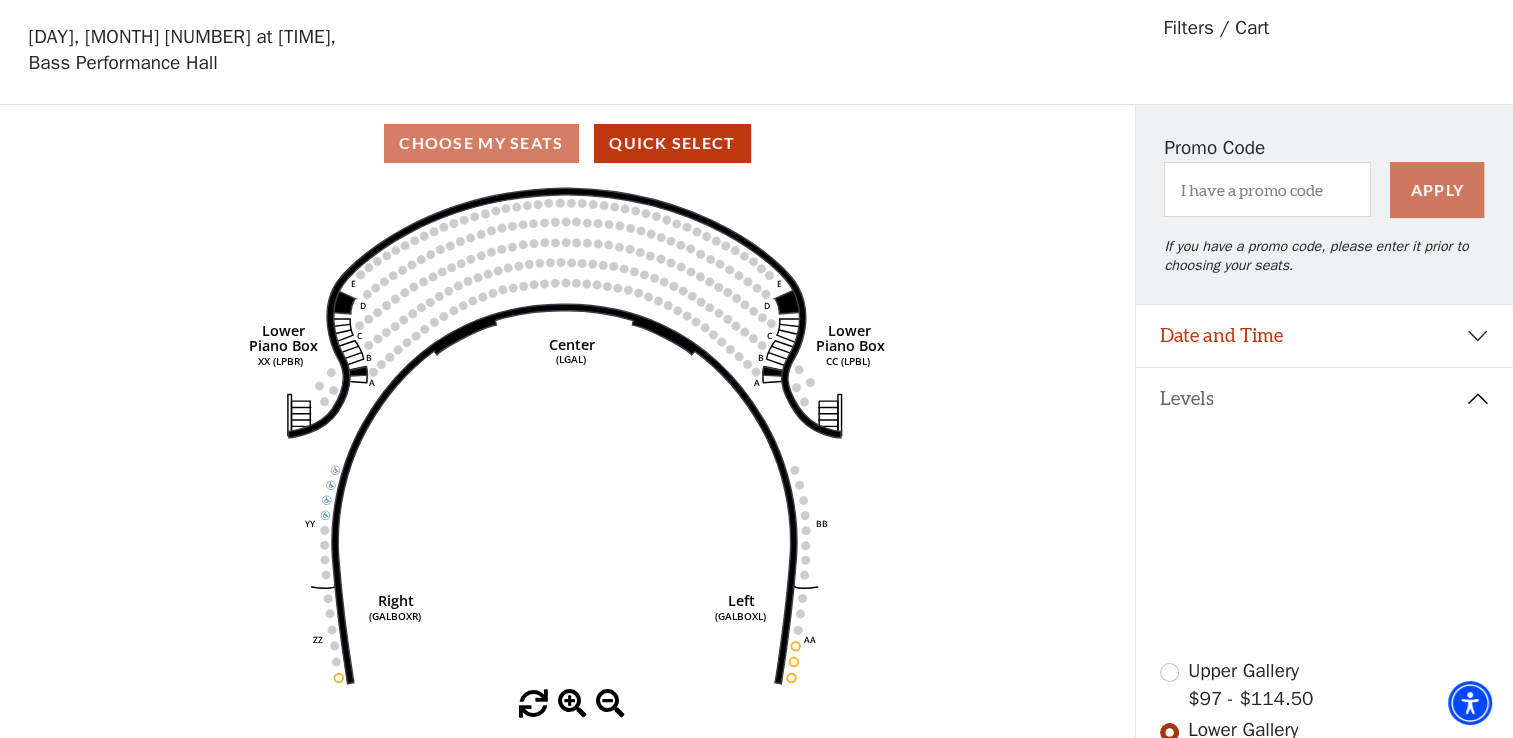 scroll, scrollTop: 92, scrollLeft: 0, axis: vertical 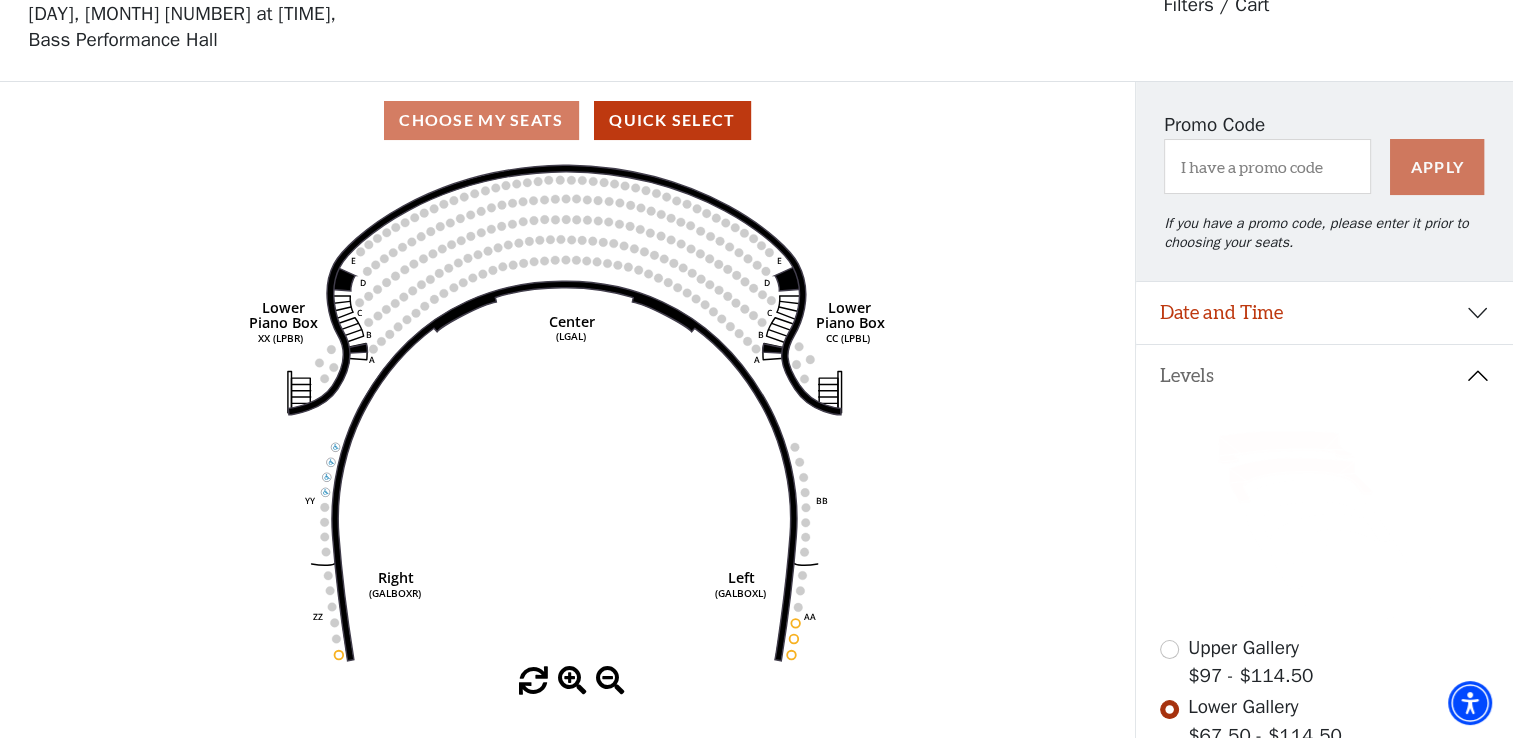 click 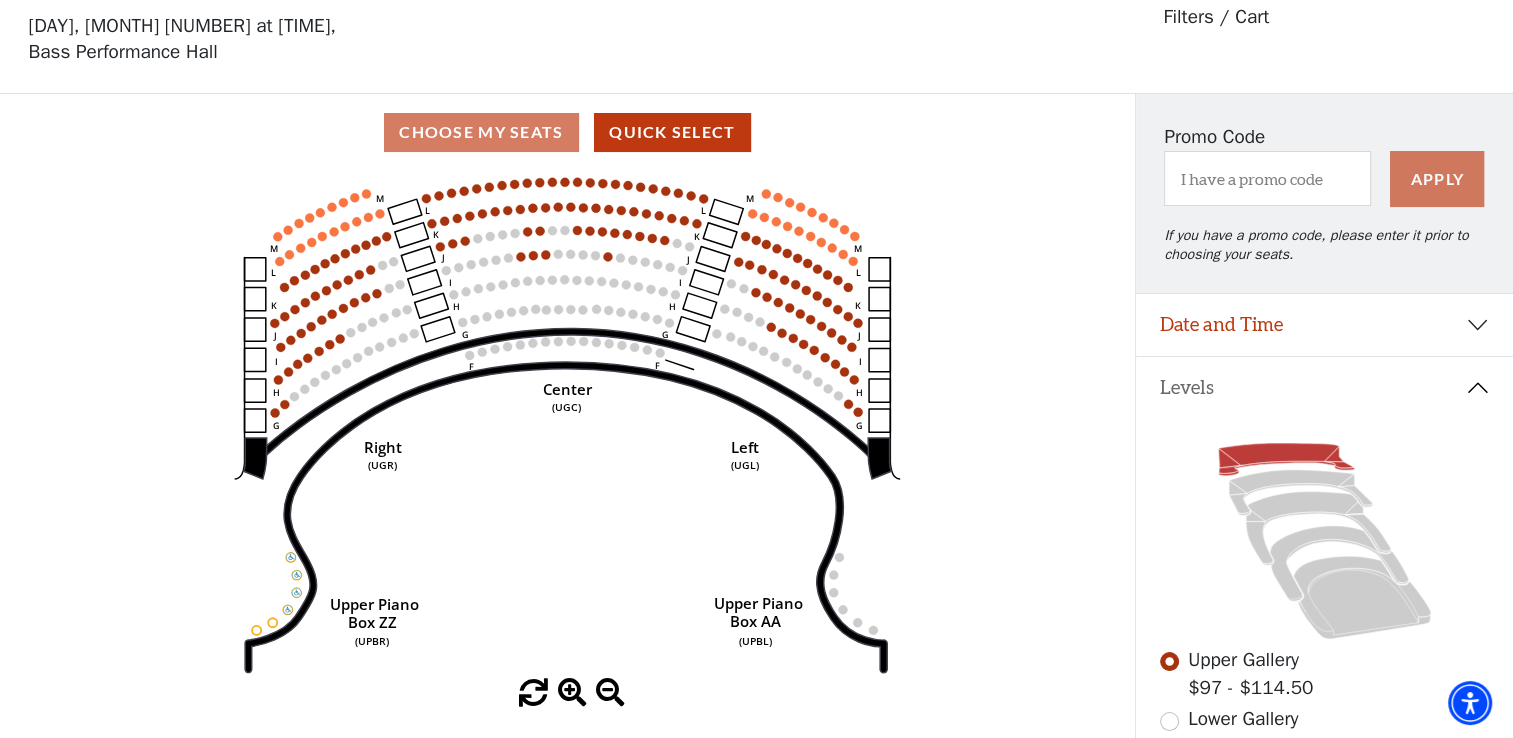 scroll, scrollTop: 92, scrollLeft: 0, axis: vertical 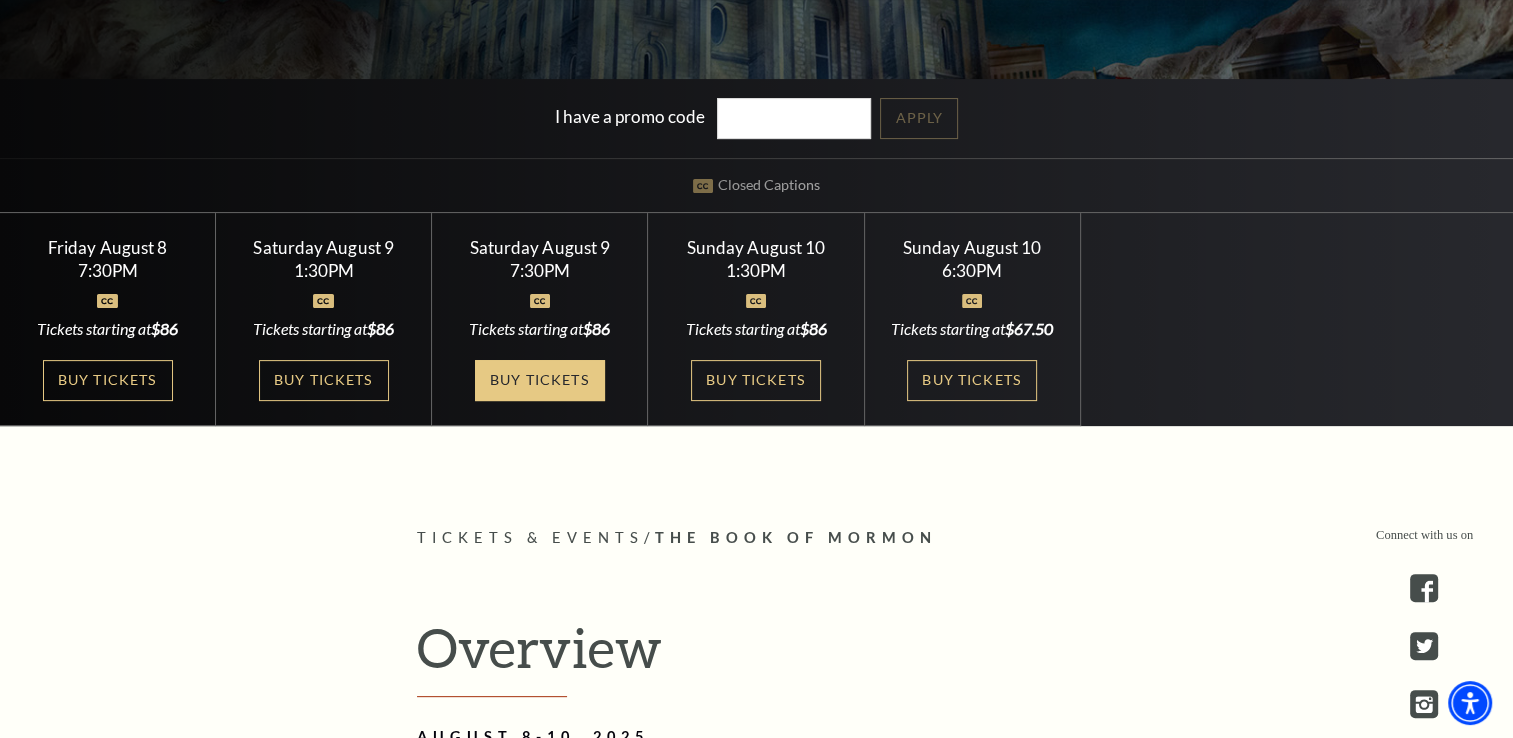 click on "Buy Tickets" at bounding box center [540, 380] 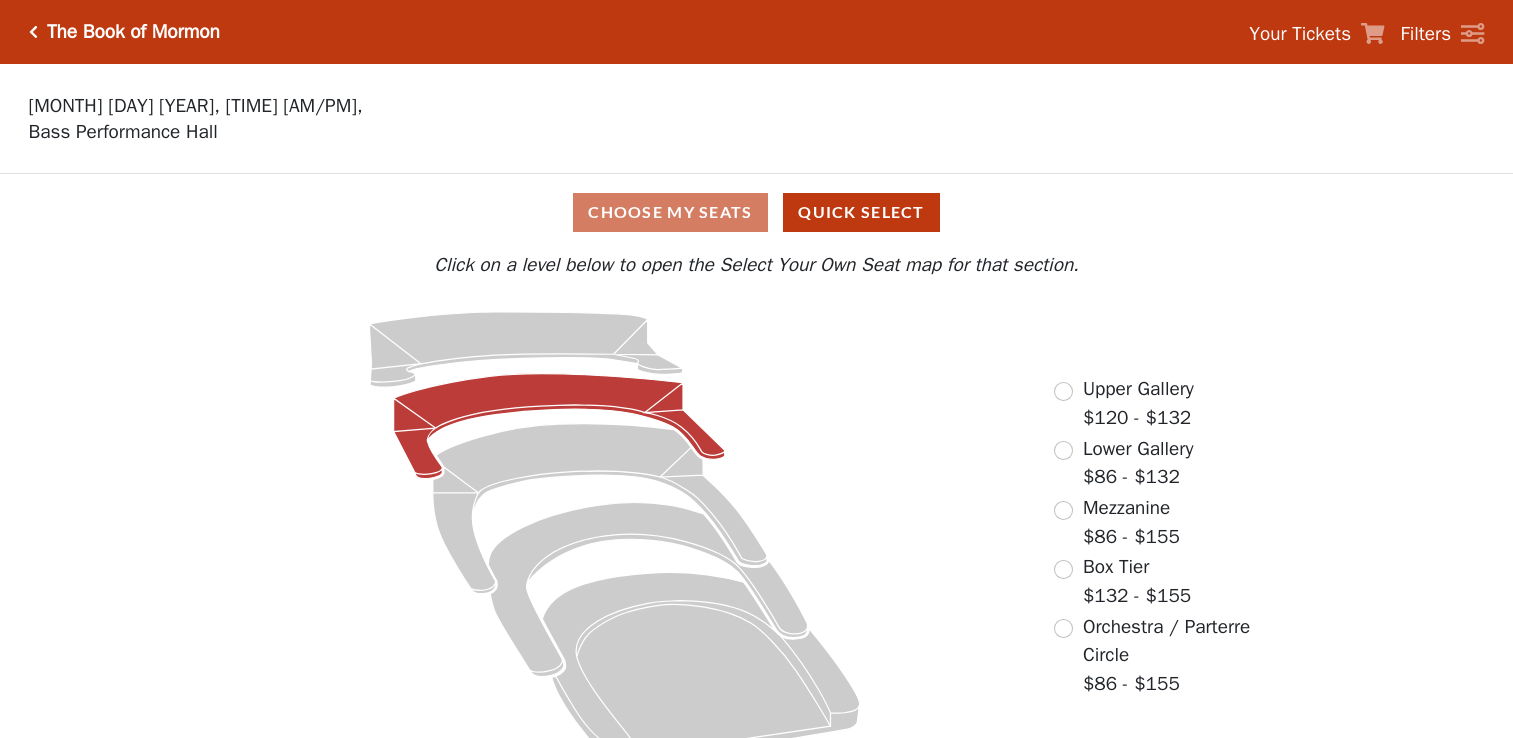 scroll, scrollTop: 0, scrollLeft: 0, axis: both 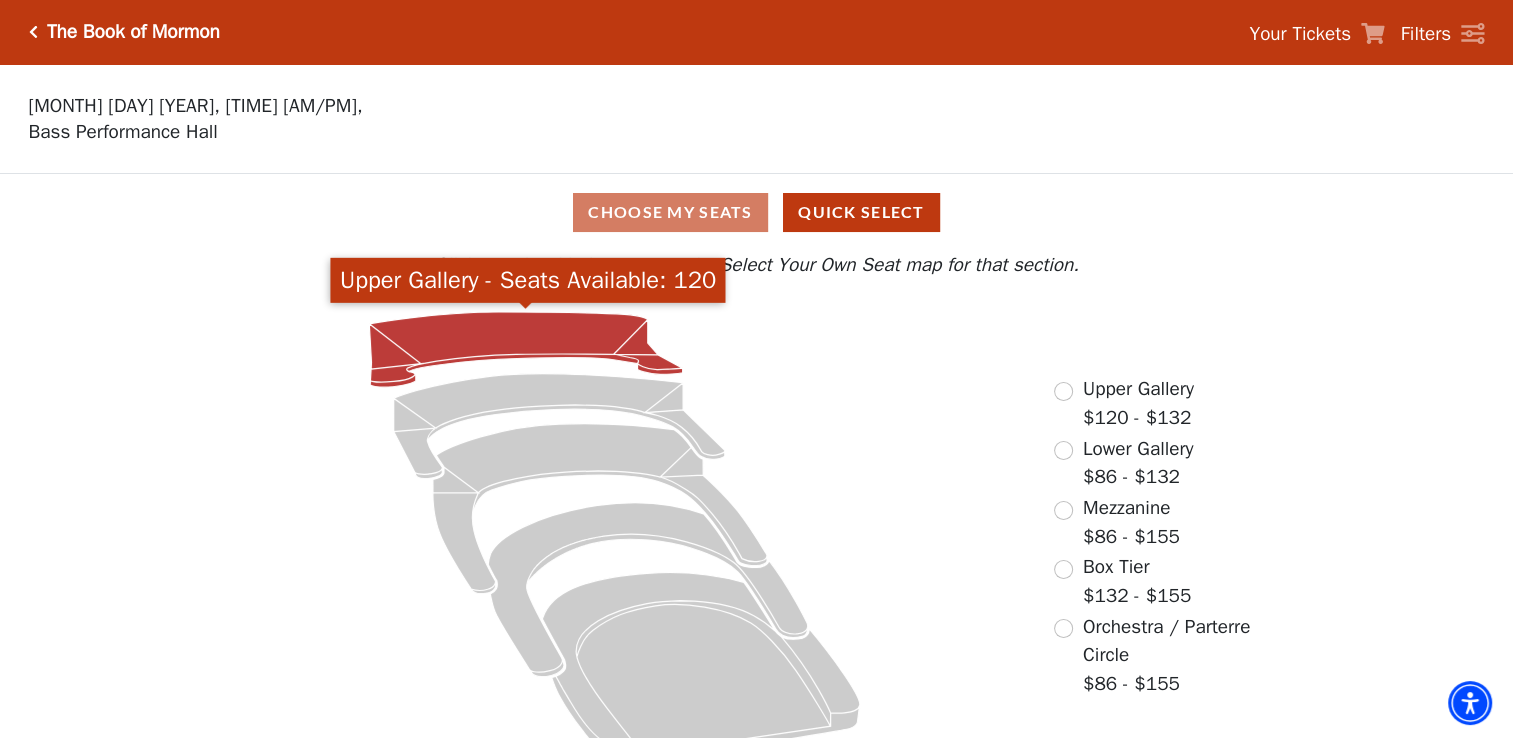 click 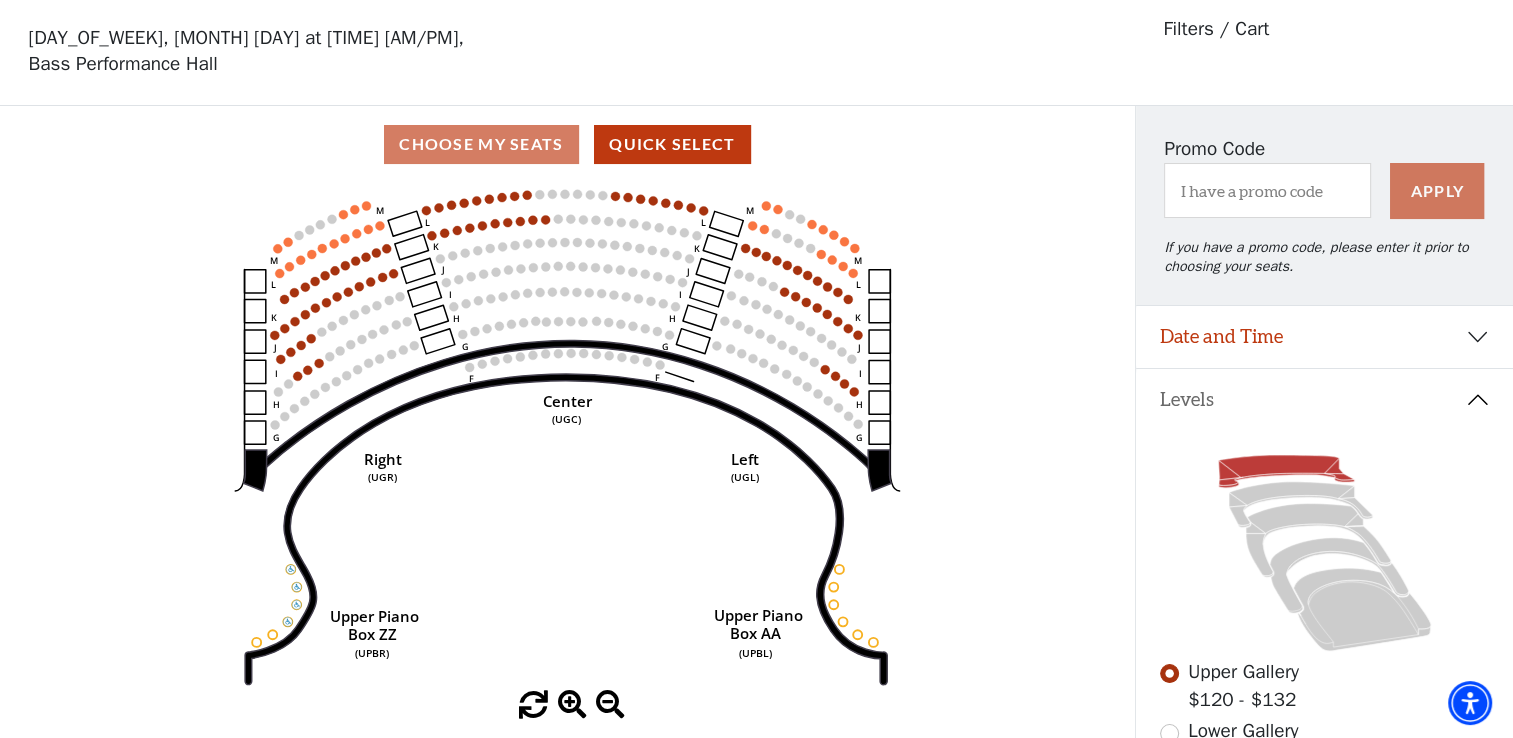 scroll, scrollTop: 92, scrollLeft: 0, axis: vertical 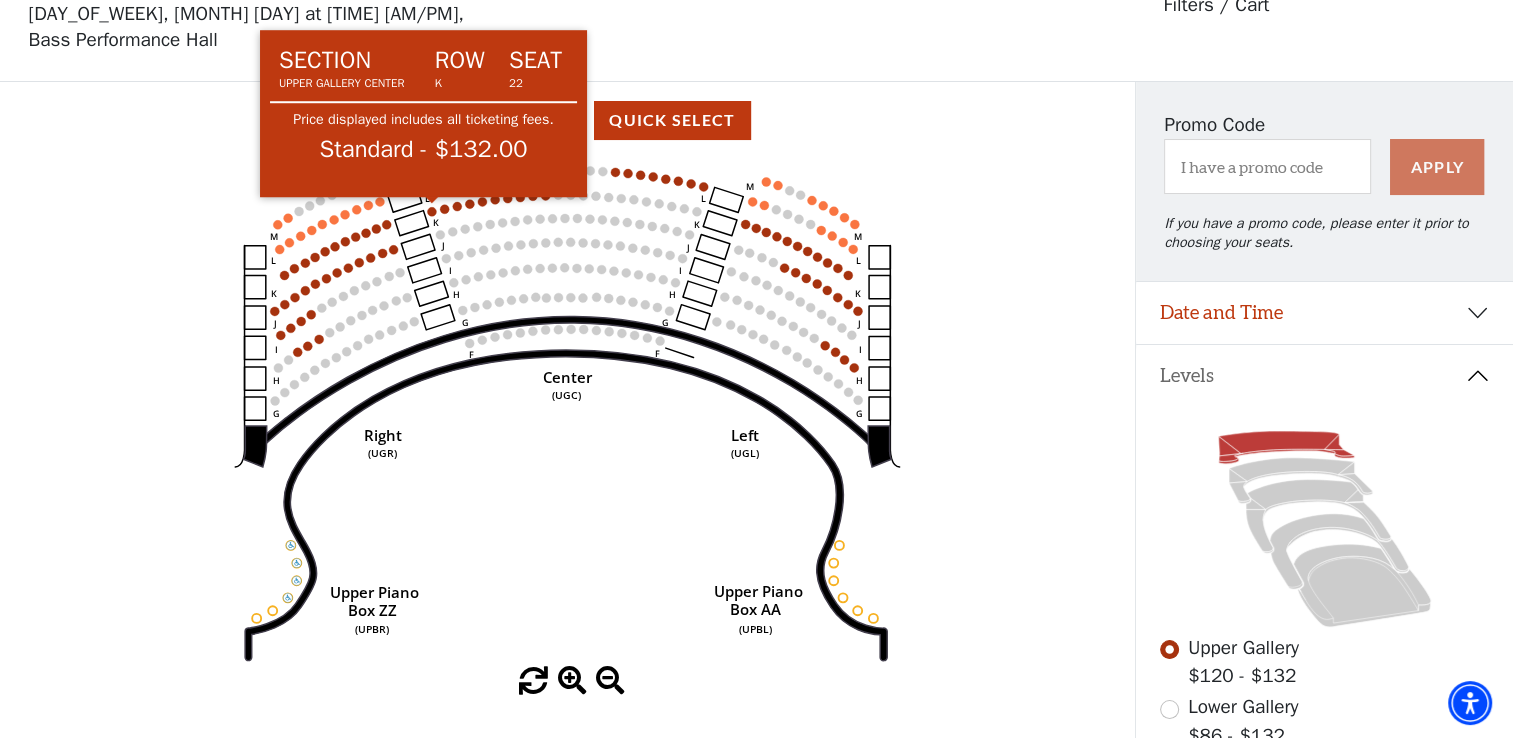 click 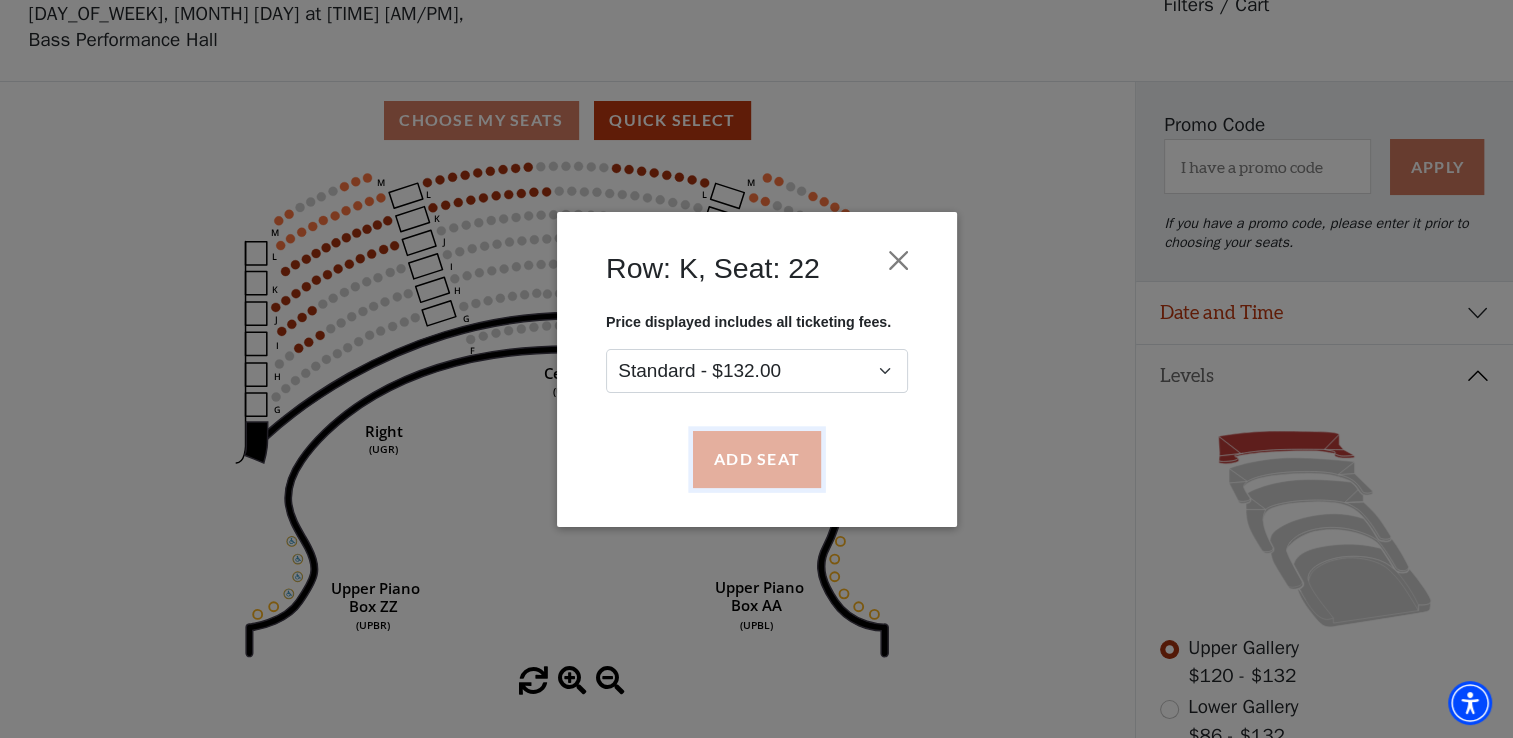 click on "Add Seat" at bounding box center (756, 459) 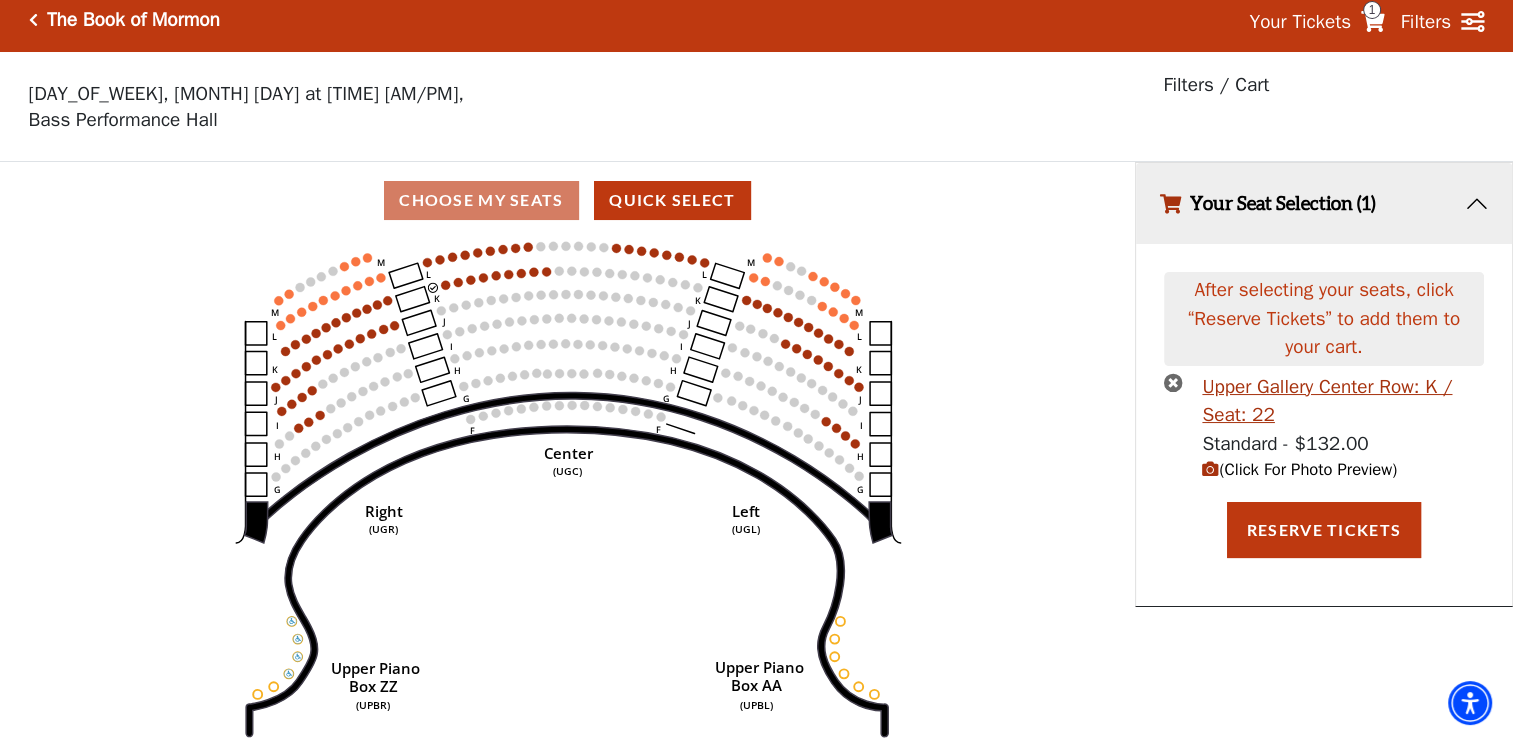scroll, scrollTop: 0, scrollLeft: 0, axis: both 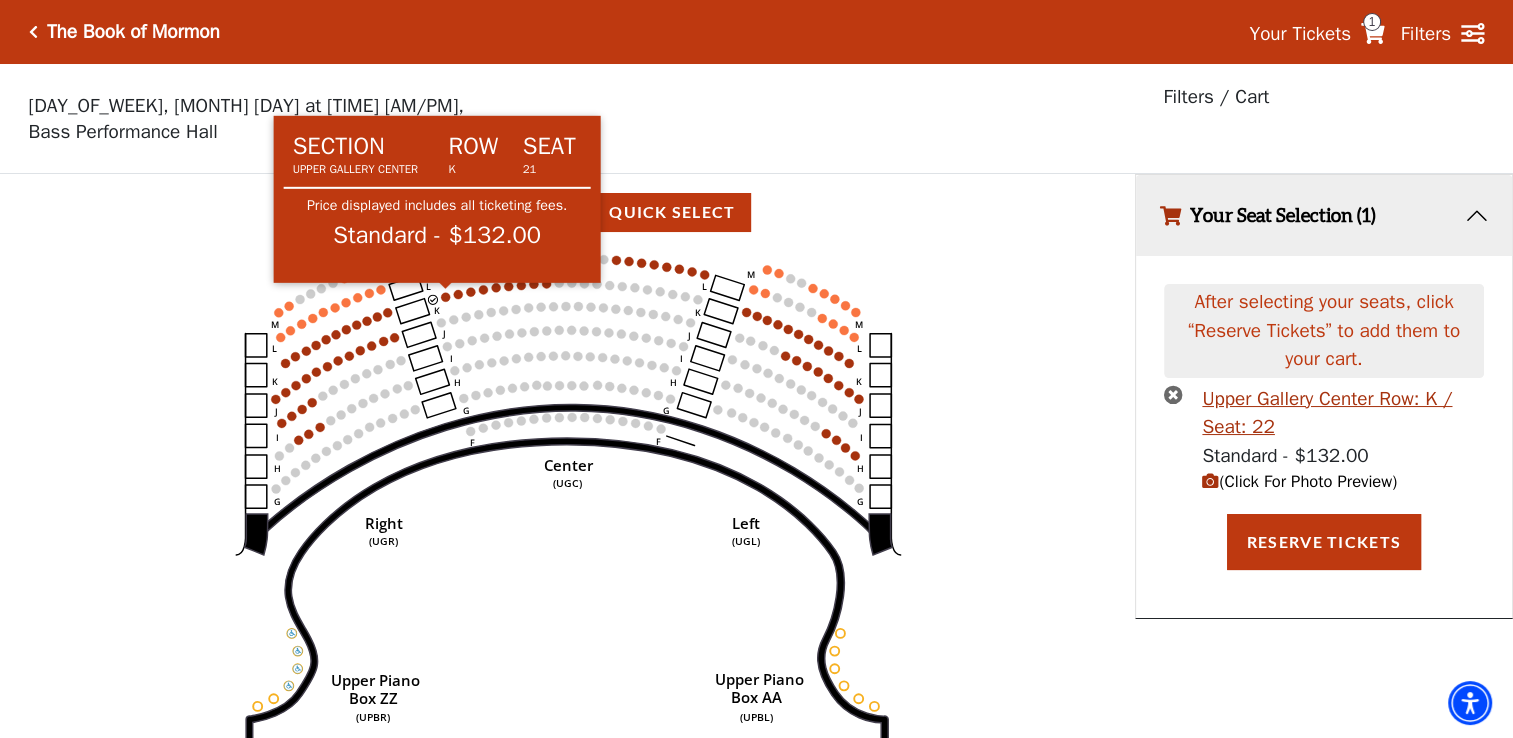 click 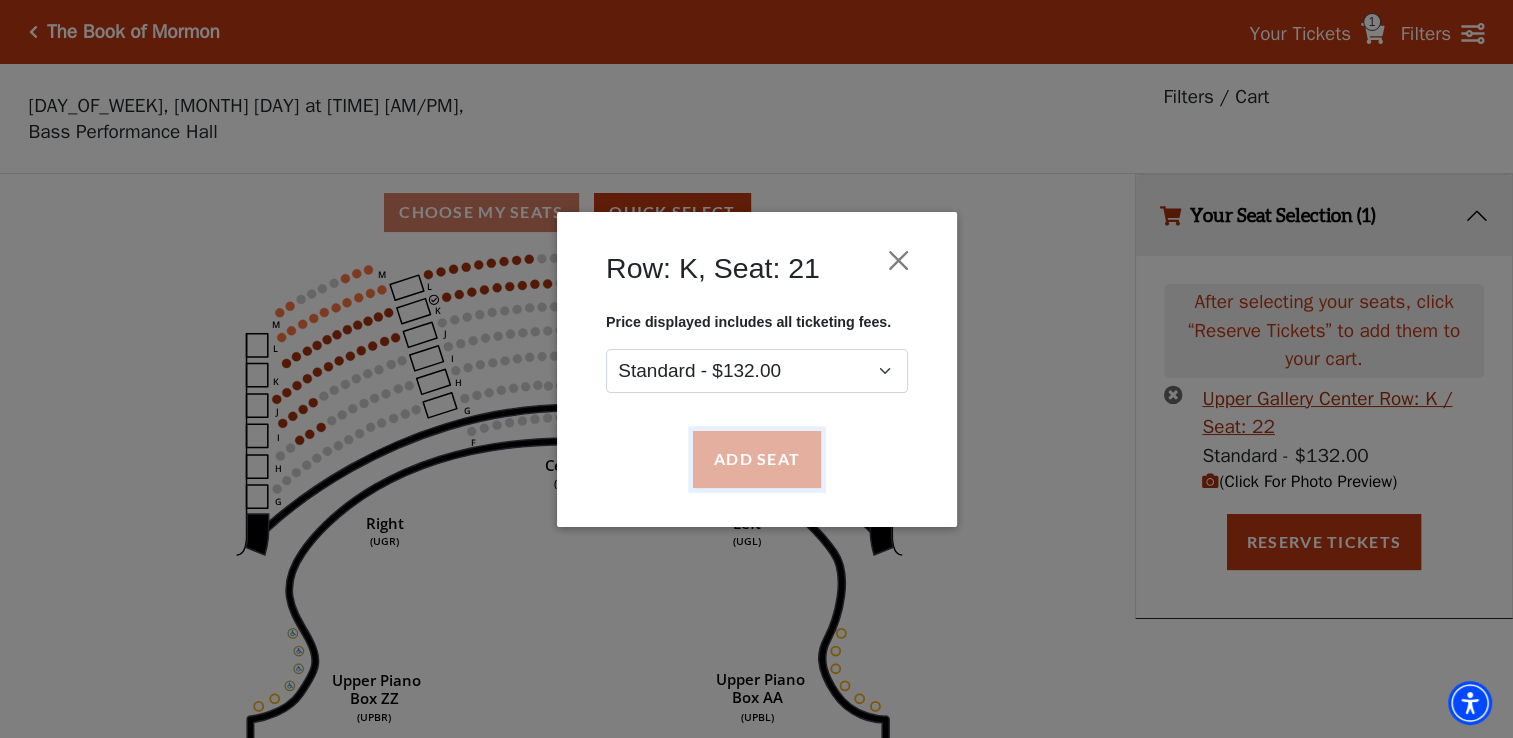 click on "Add Seat" at bounding box center (756, 459) 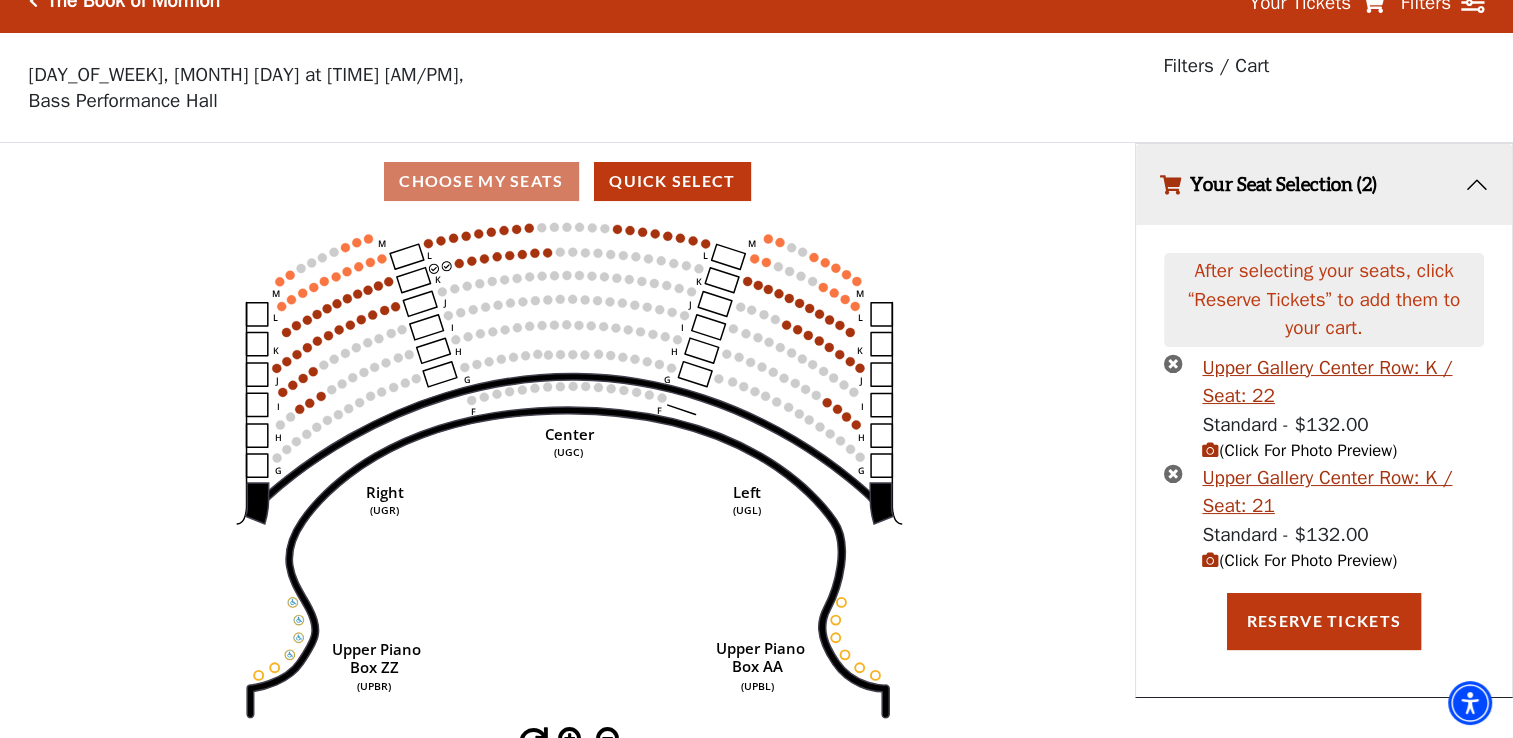 scroll, scrollTop: 48, scrollLeft: 0, axis: vertical 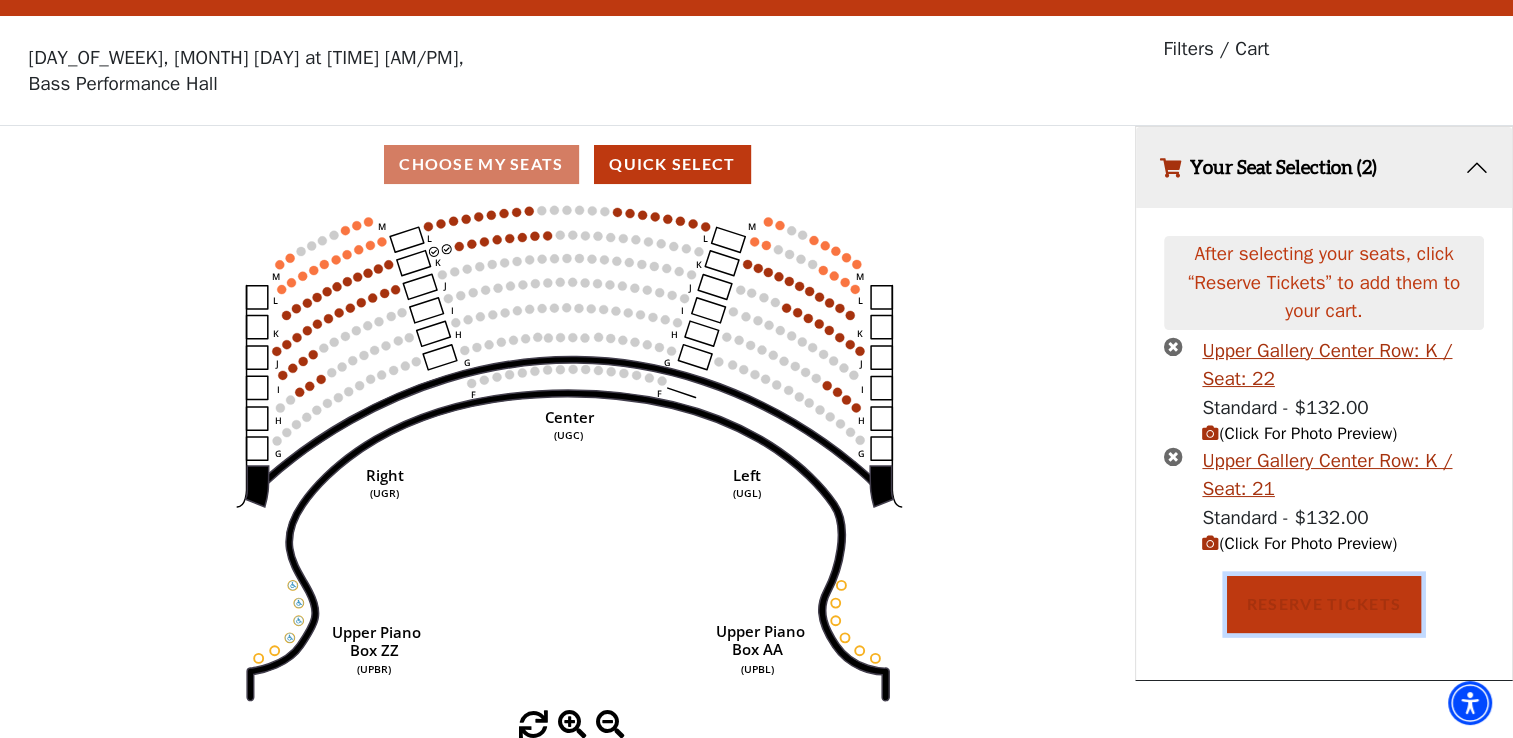 click on "Reserve Tickets" at bounding box center [1324, 604] 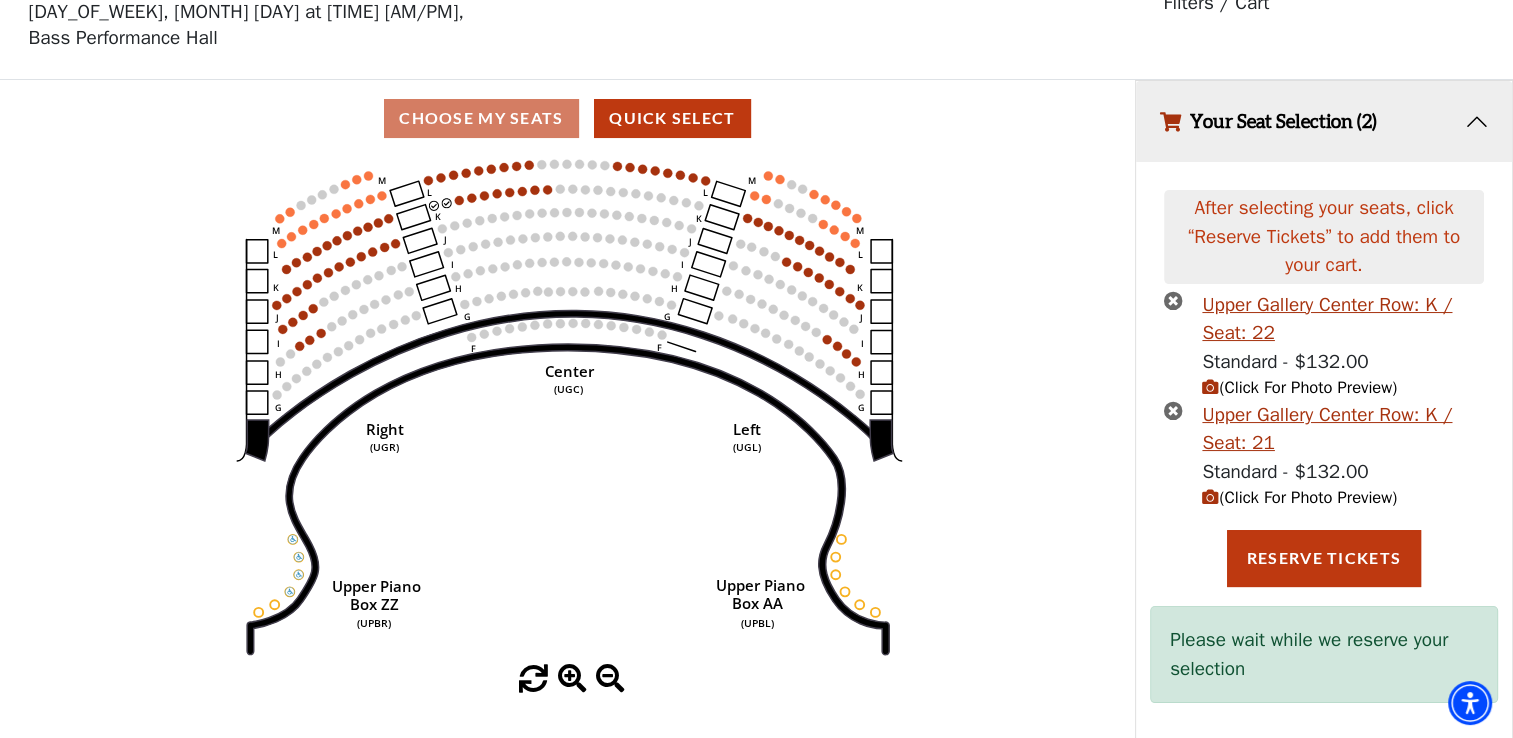scroll, scrollTop: 104, scrollLeft: 0, axis: vertical 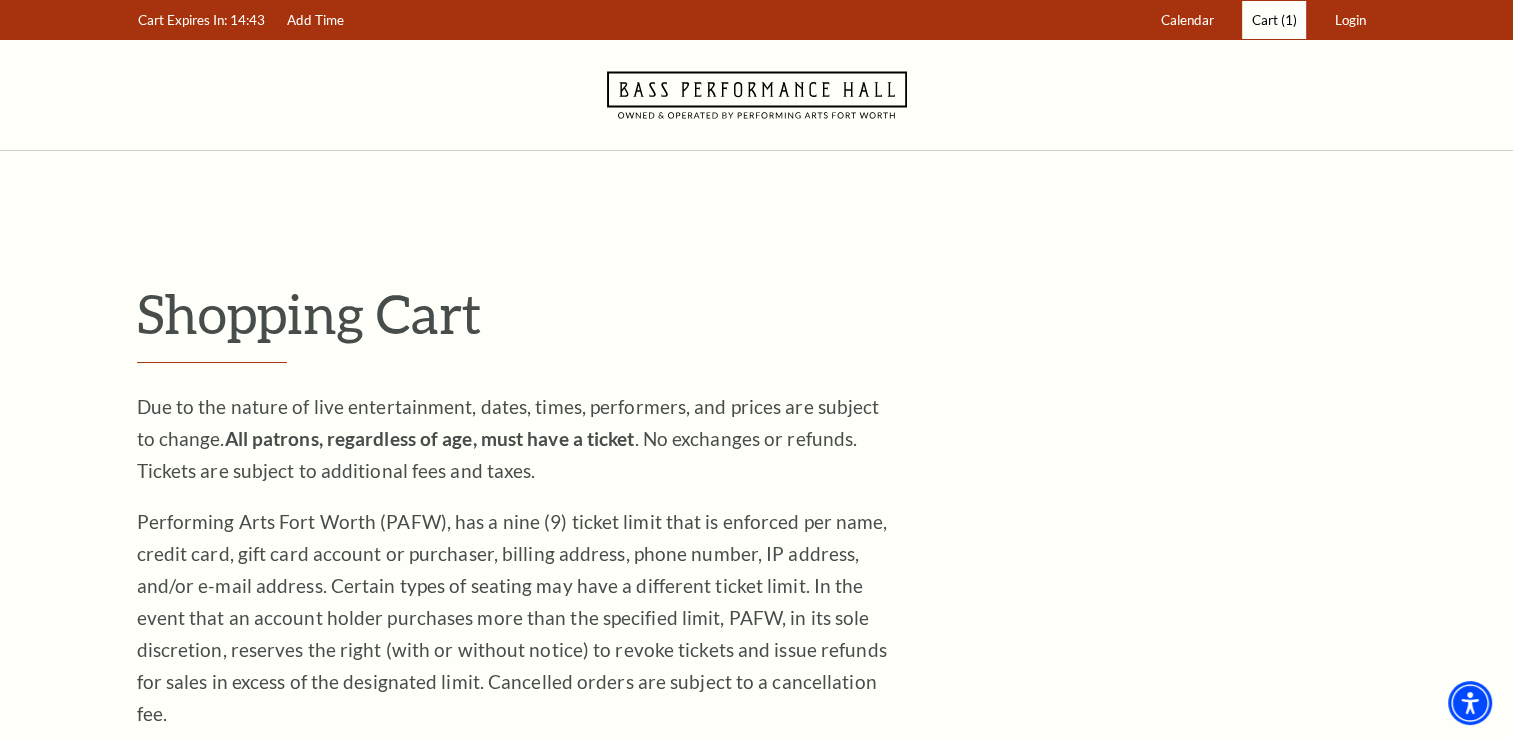 click on "Cart
(1)" at bounding box center (1274, 20) 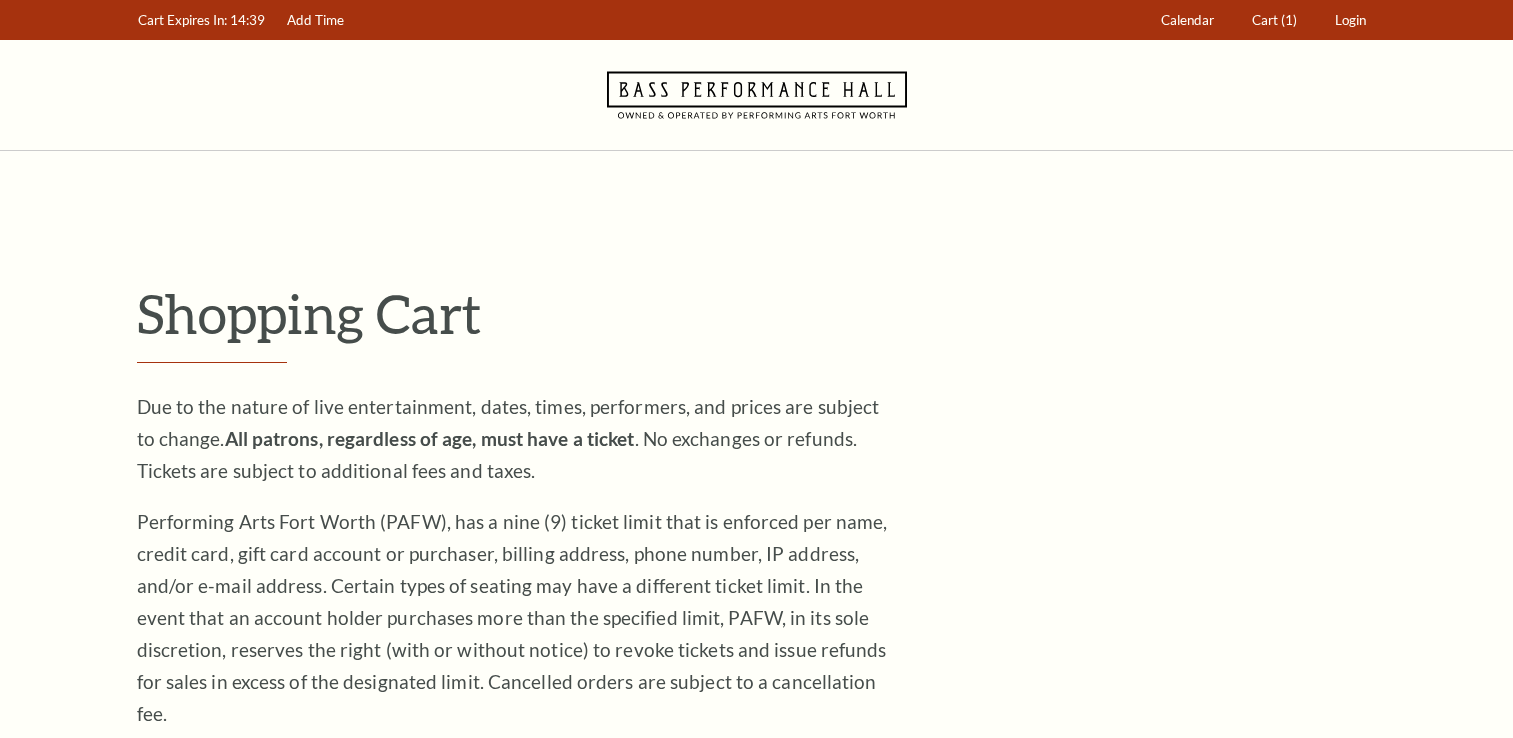 scroll, scrollTop: 0, scrollLeft: 0, axis: both 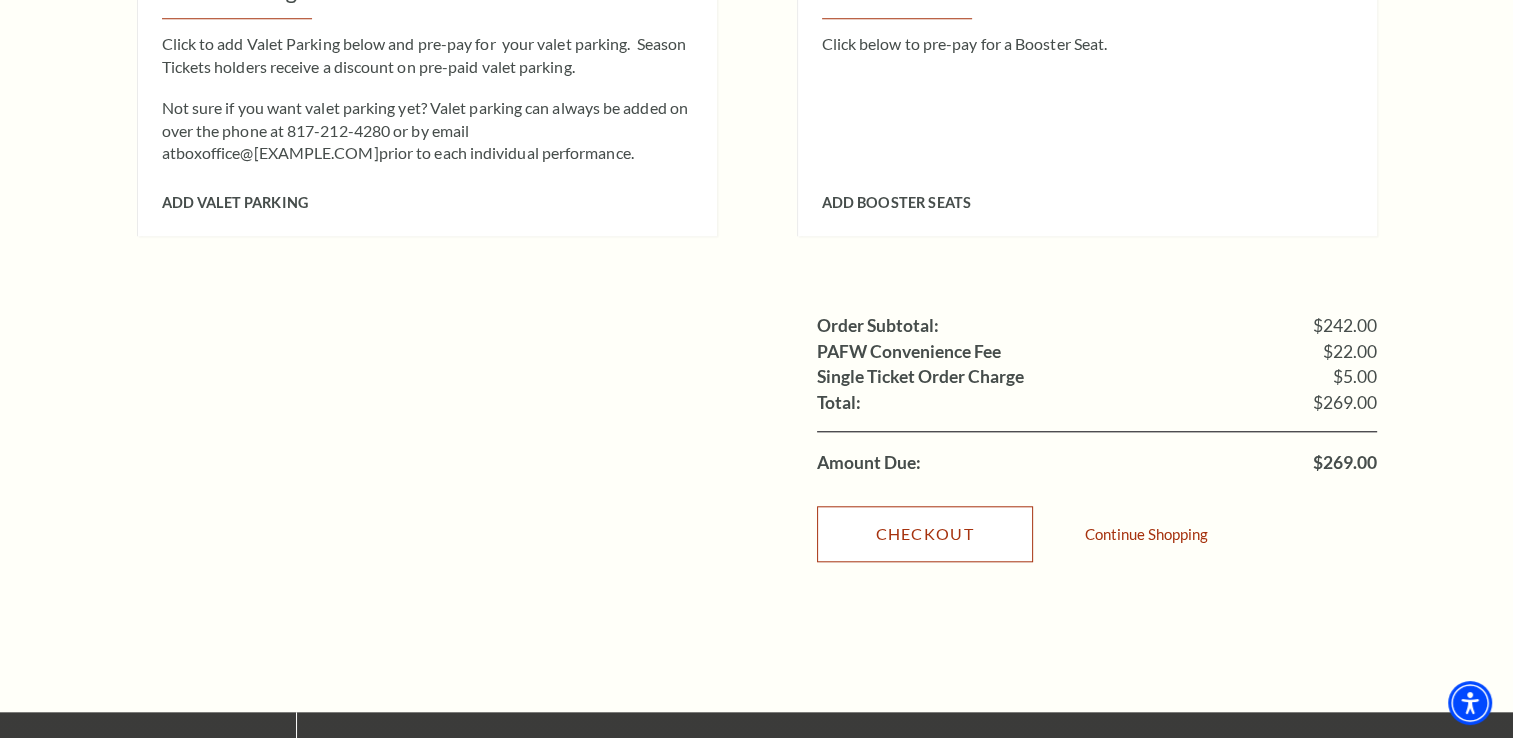 click on "Checkout" at bounding box center [925, 534] 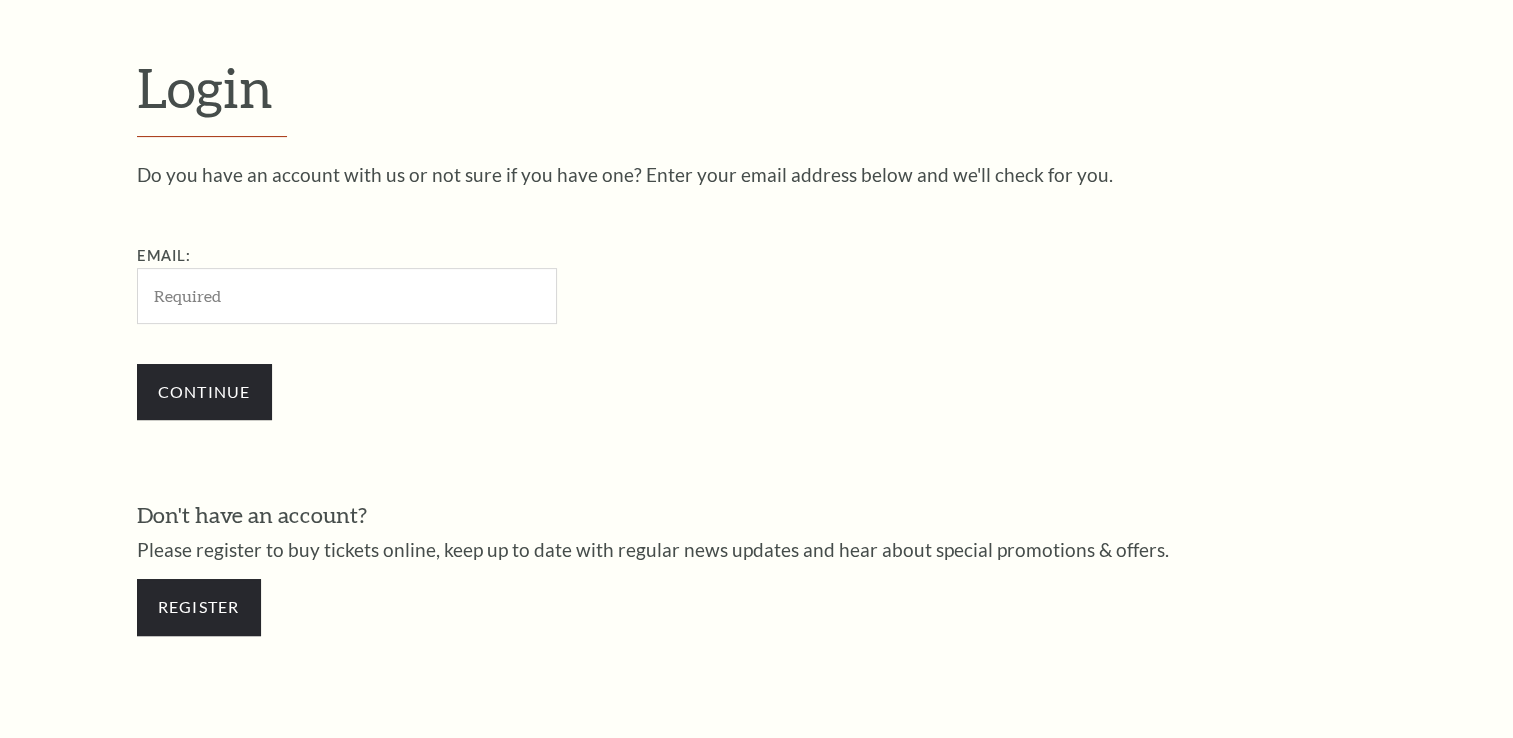 scroll, scrollTop: 0, scrollLeft: 0, axis: both 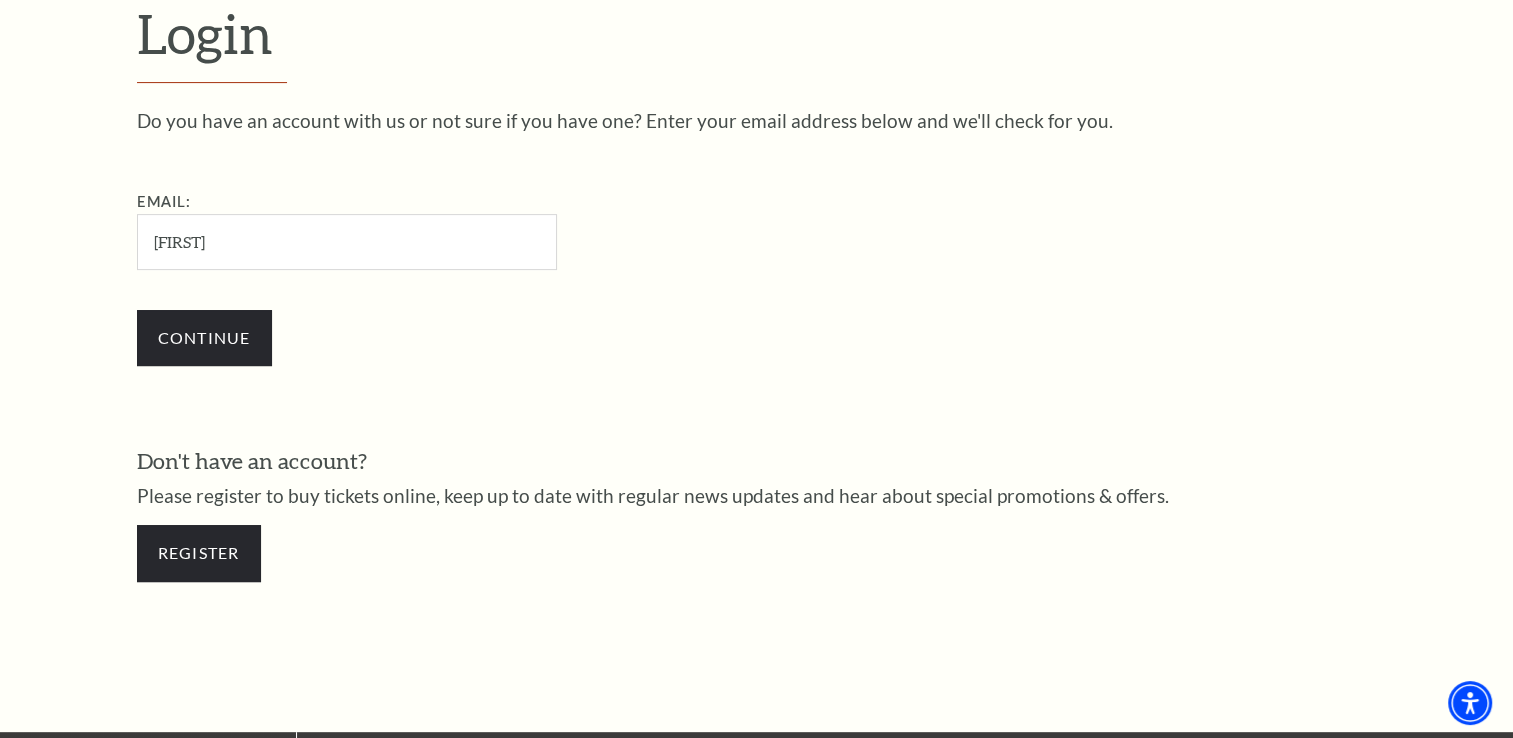 type on "[EMAIL]" 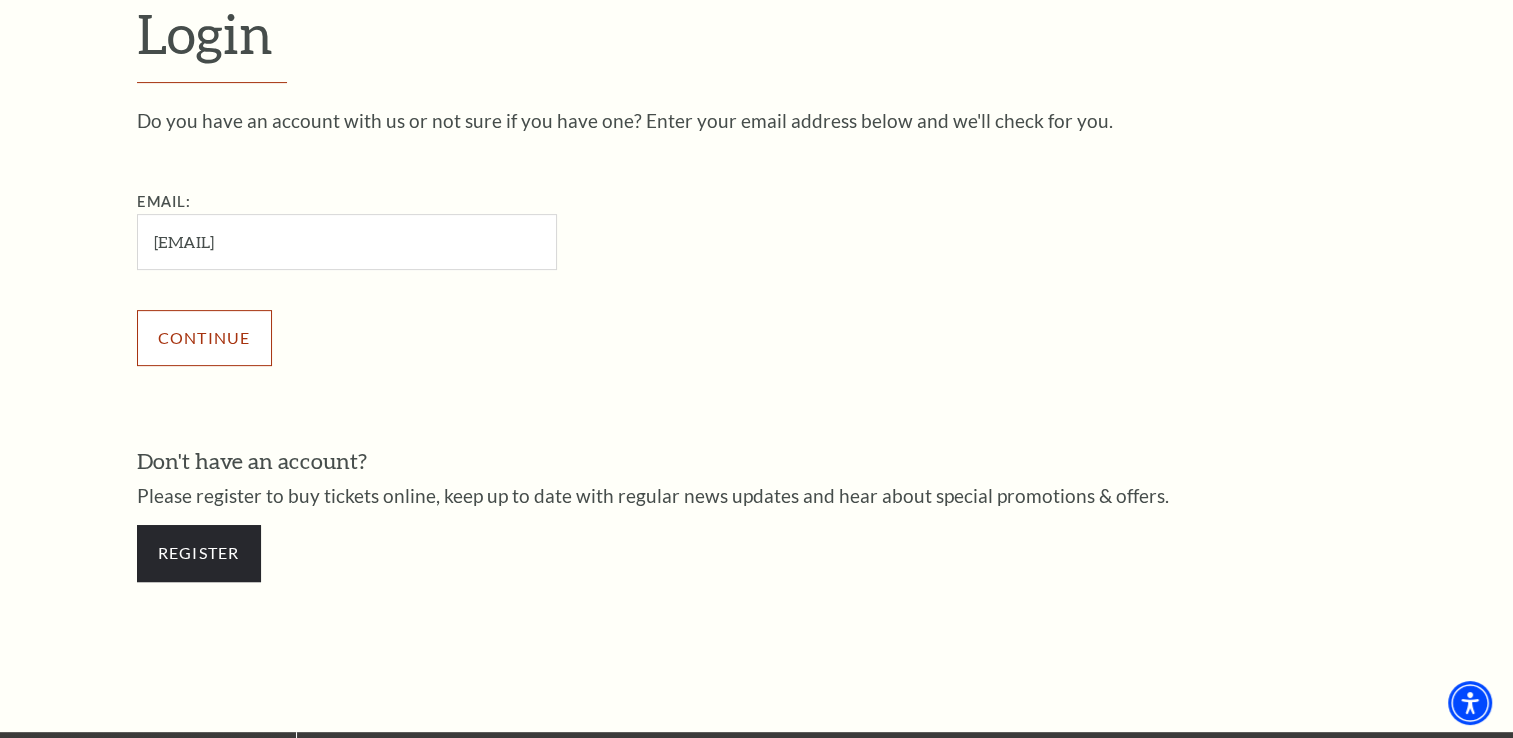 click on "Continue" at bounding box center [204, 338] 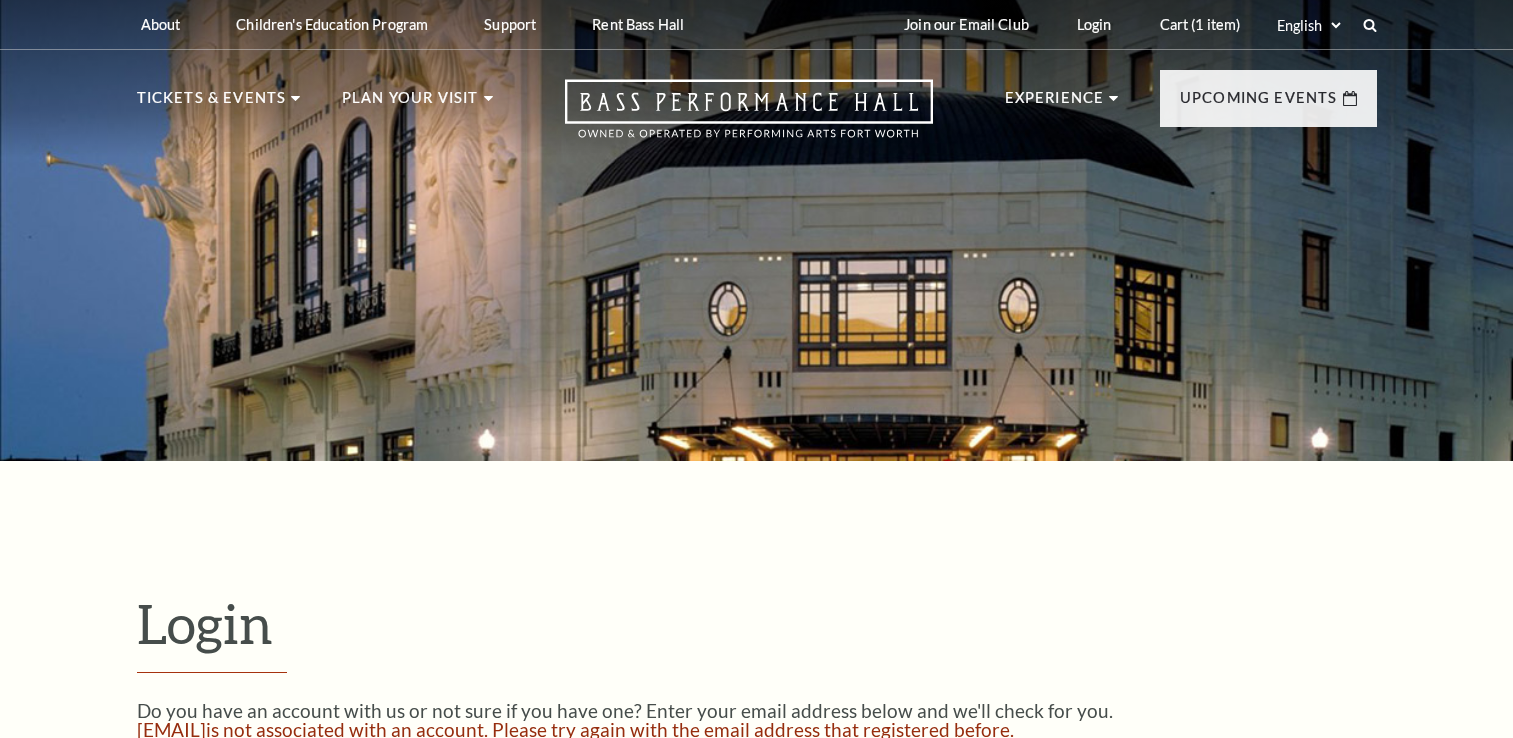 scroll, scrollTop: 480, scrollLeft: 0, axis: vertical 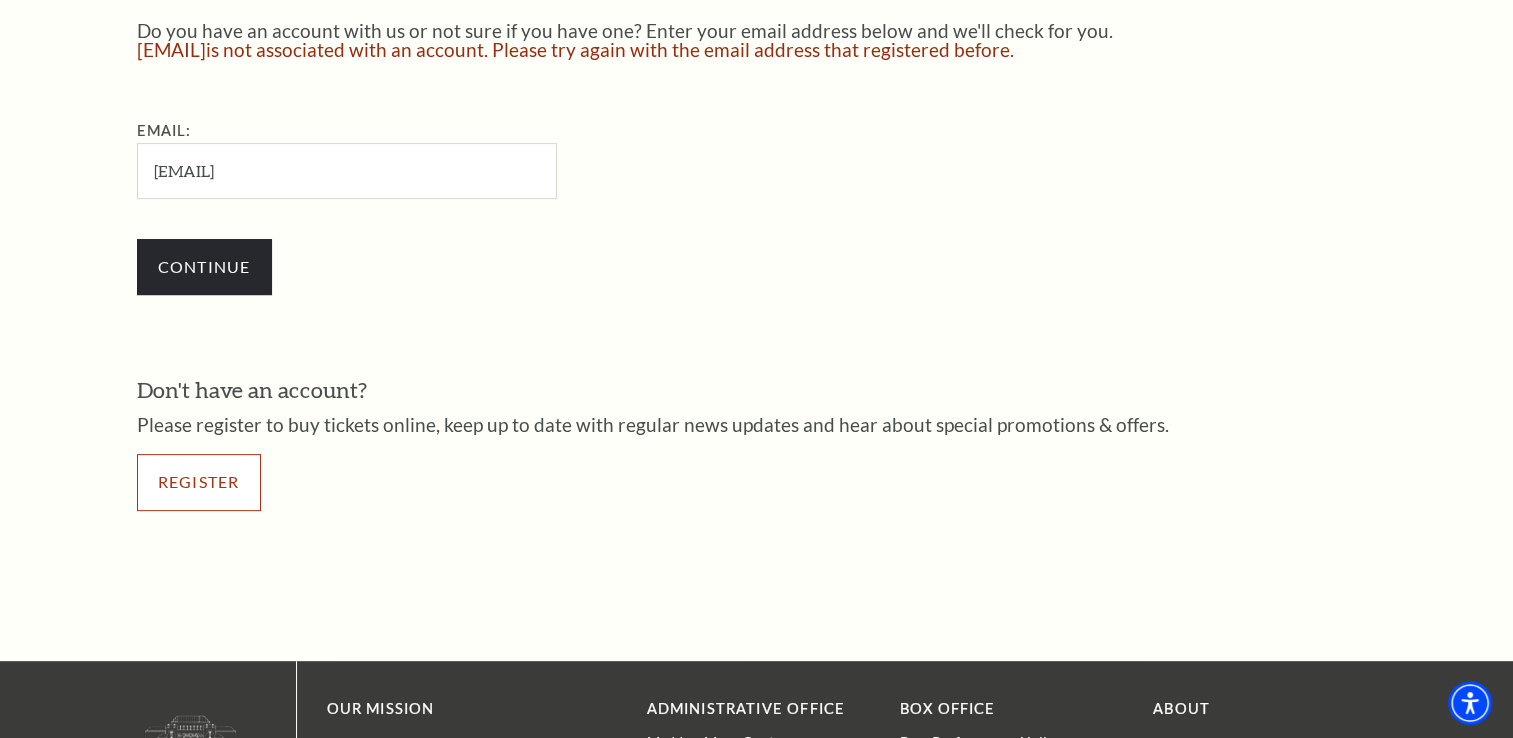 drag, startPoint x: 209, startPoint y: 476, endPoint x: 220, endPoint y: 478, distance: 11.18034 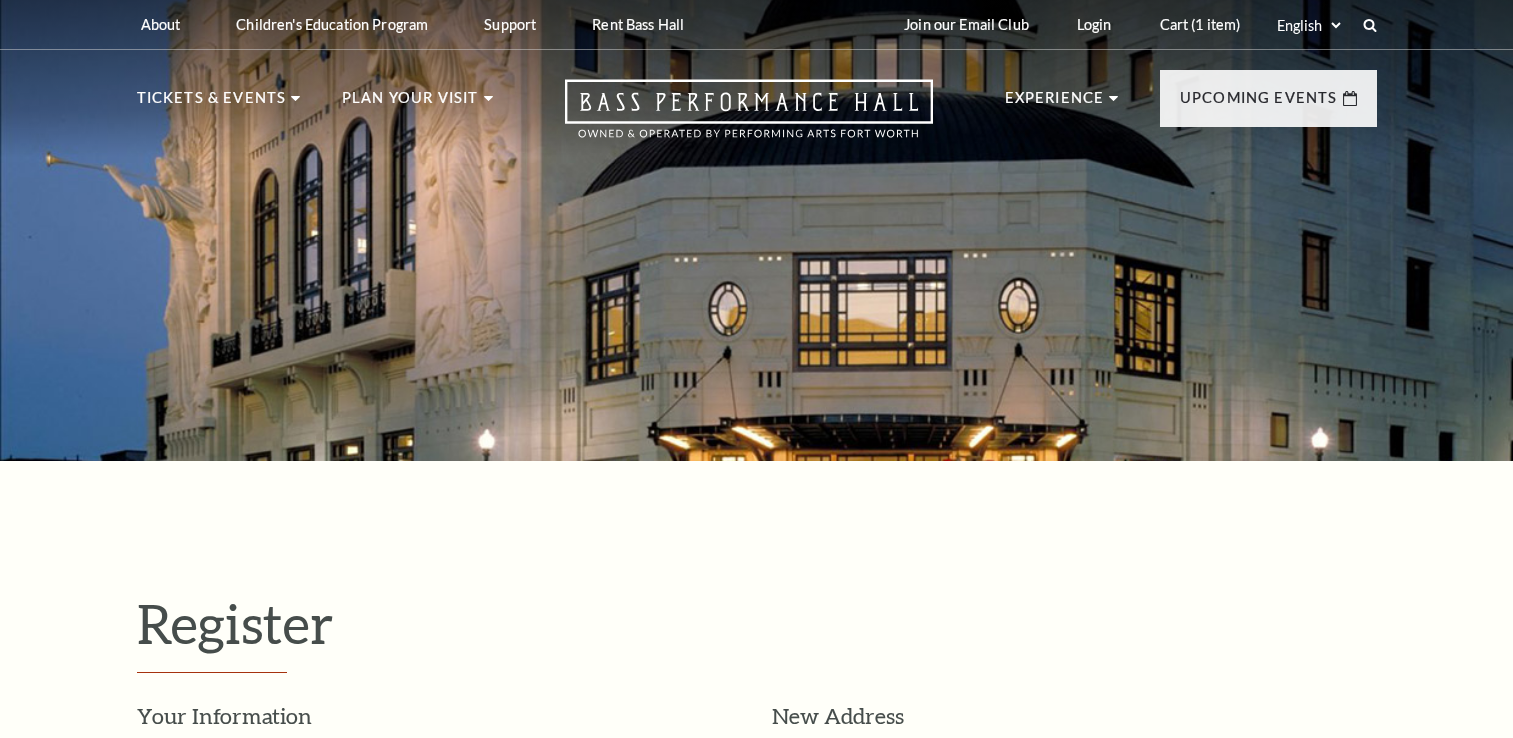 select on "1" 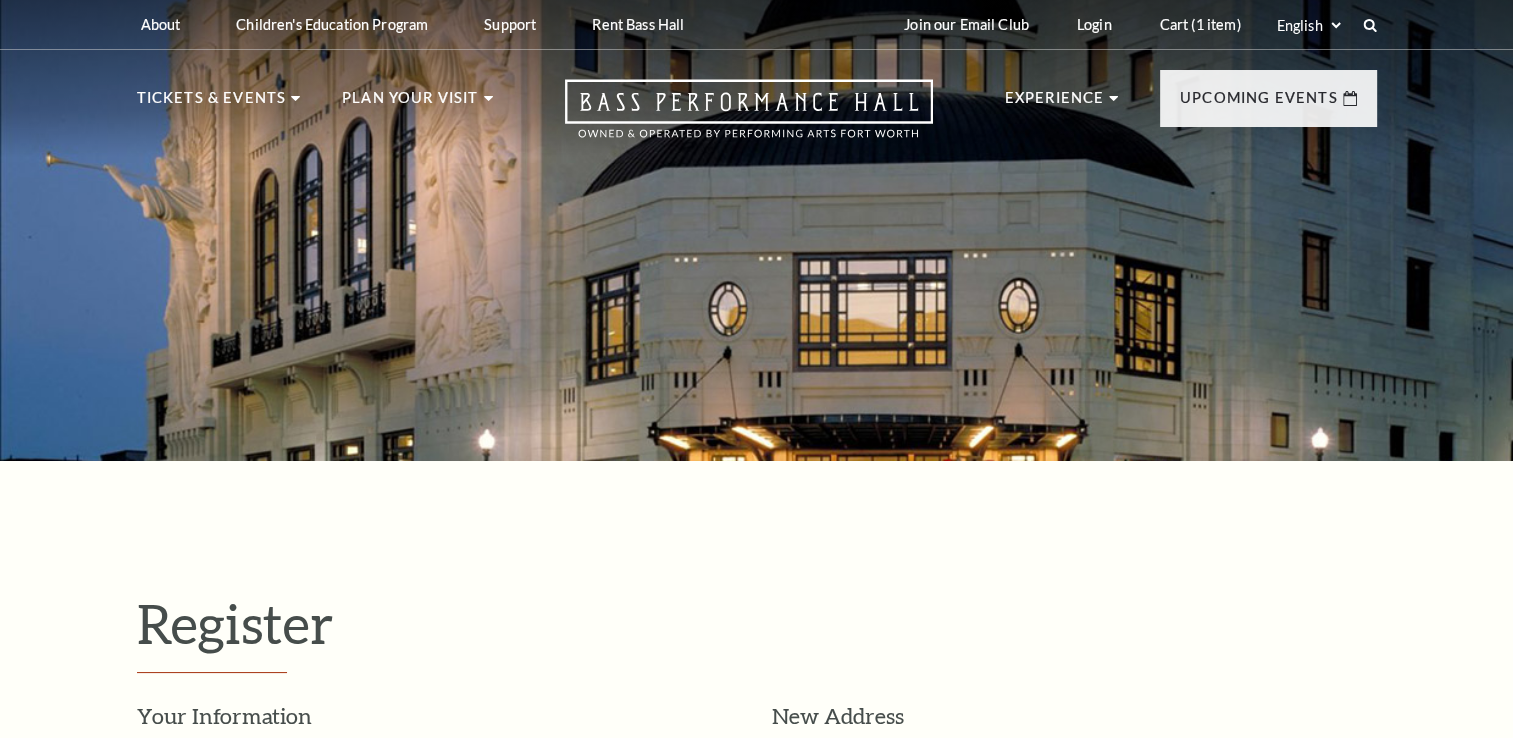 scroll, scrollTop: 0, scrollLeft: 0, axis: both 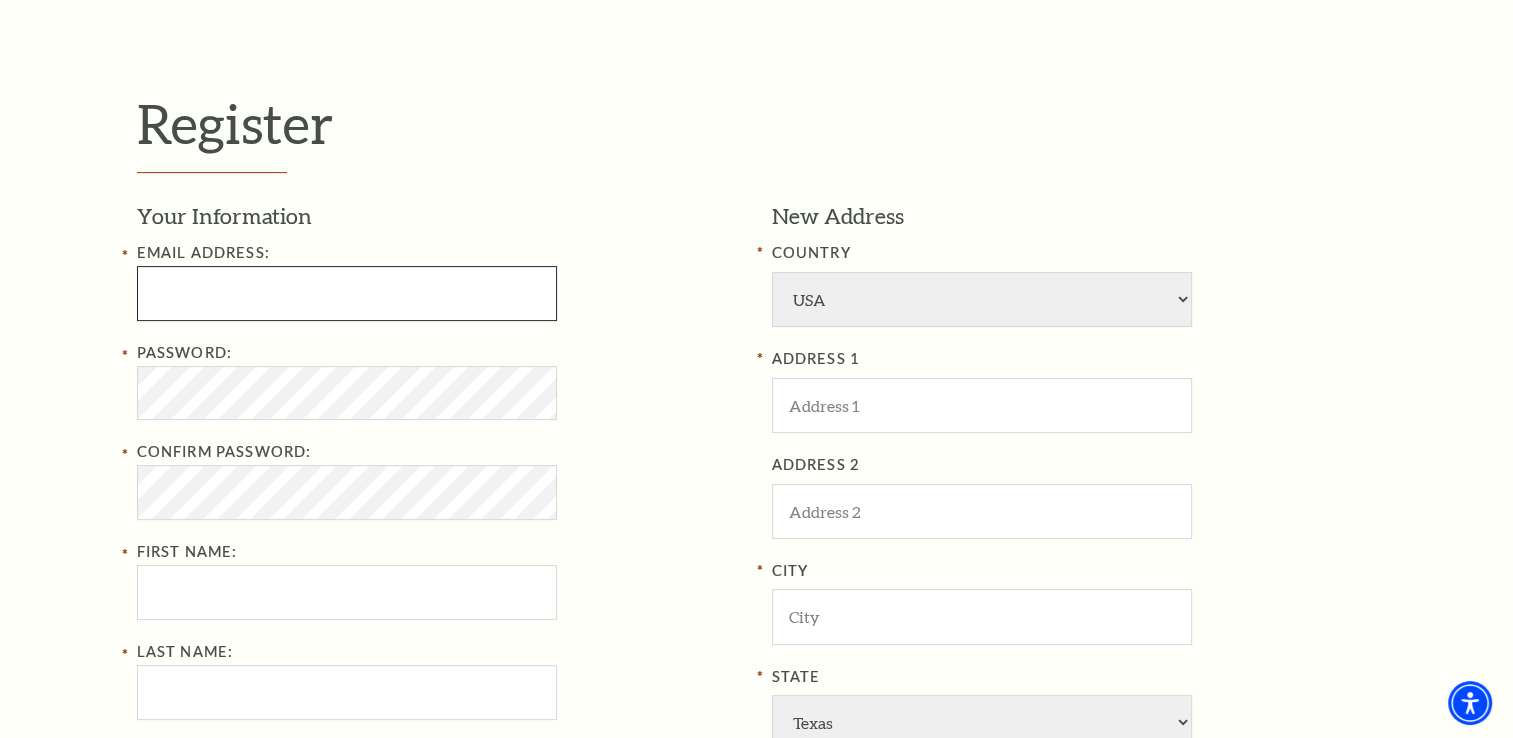 click at bounding box center [347, 293] 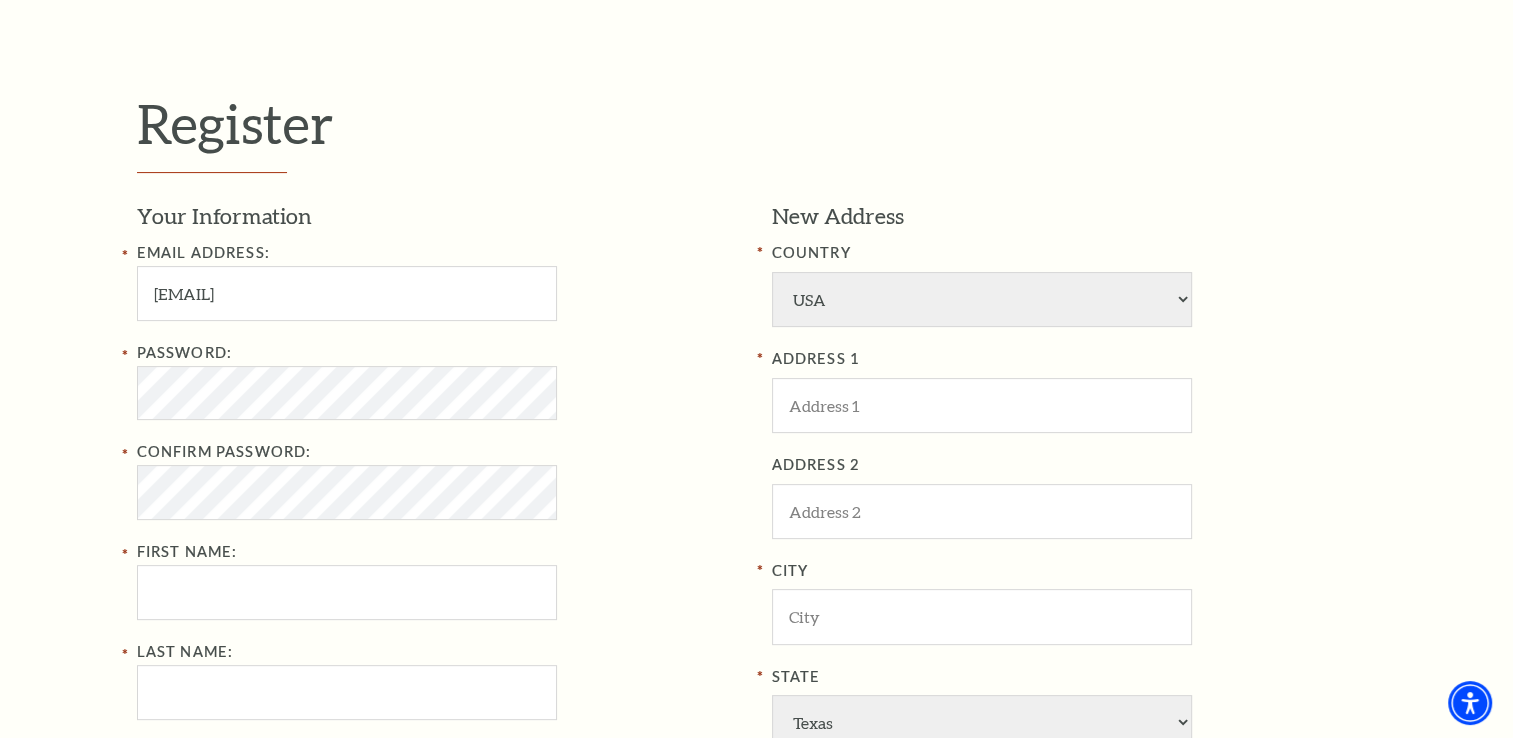 type on "Ray" 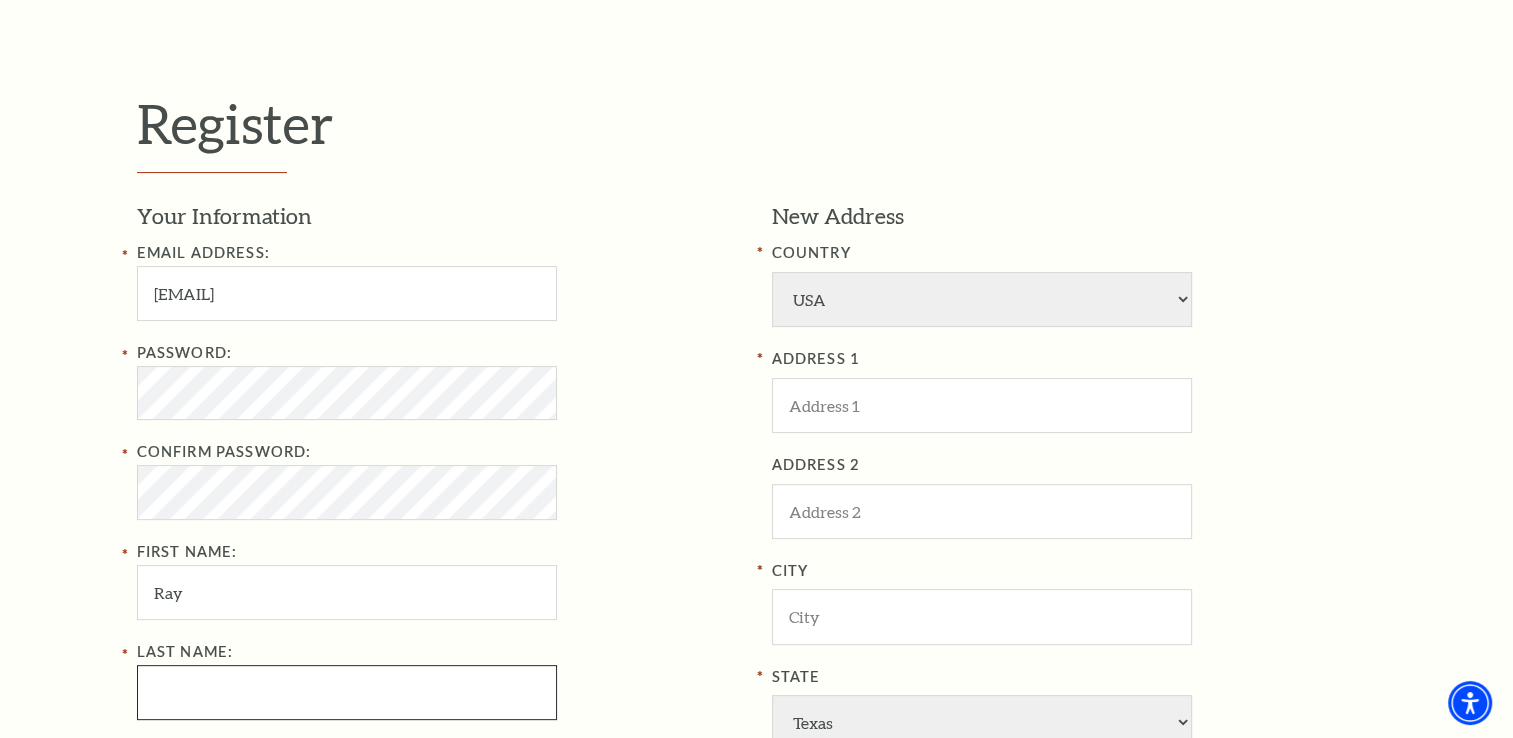 type on "M Suppe" 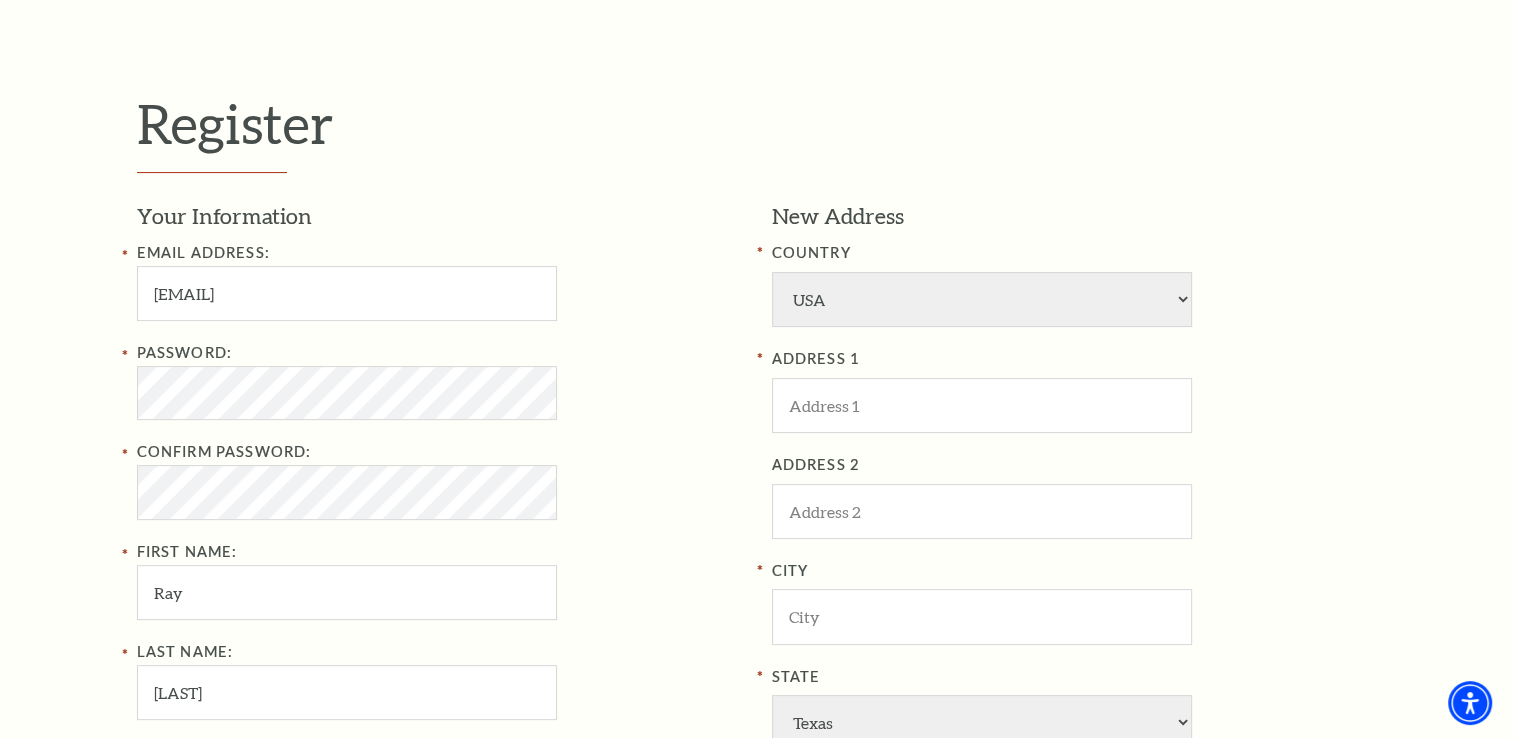 type on "8173017719" 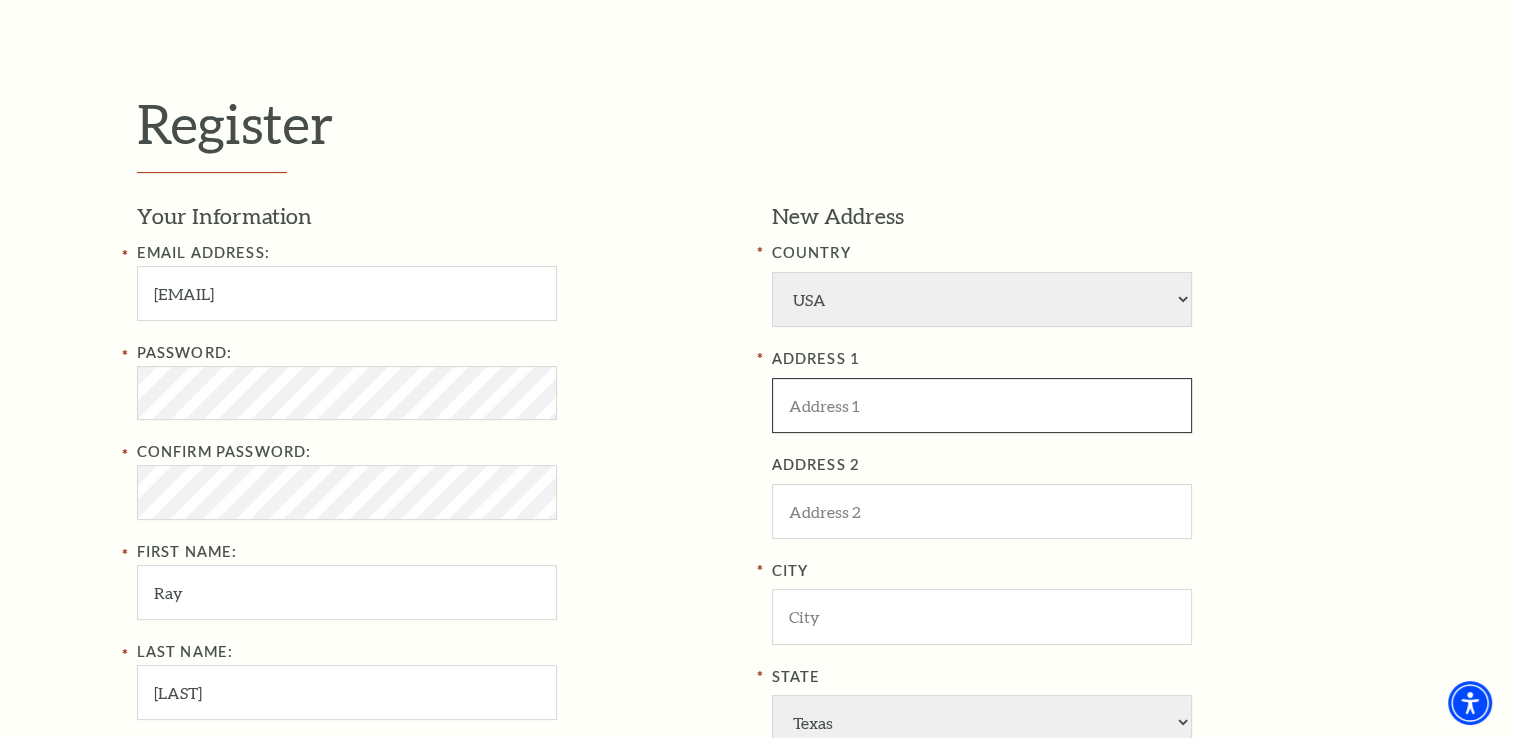 type on "10200 Drop Tine Court" 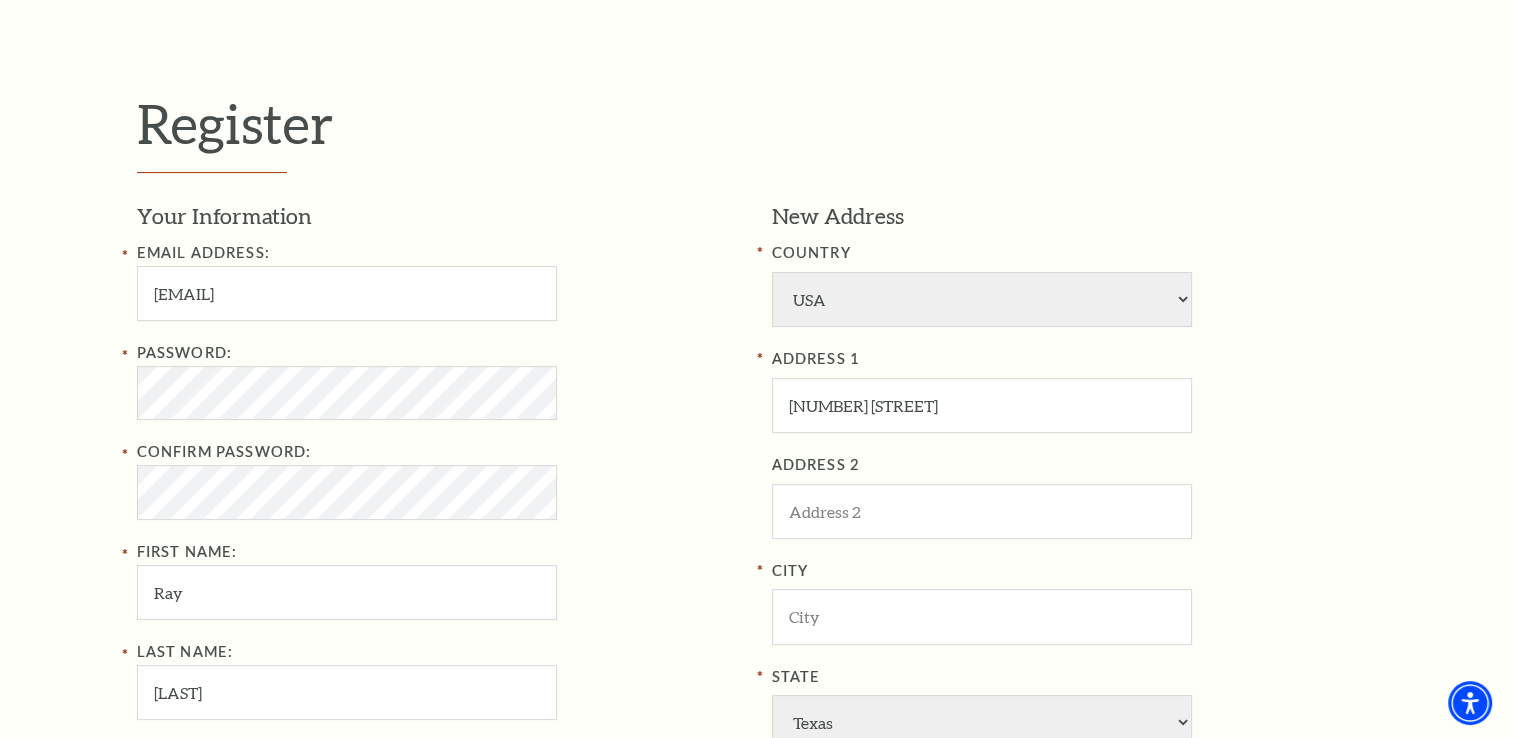 type on "Fort Worth" 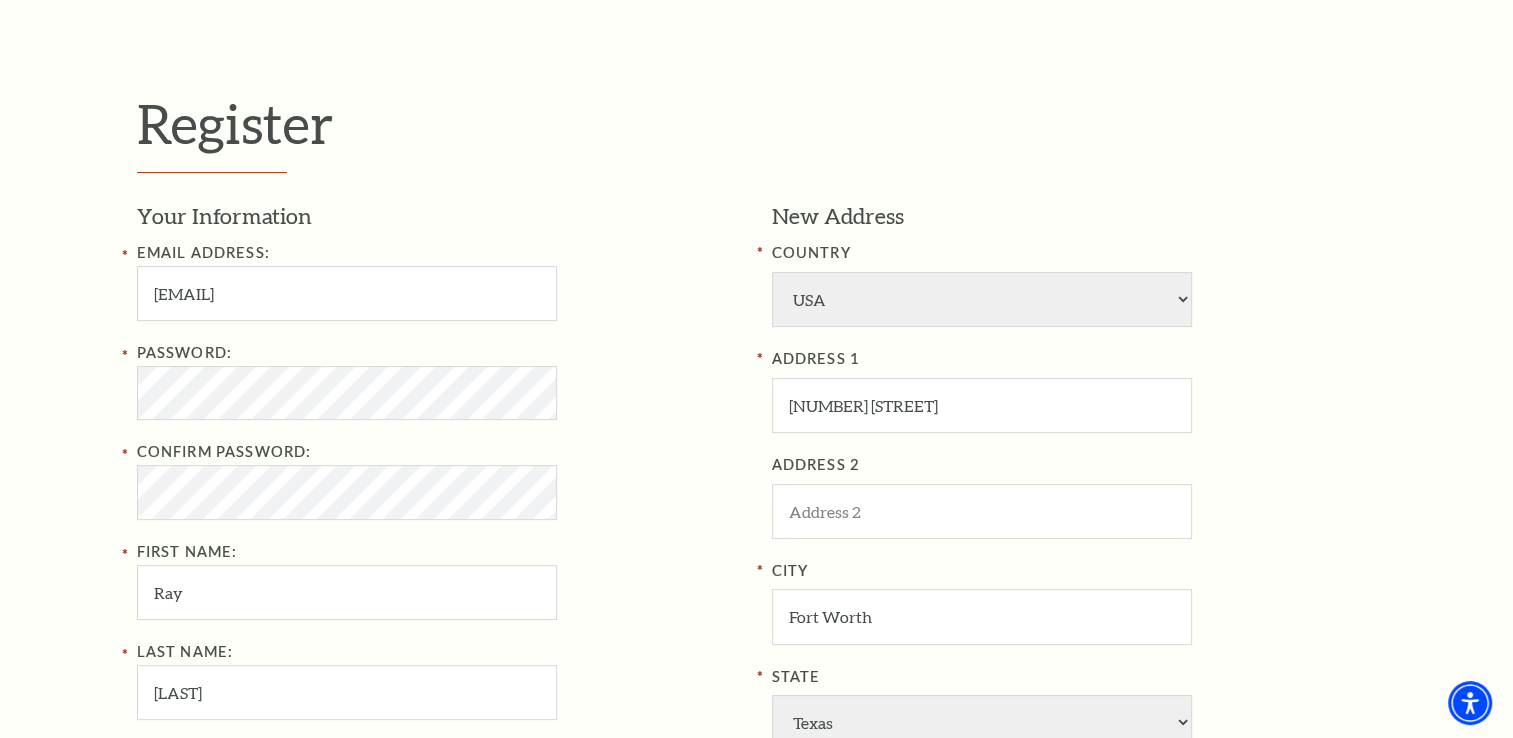 type on "76126" 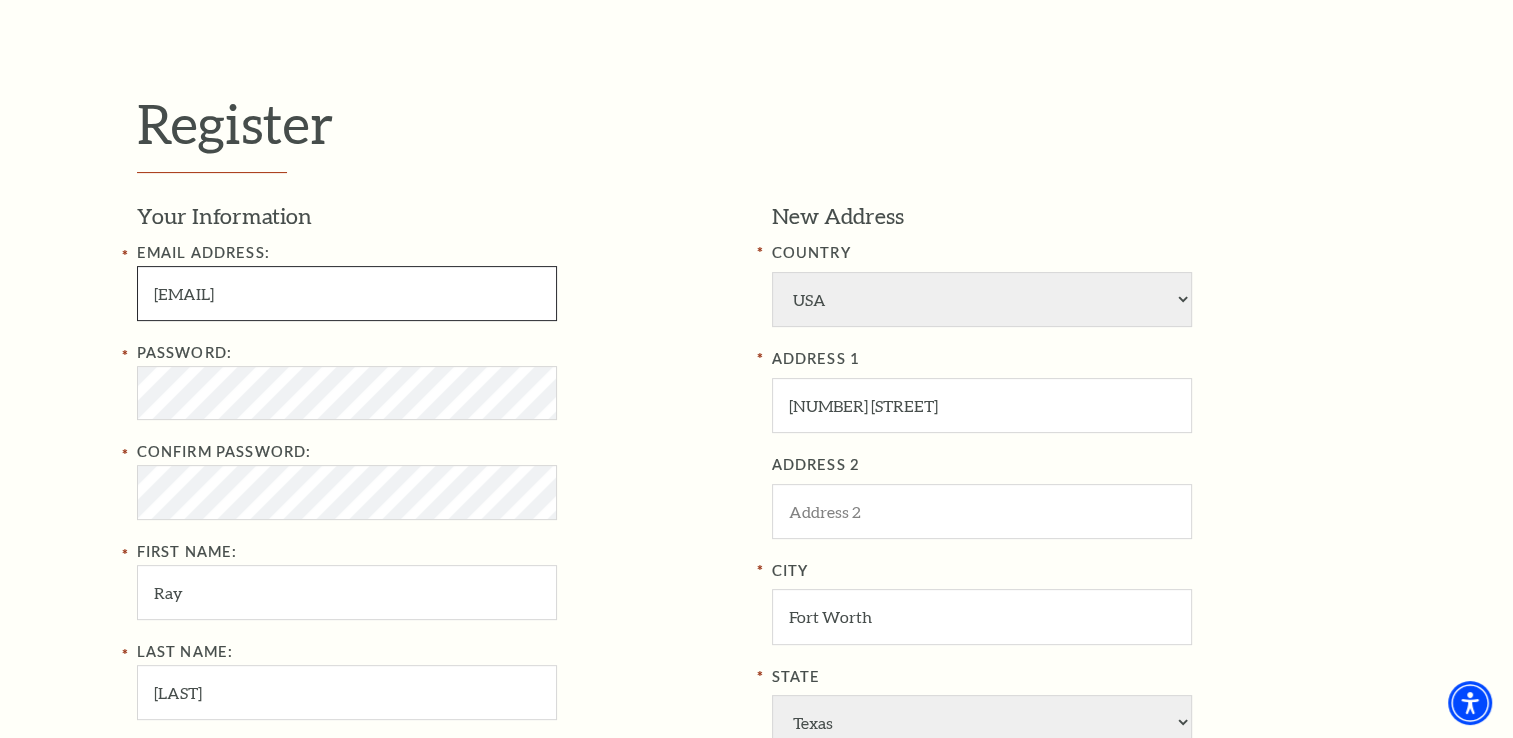type on "817-301-7719" 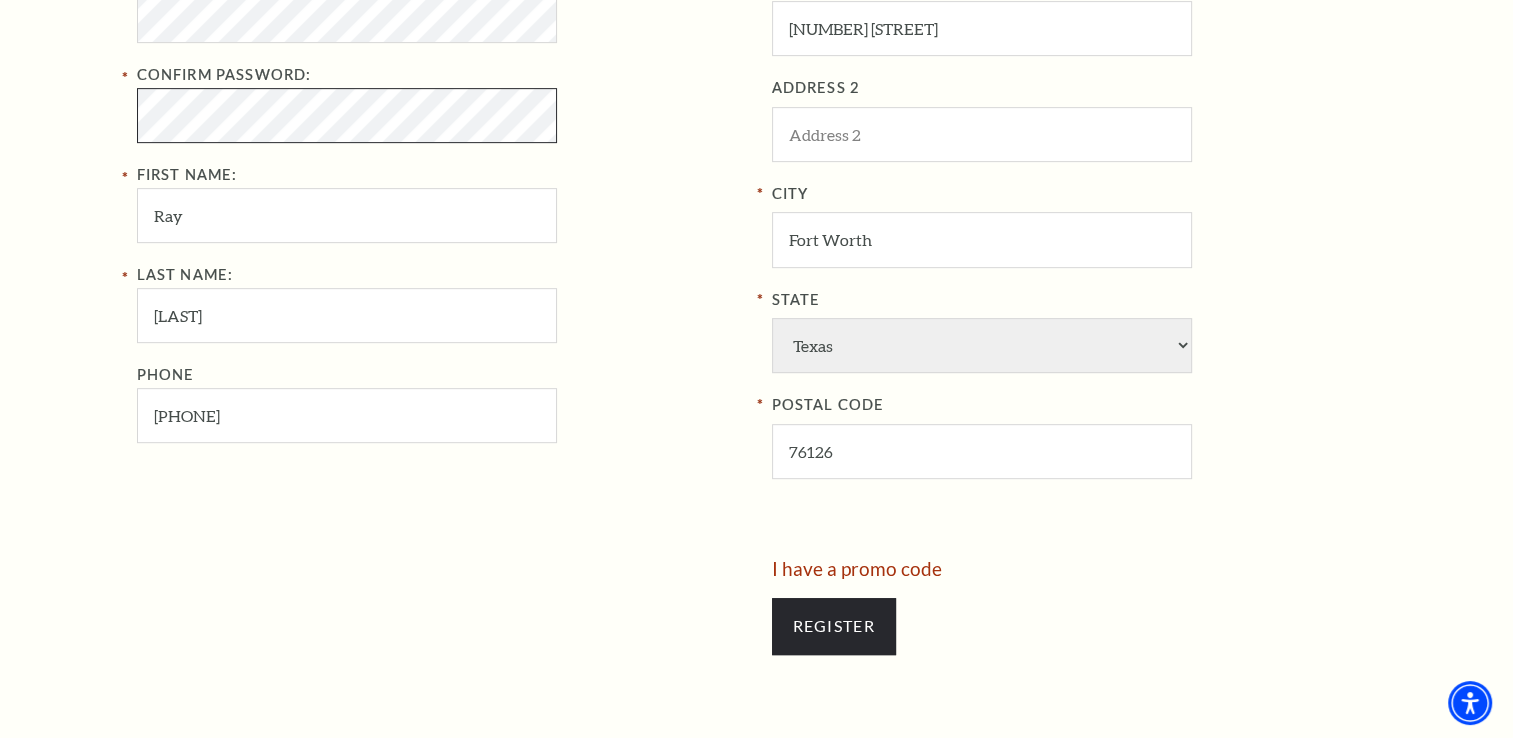 scroll, scrollTop: 1000, scrollLeft: 0, axis: vertical 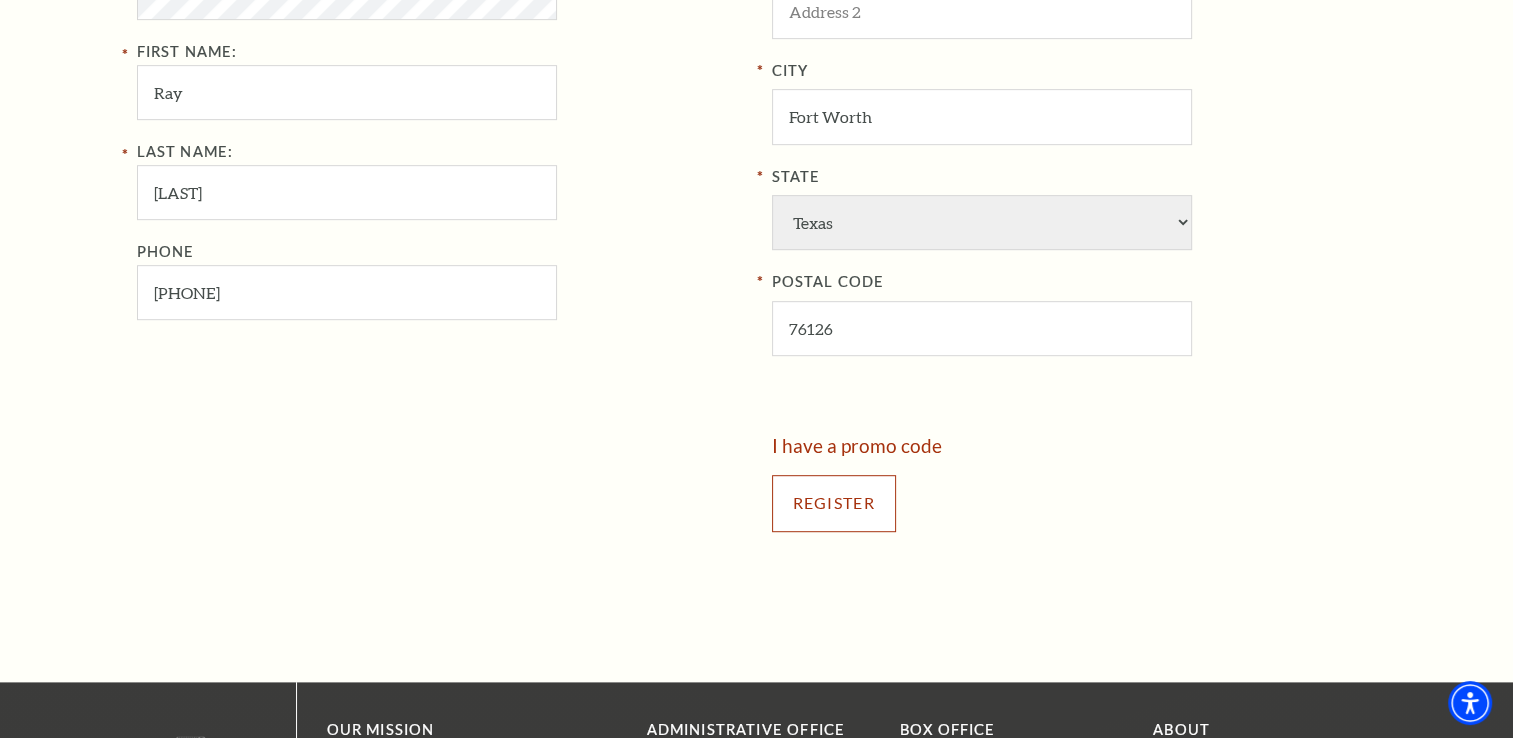 click on "Register" at bounding box center [834, 503] 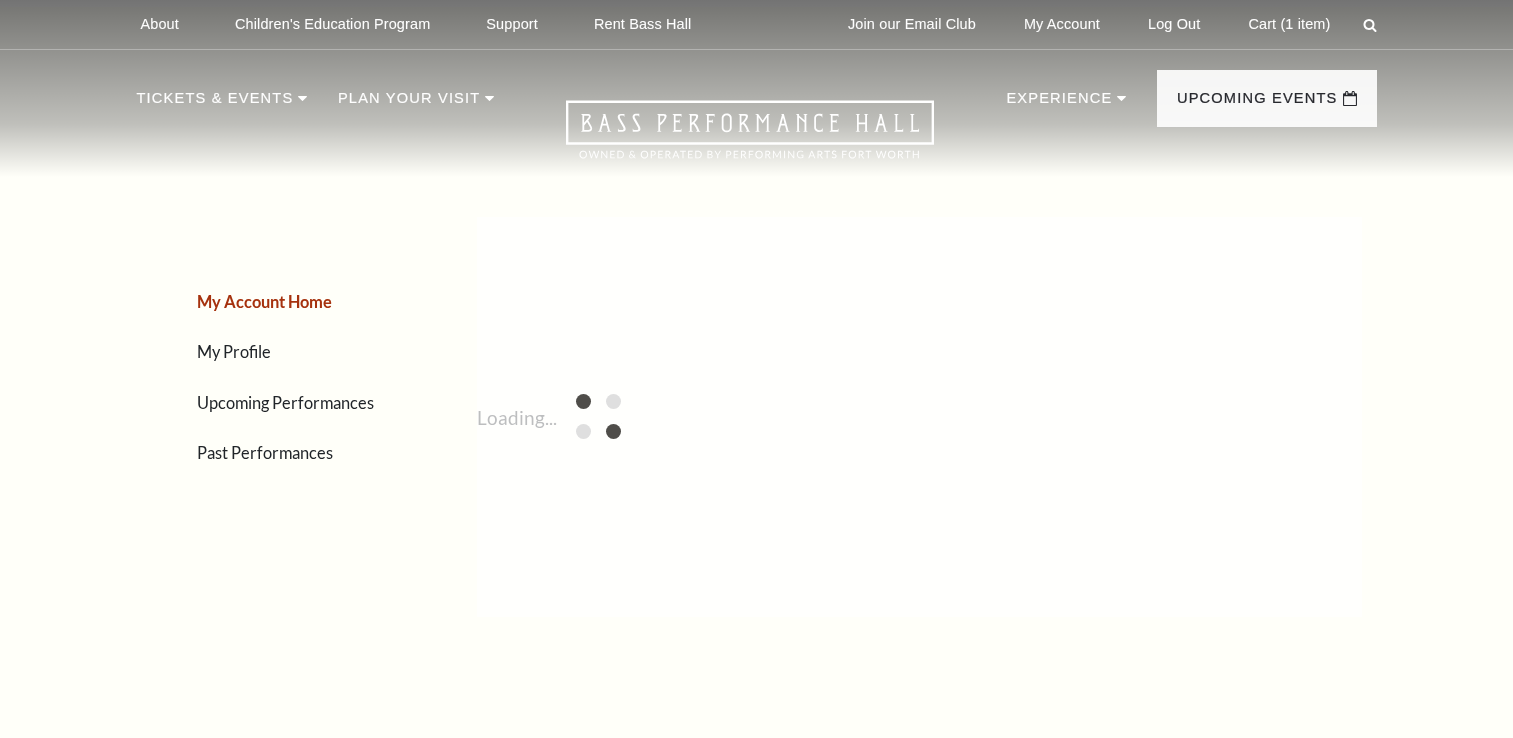scroll, scrollTop: 0, scrollLeft: 0, axis: both 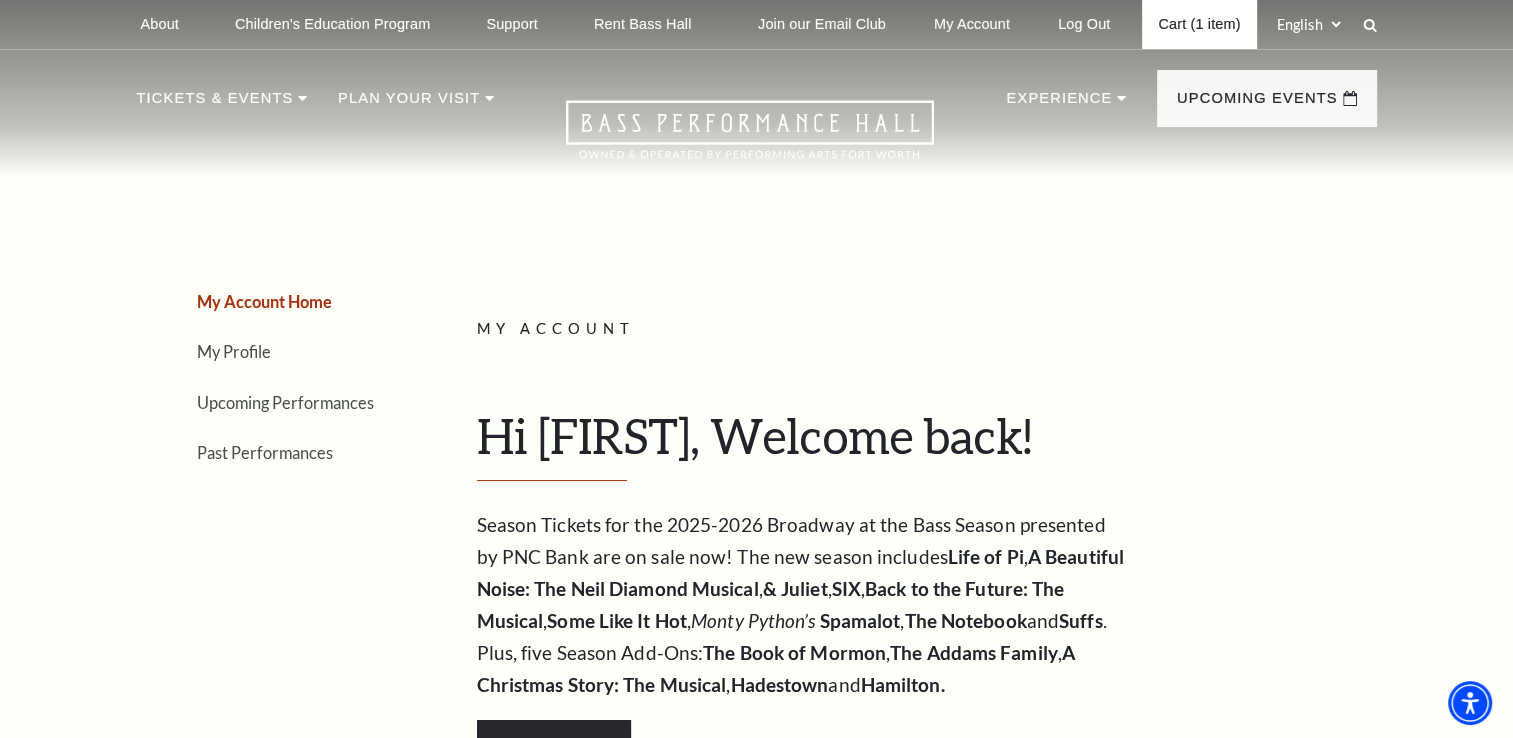 click on "Cart (1 item)" at bounding box center [1199, 24] 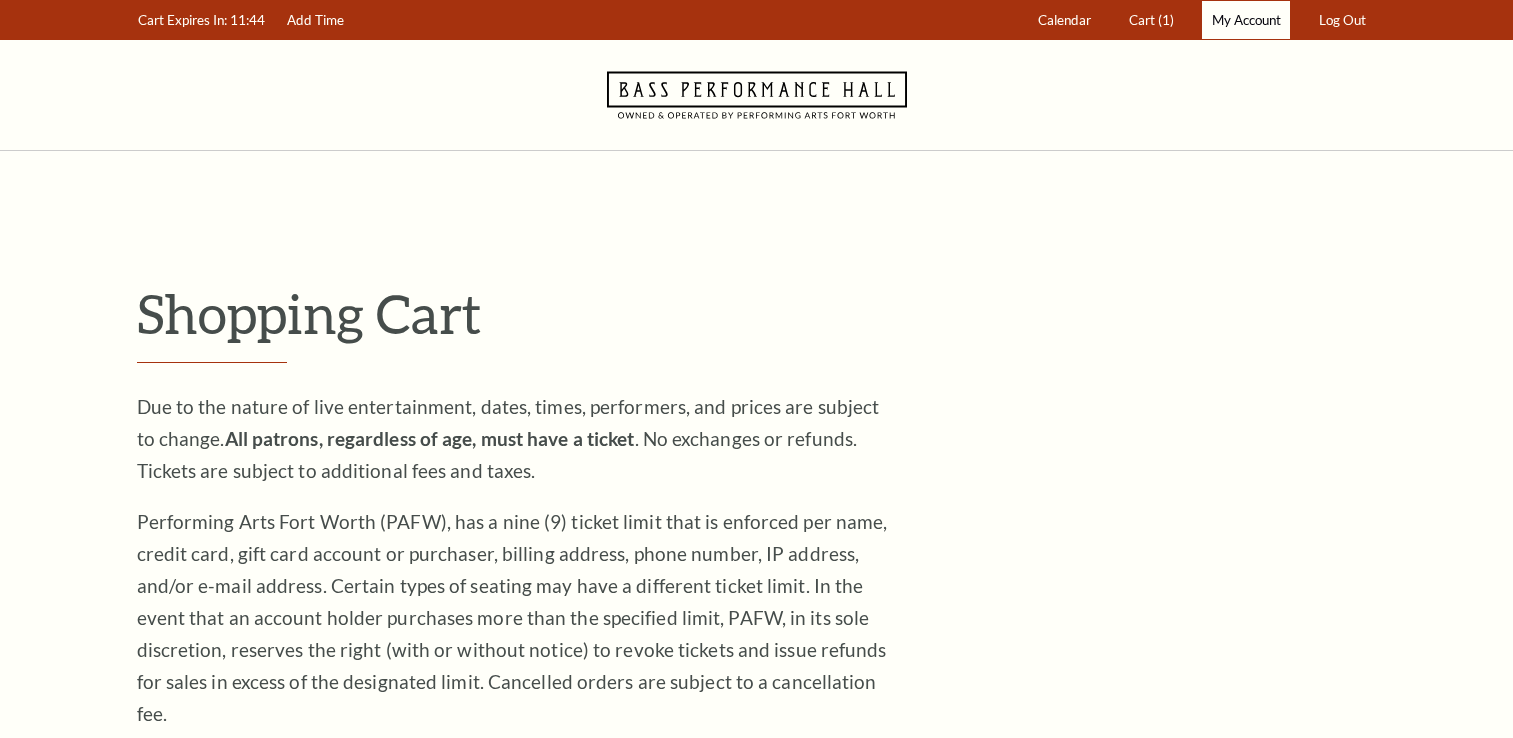 scroll, scrollTop: 0, scrollLeft: 0, axis: both 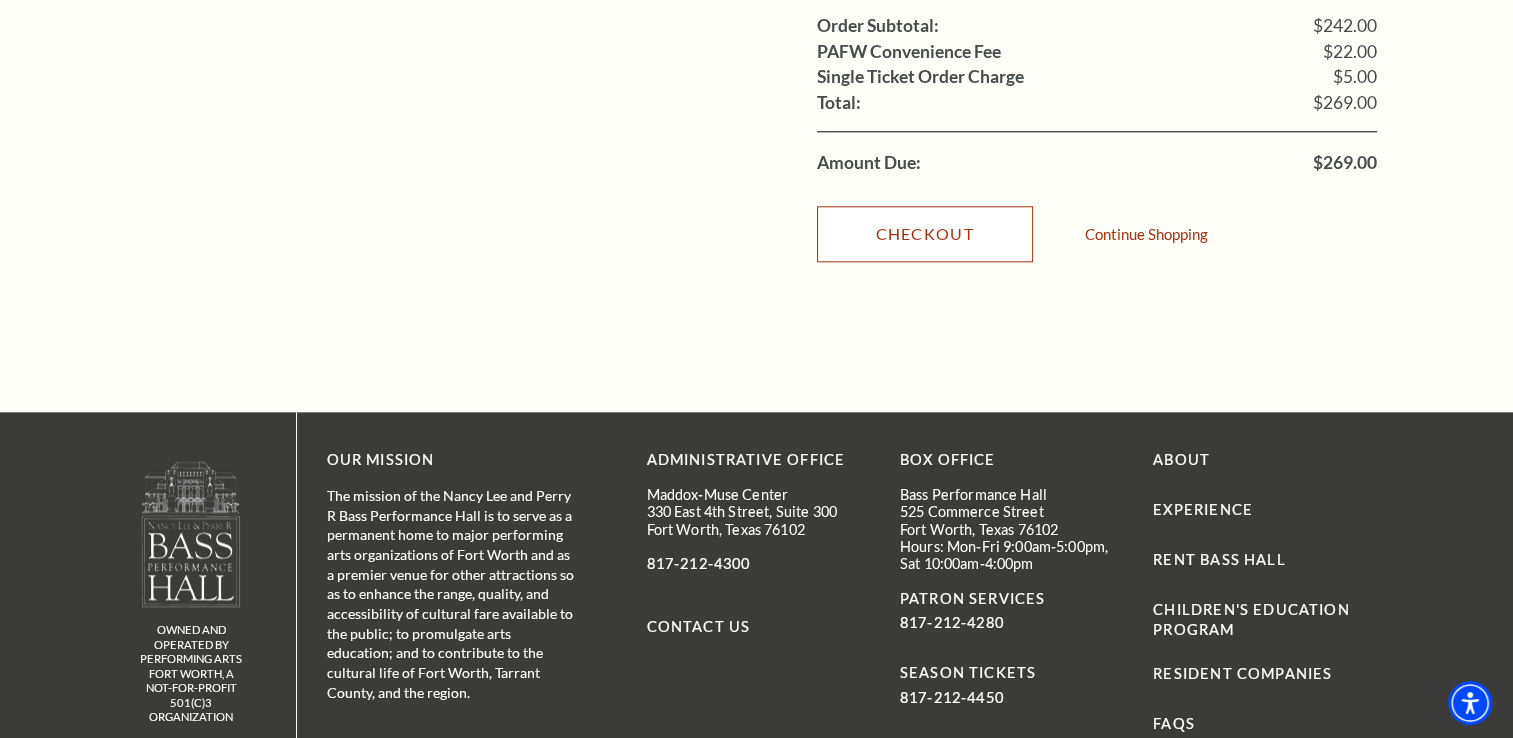 click on "Checkout" at bounding box center (925, 234) 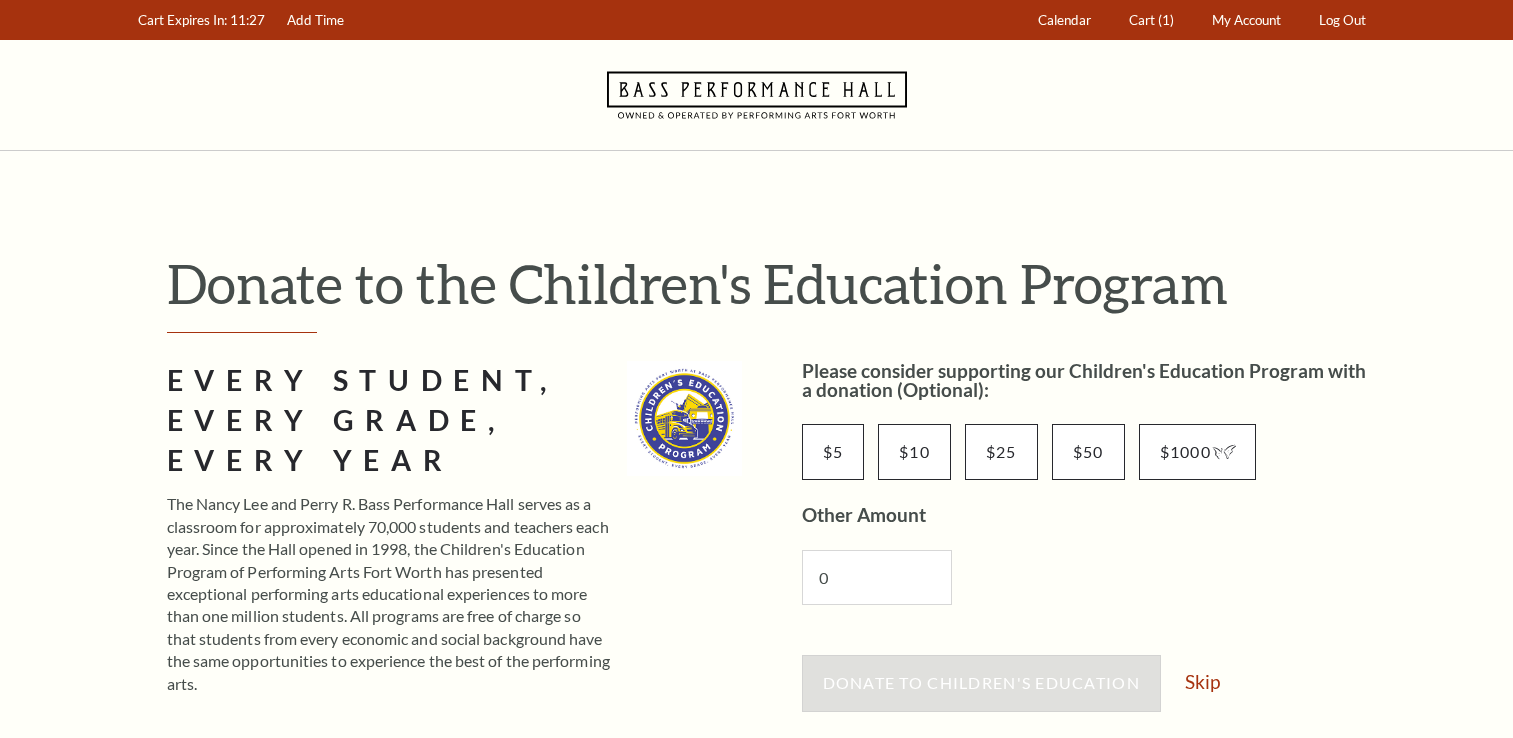 scroll, scrollTop: 0, scrollLeft: 0, axis: both 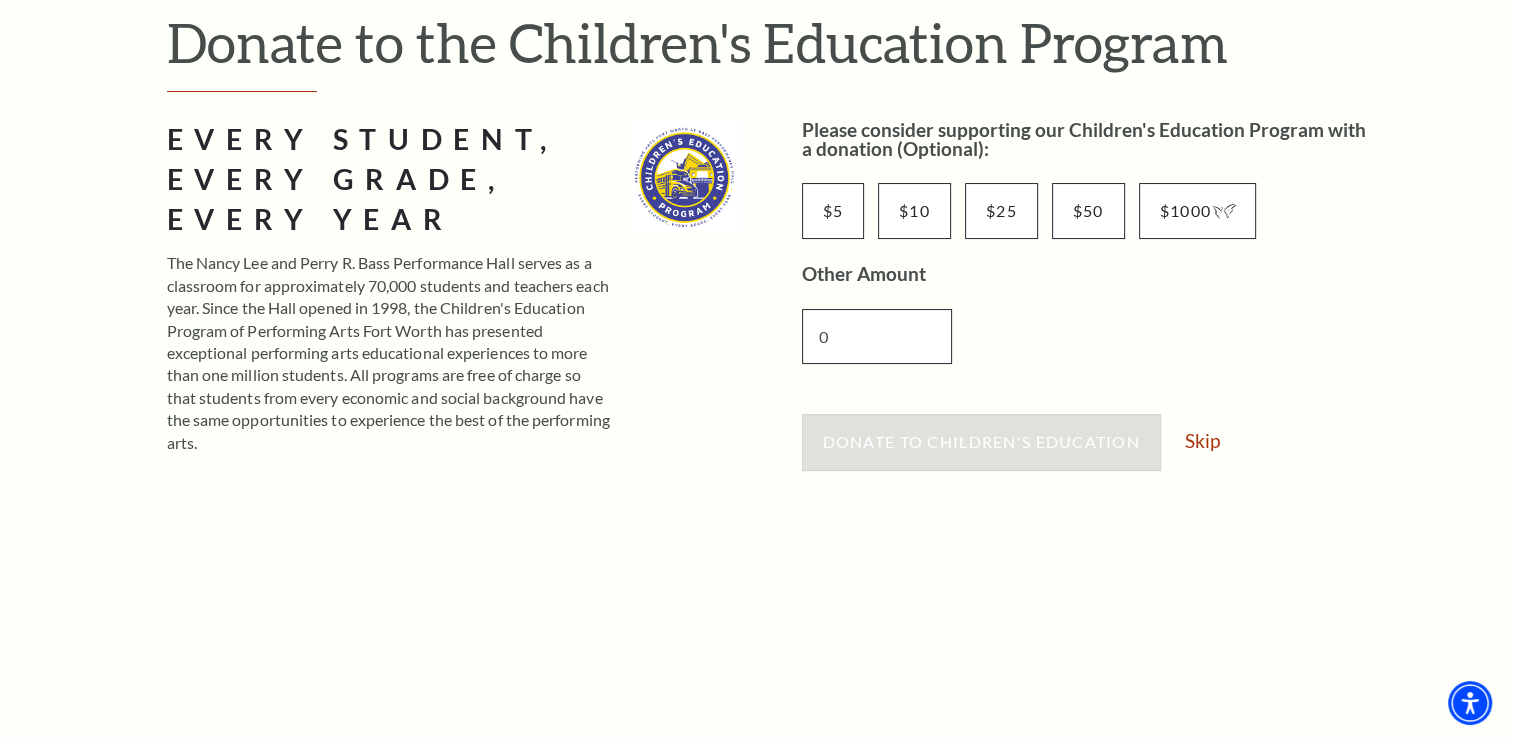click on "0" at bounding box center [877, 336] 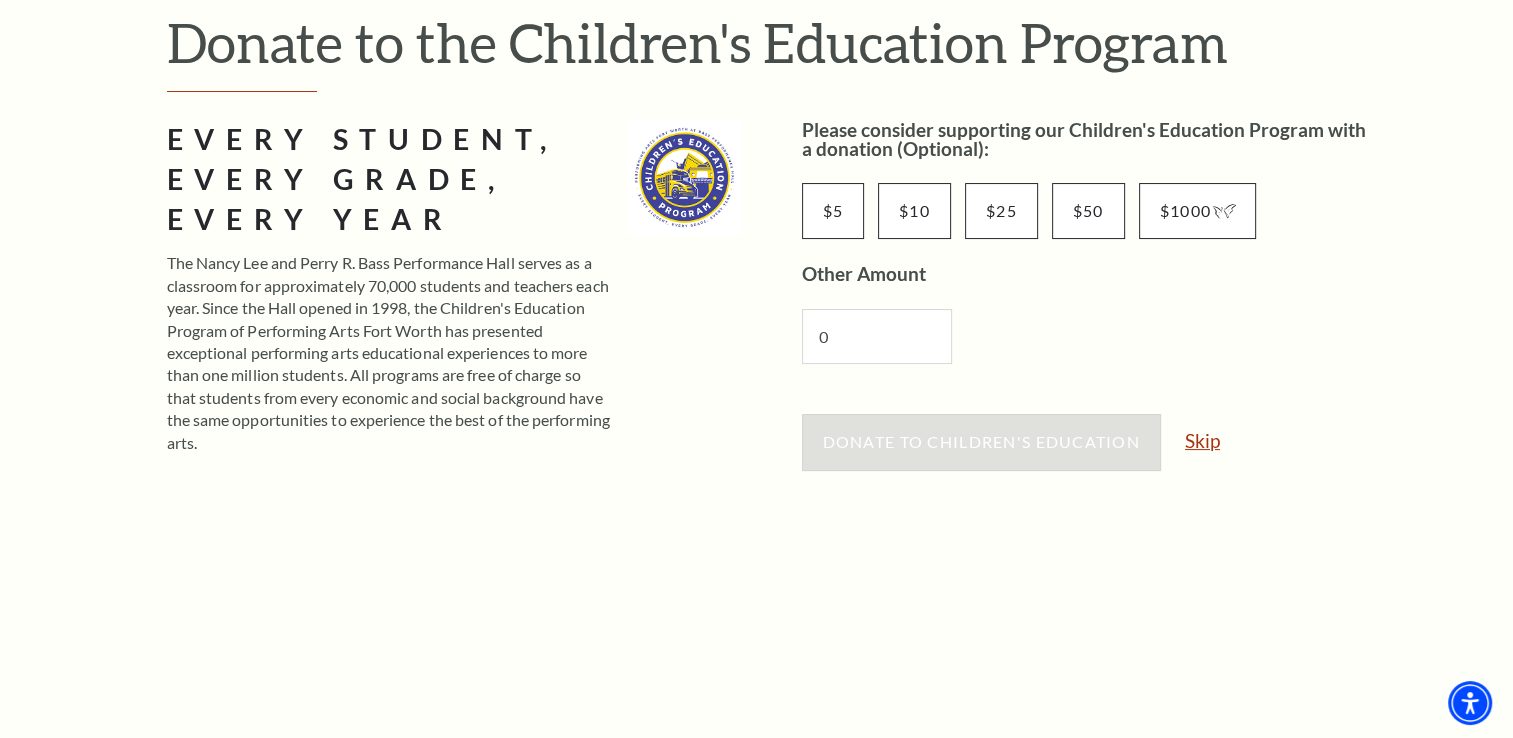 click on "Skip" at bounding box center (1202, 440) 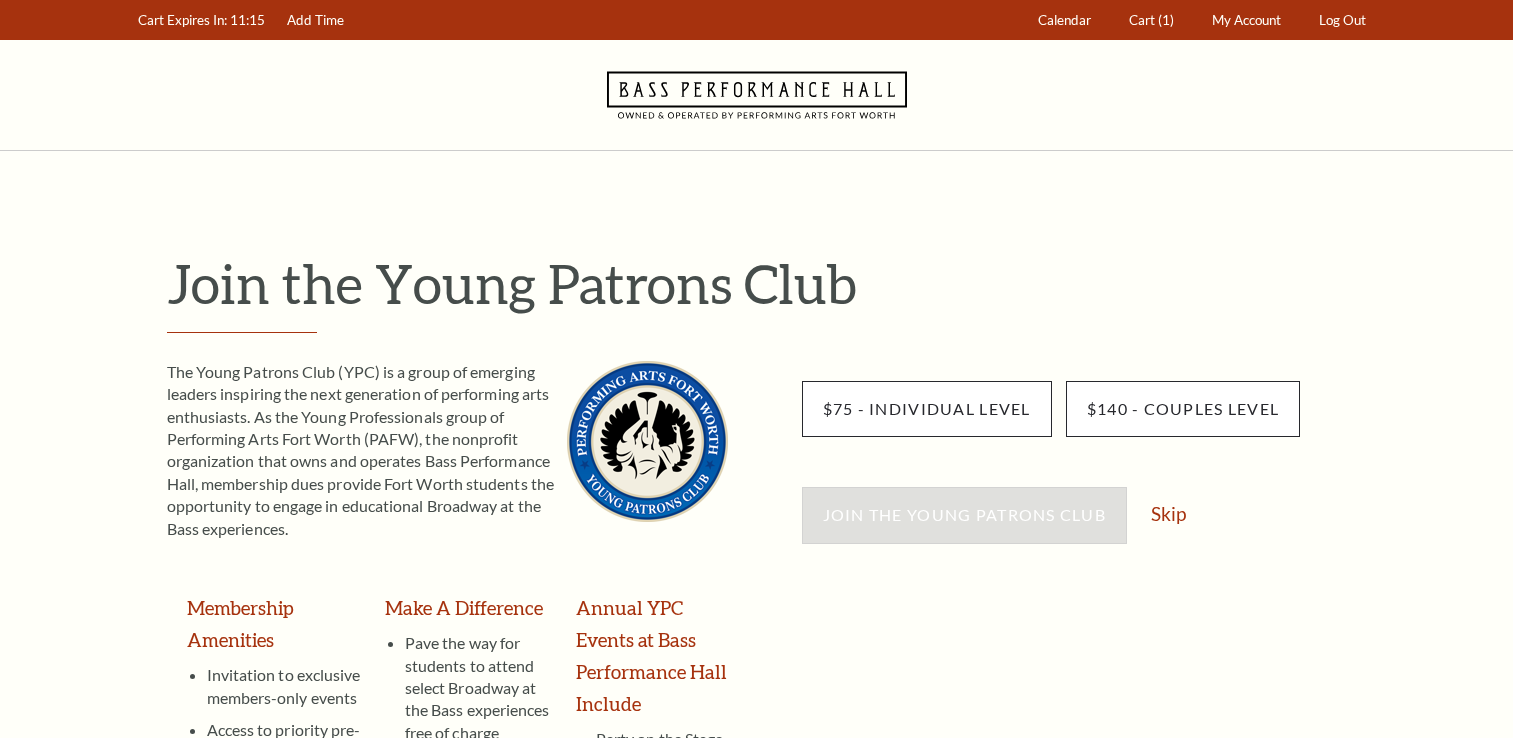 scroll, scrollTop: 0, scrollLeft: 0, axis: both 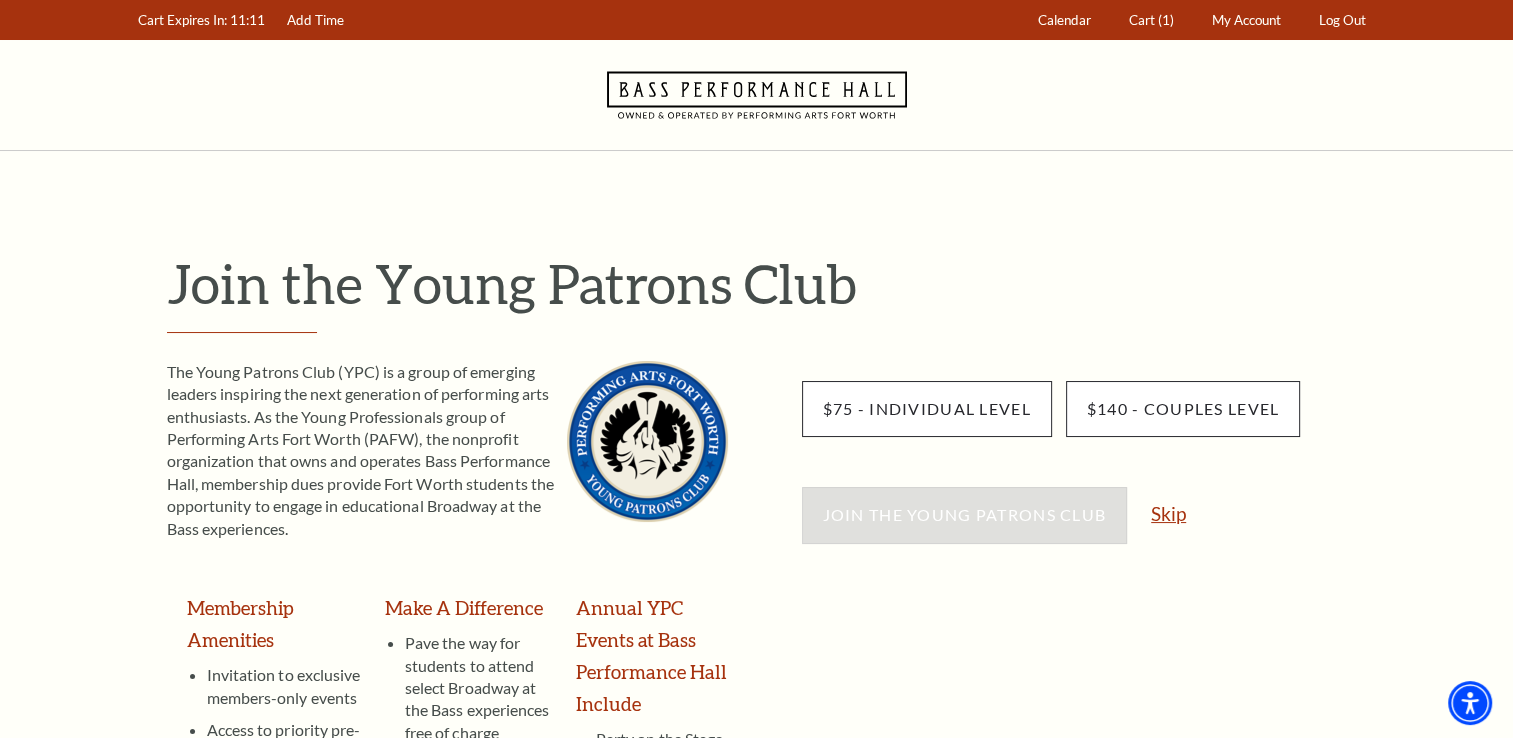 click on "Skip" at bounding box center (1168, 513) 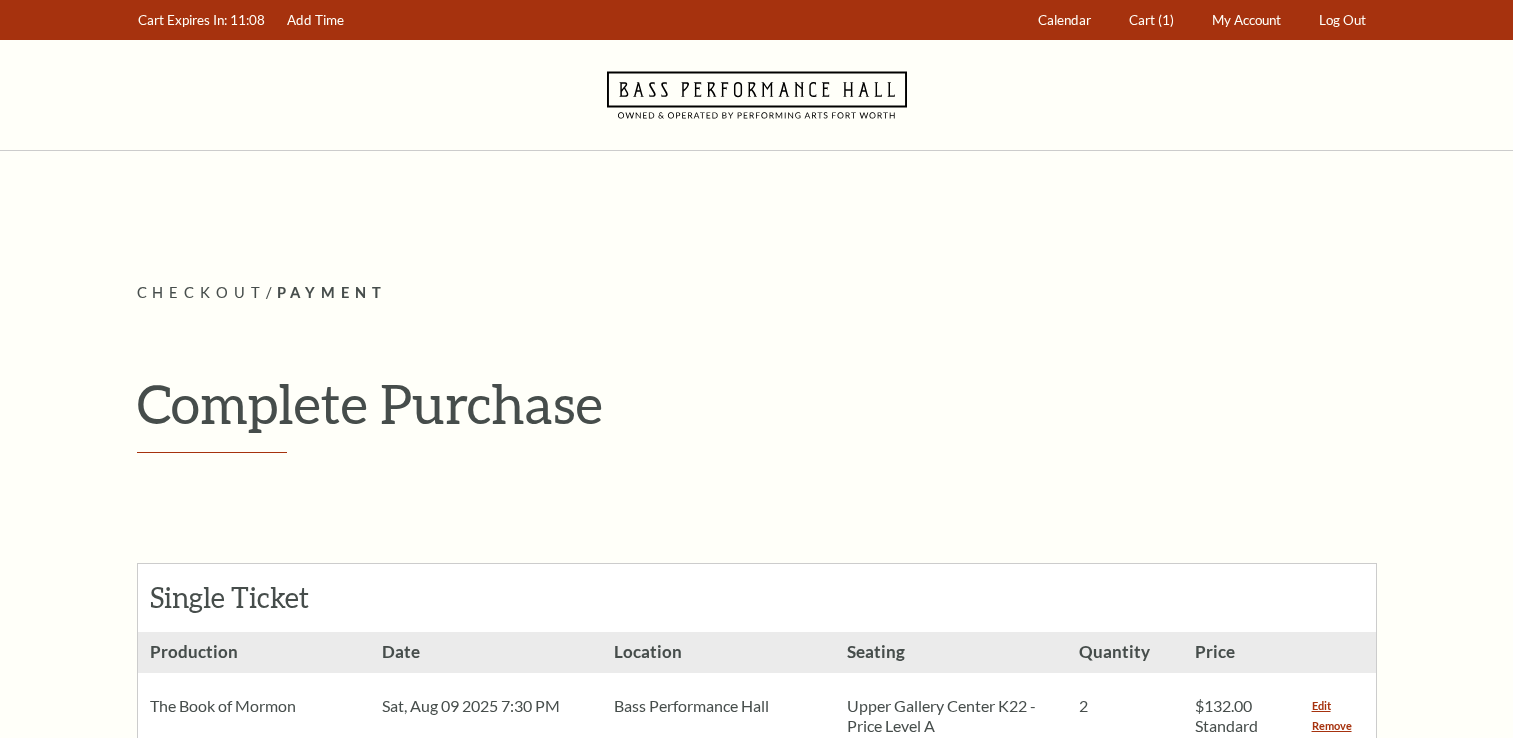 scroll, scrollTop: 0, scrollLeft: 0, axis: both 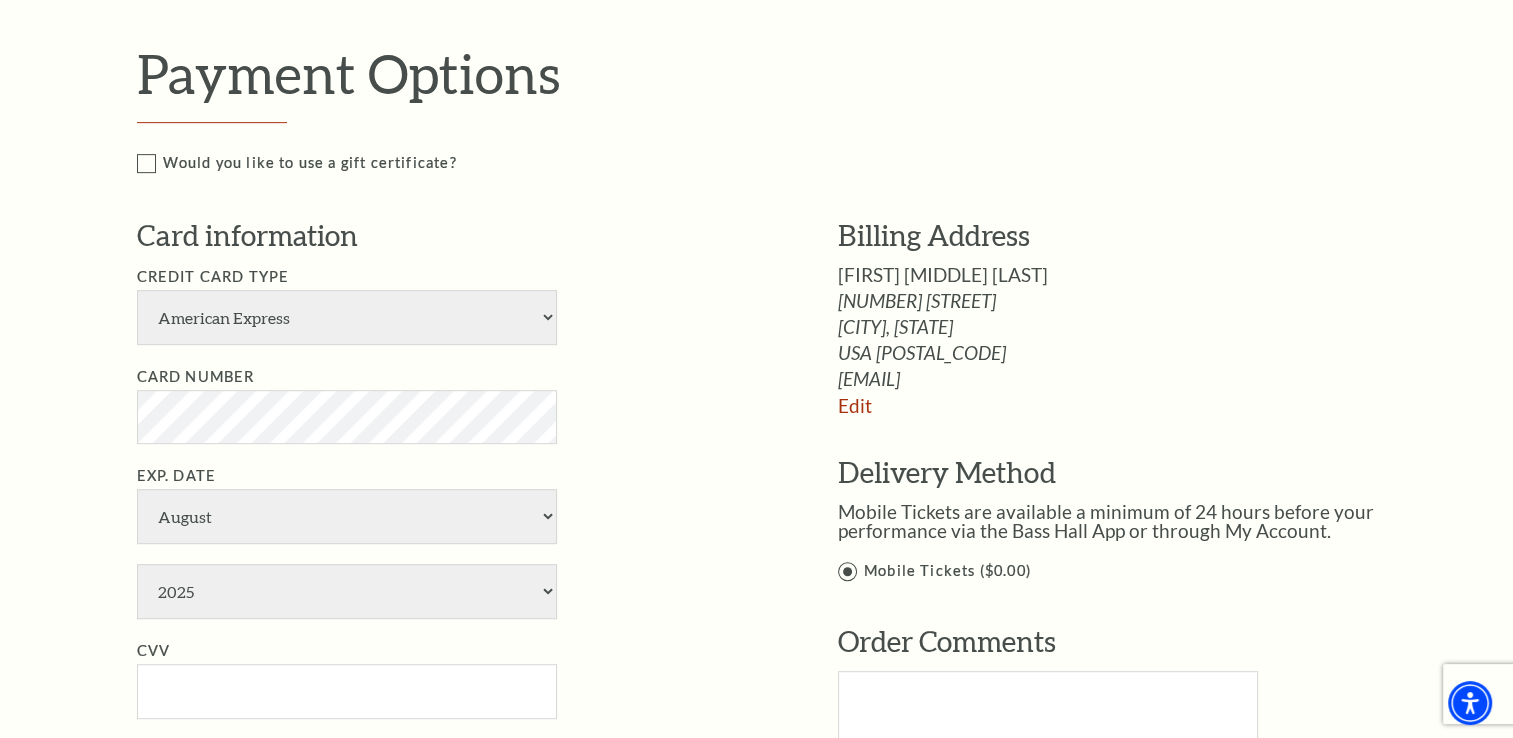 drag, startPoint x: 0, startPoint y: 413, endPoint x: 16, endPoint y: 439, distance: 30.528675 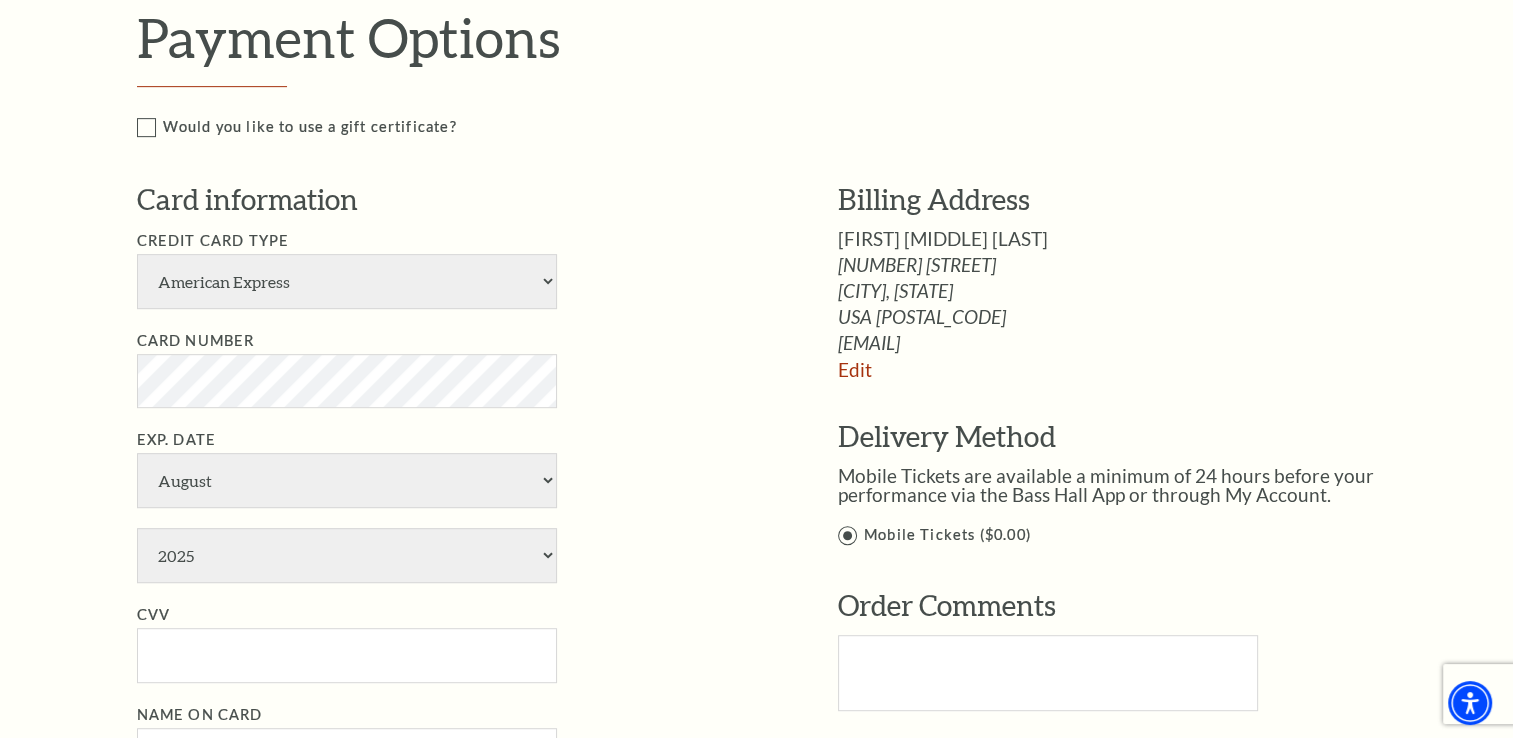 scroll, scrollTop: 1000, scrollLeft: 0, axis: vertical 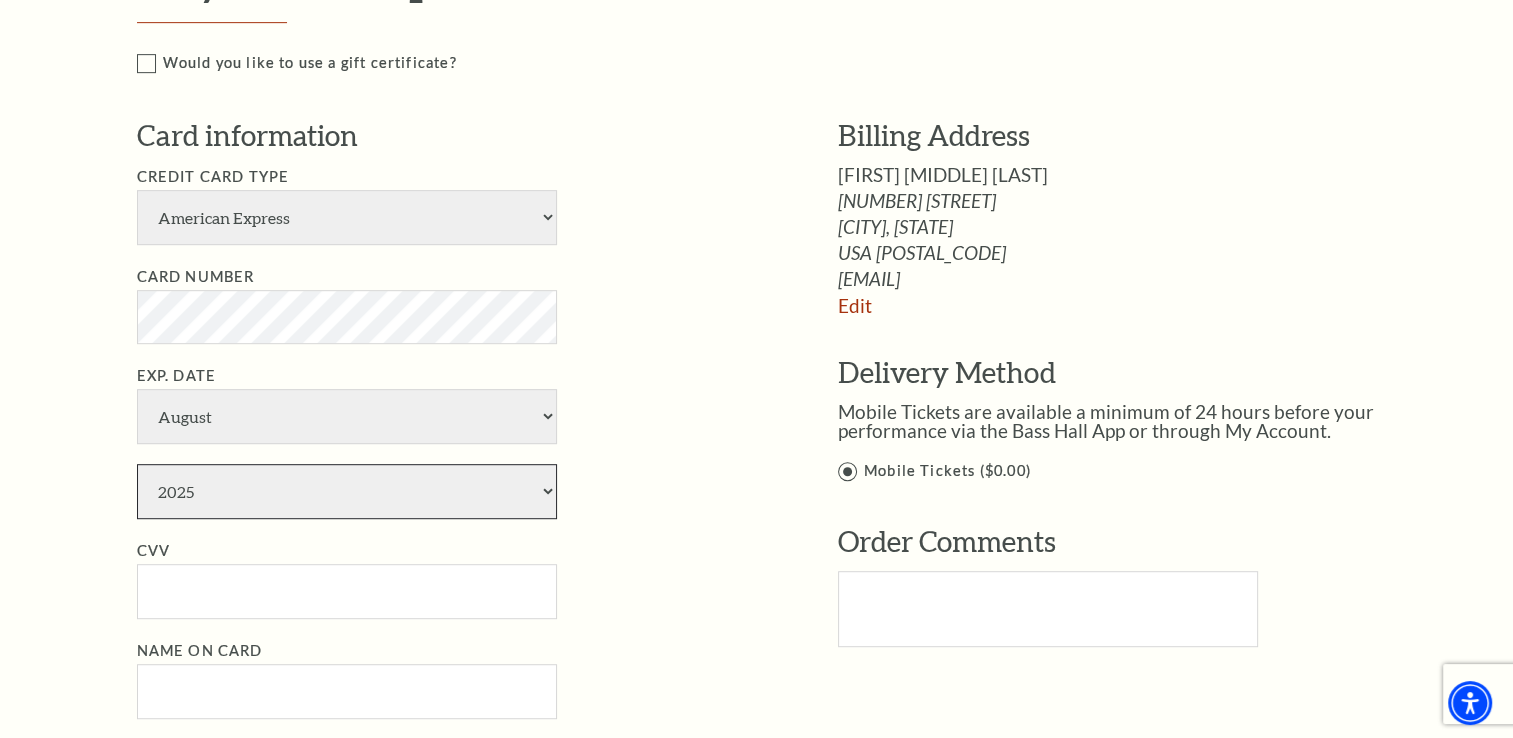 click on "2025
2026
2027
2028
2029
2030
2031
2032
2033
2034" at bounding box center (347, 491) 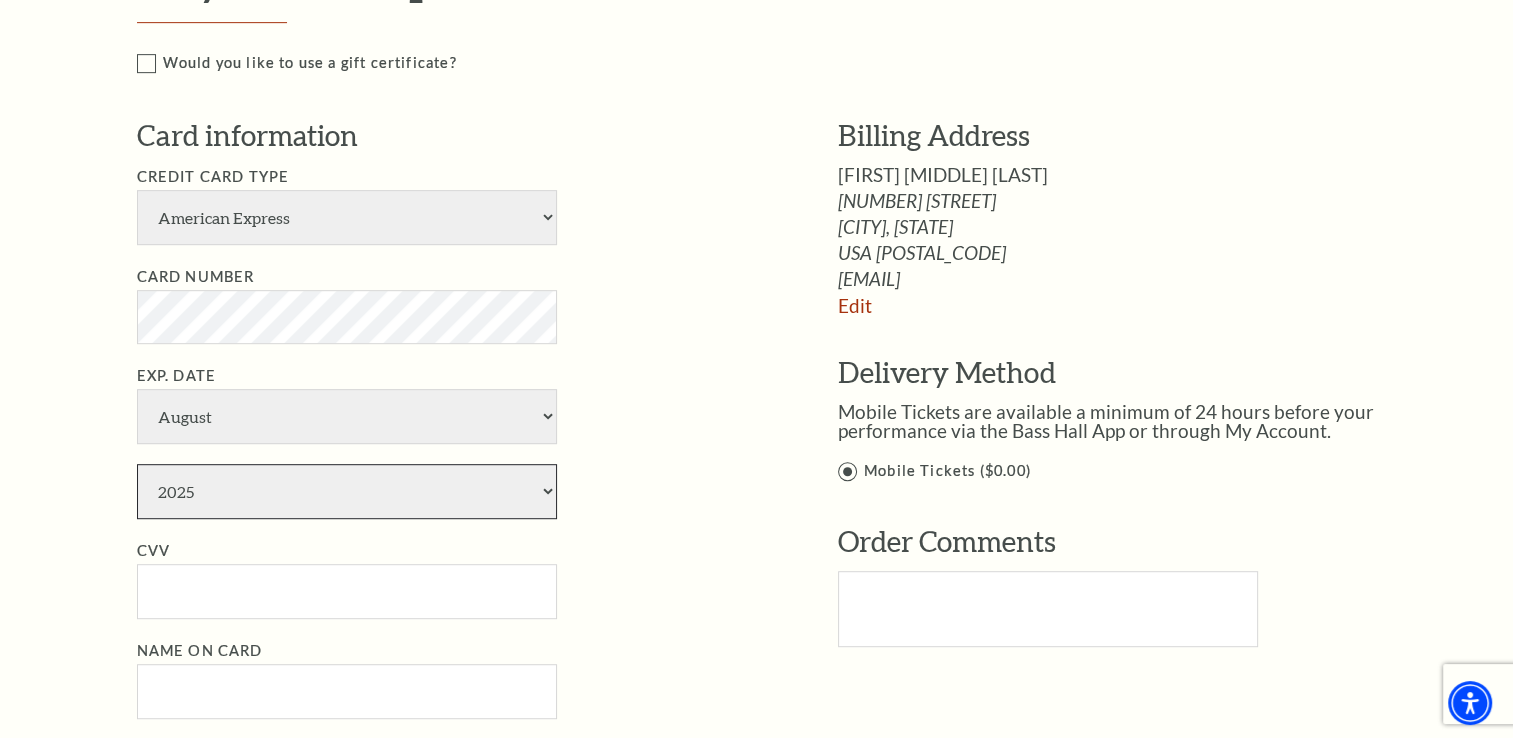 select on "2030" 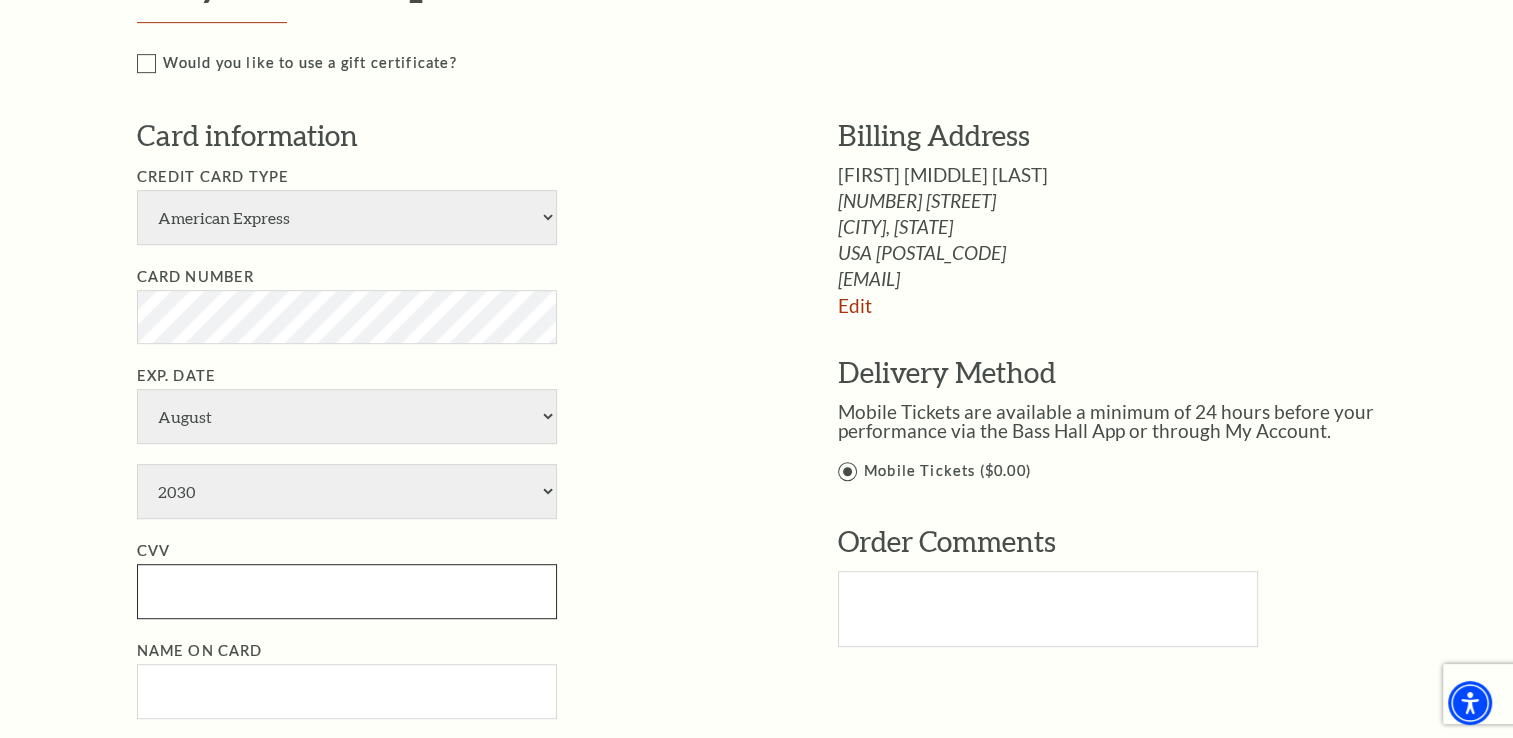 click on "CVV" at bounding box center (347, 591) 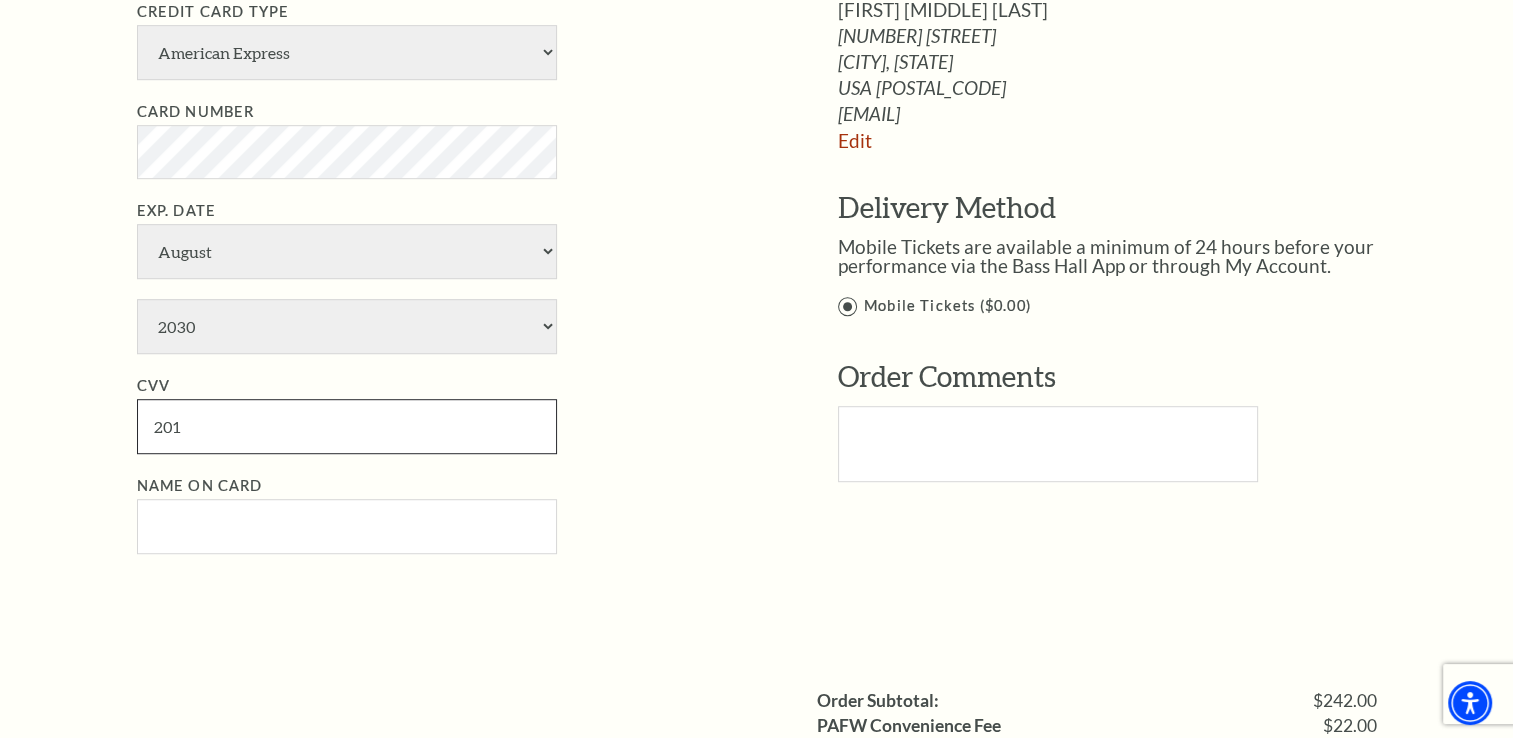 scroll, scrollTop: 1200, scrollLeft: 0, axis: vertical 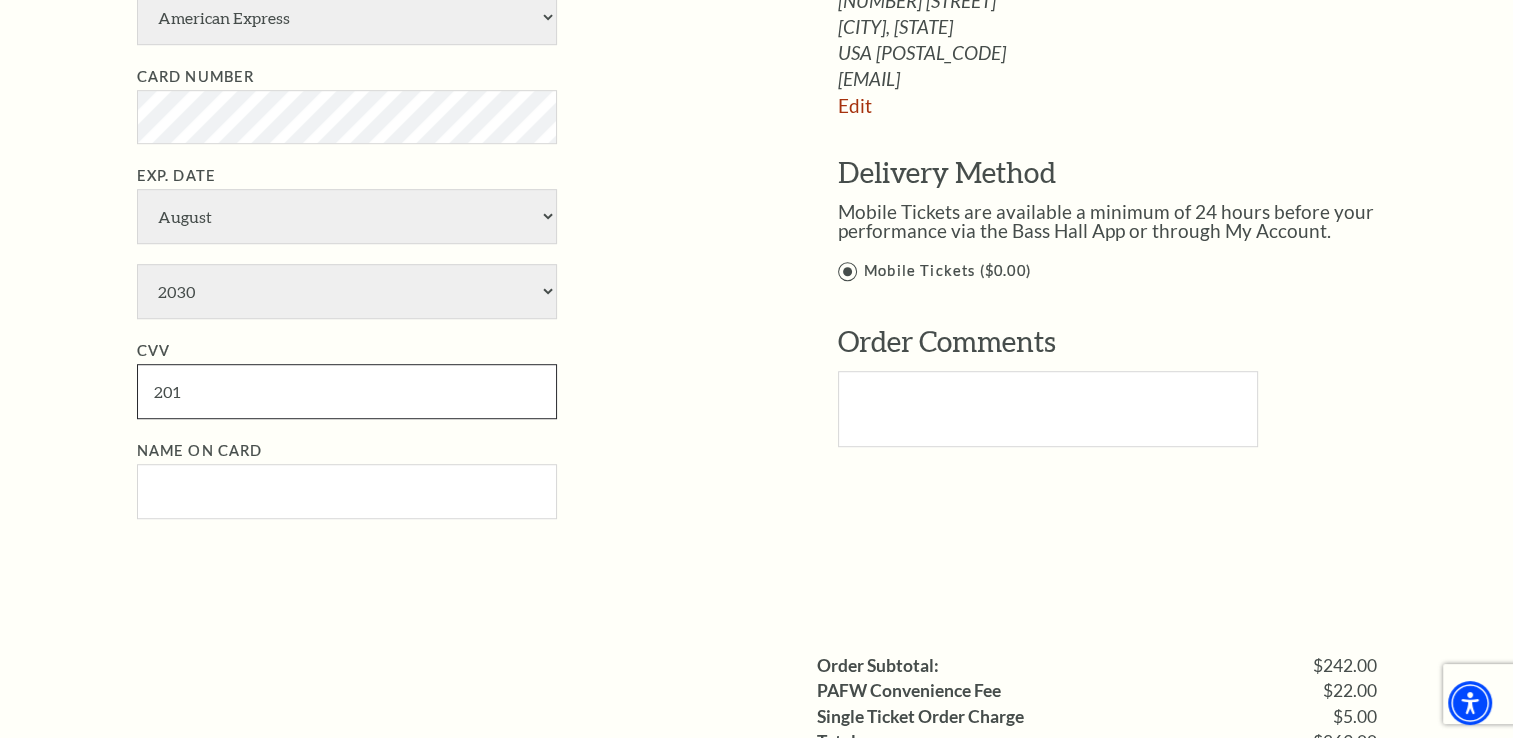 type on "201" 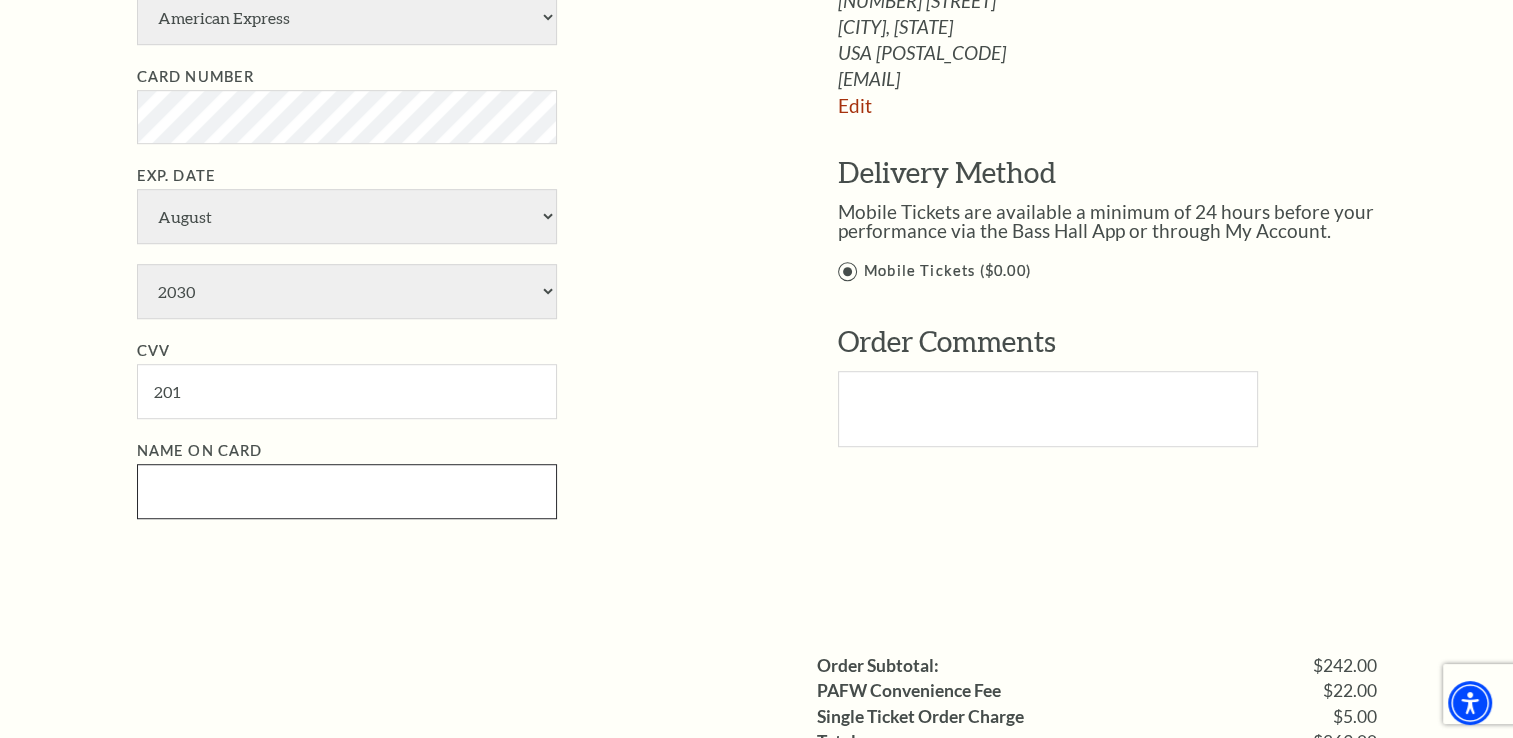 click on "Name on Card" at bounding box center (347, 491) 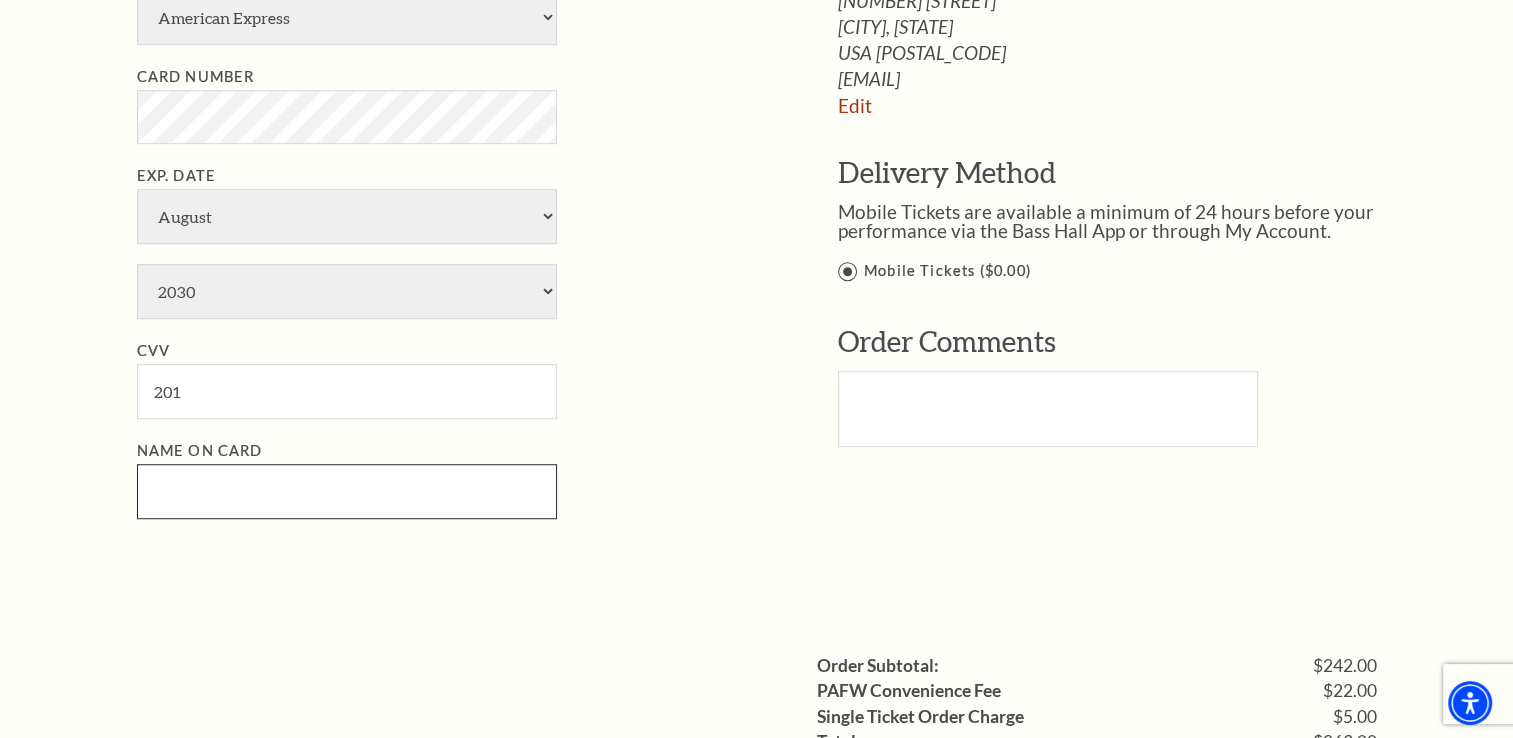 click on "Name on Card" at bounding box center [347, 491] 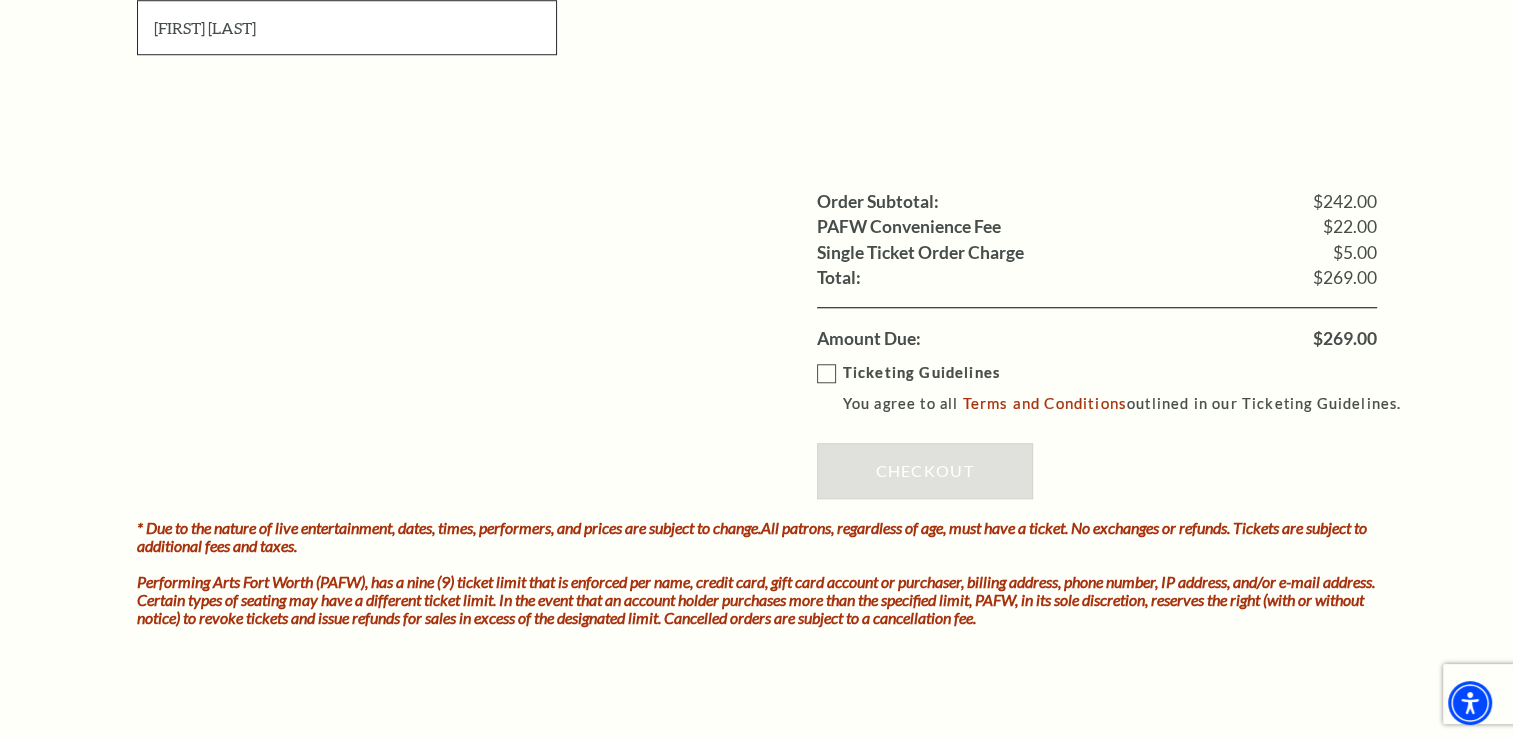 scroll, scrollTop: 1700, scrollLeft: 0, axis: vertical 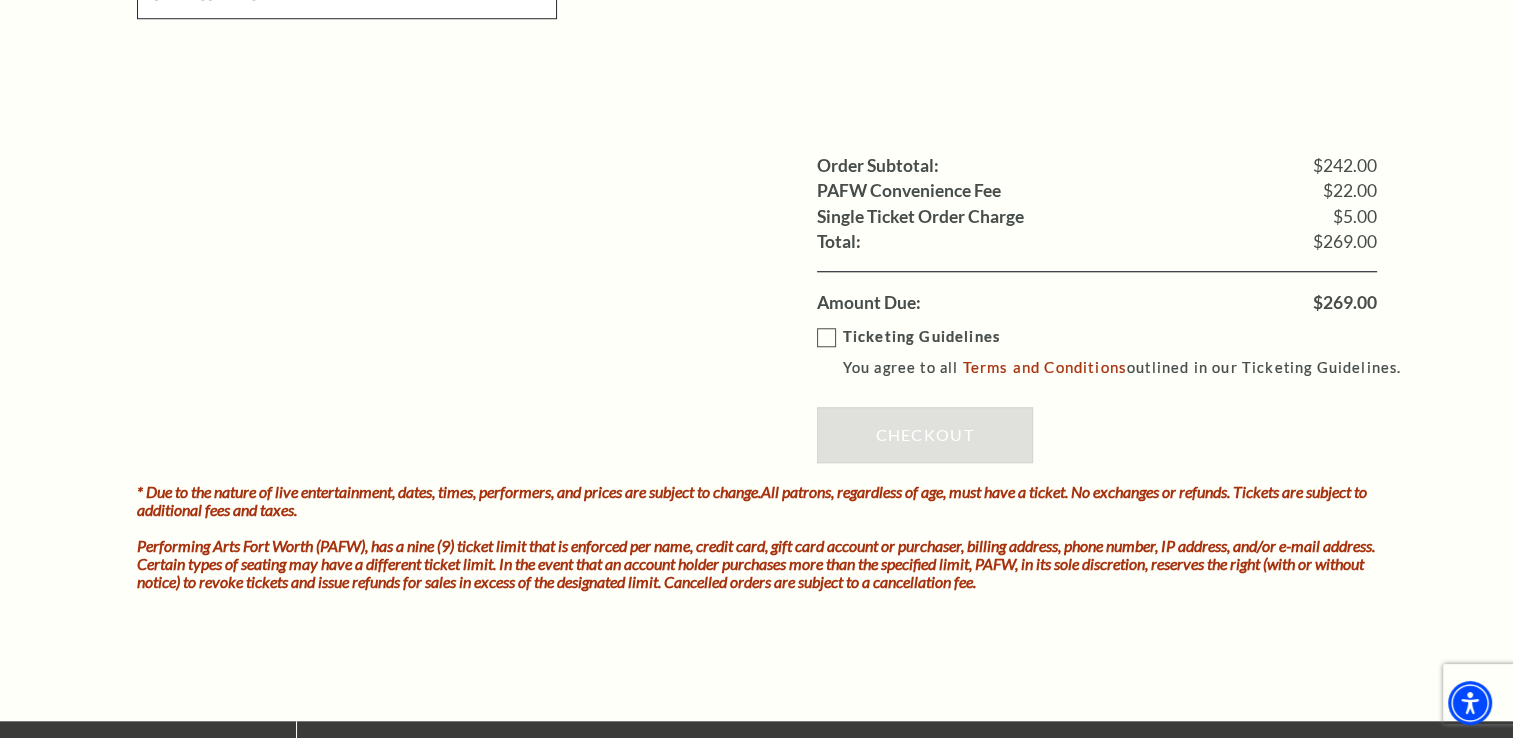 type on "ray suppe" 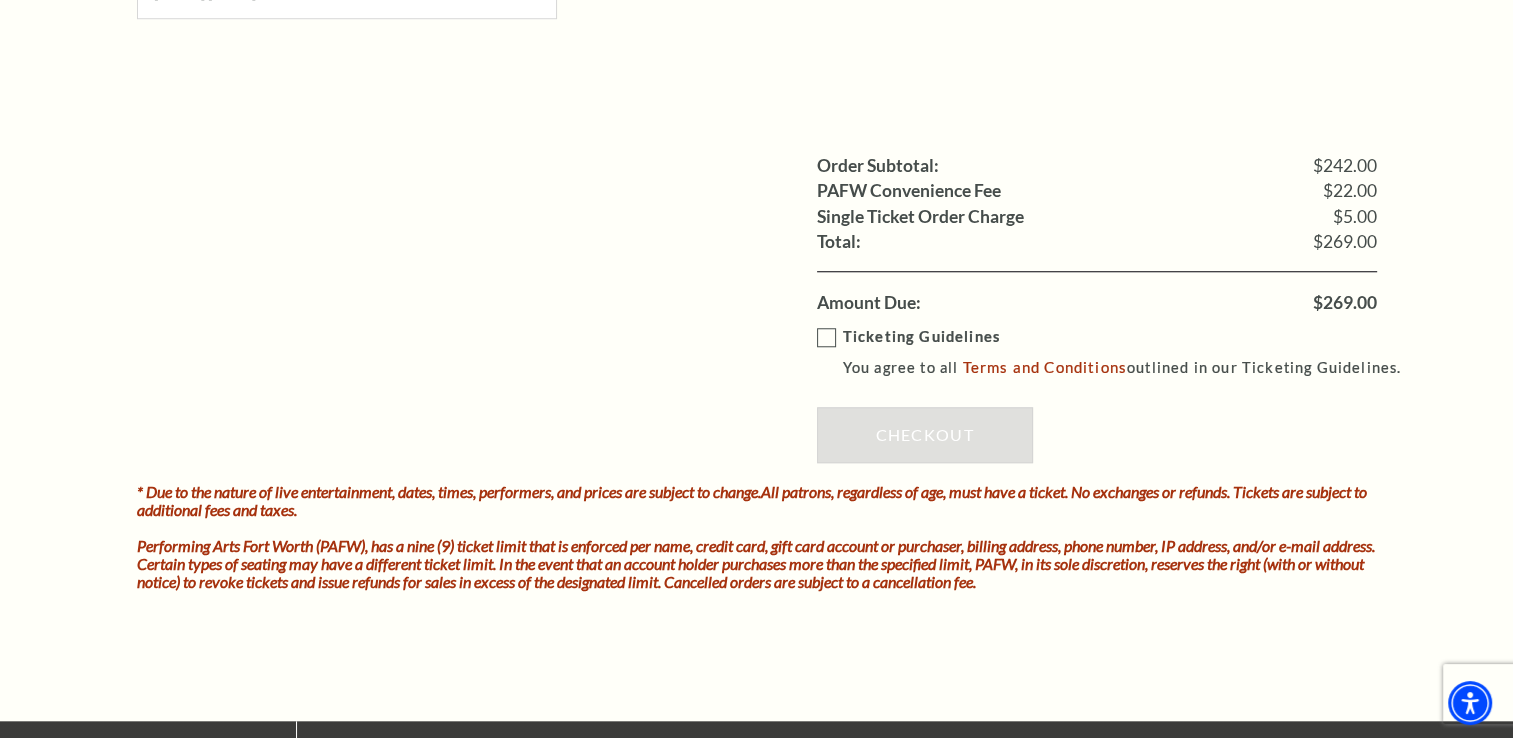 click on "Ticketing Guidelines
You agree to all   Terms and Conditions  outlined in our Ticketing Guidelines." at bounding box center [1118, 352] 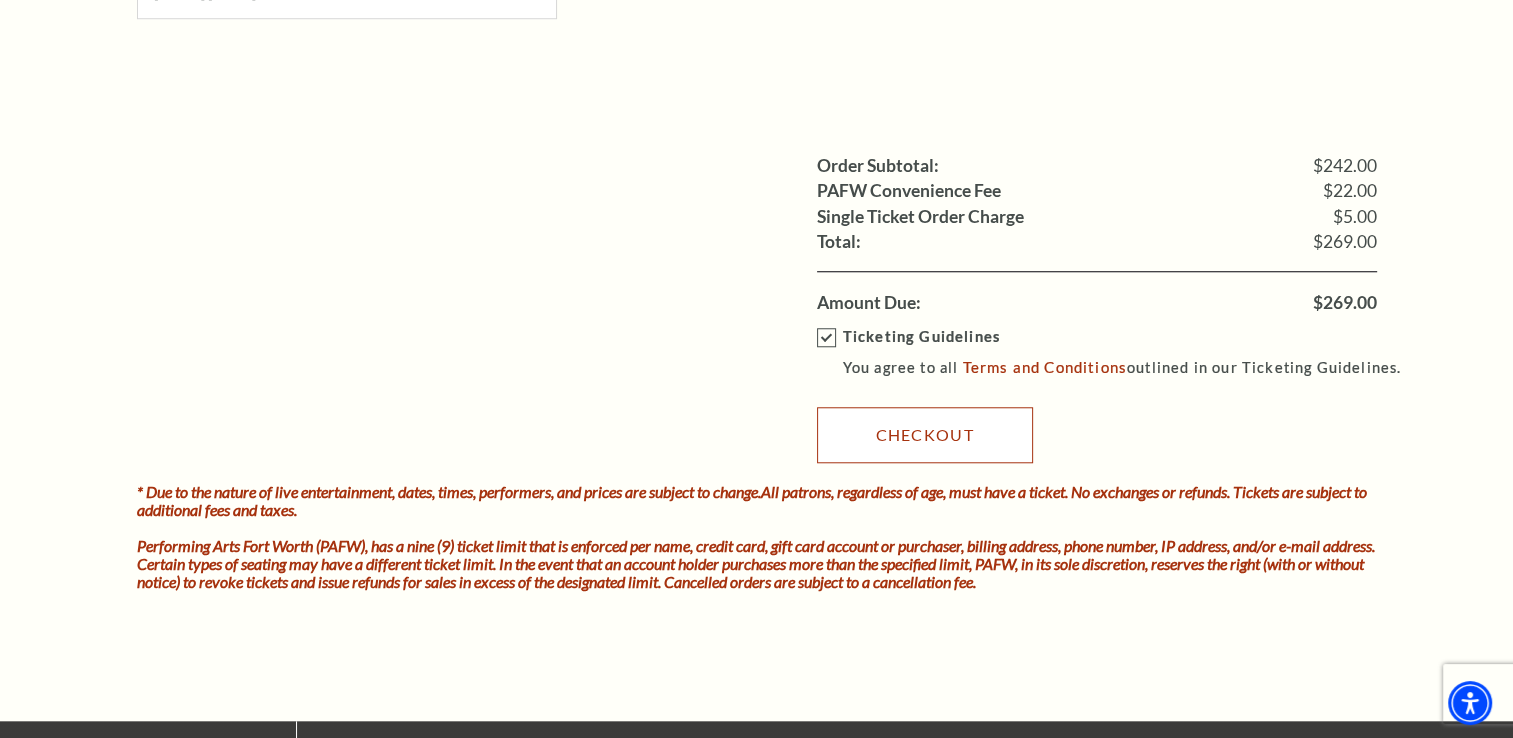 drag, startPoint x: 863, startPoint y: 421, endPoint x: 848, endPoint y: 442, distance: 25.806976 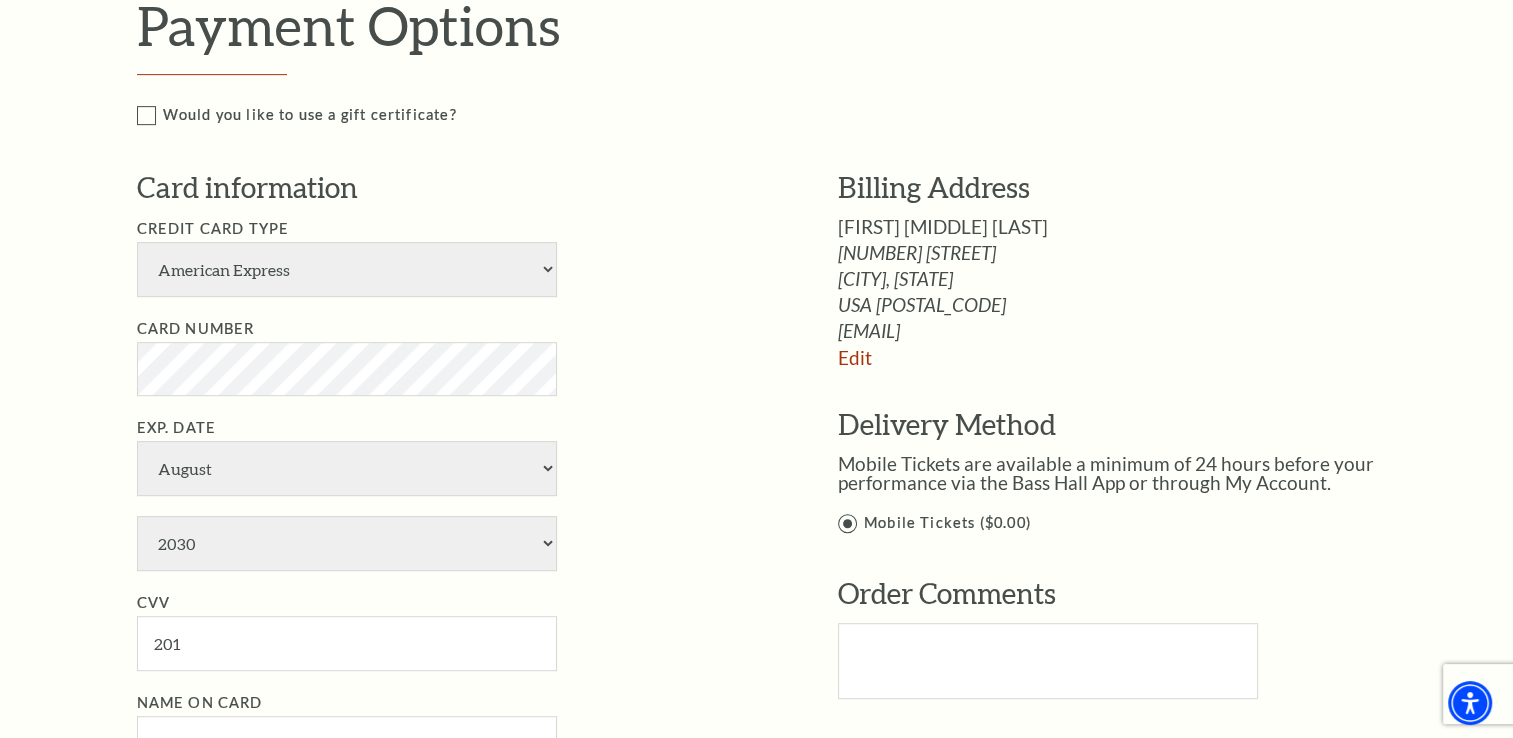 scroll, scrollTop: 900, scrollLeft: 0, axis: vertical 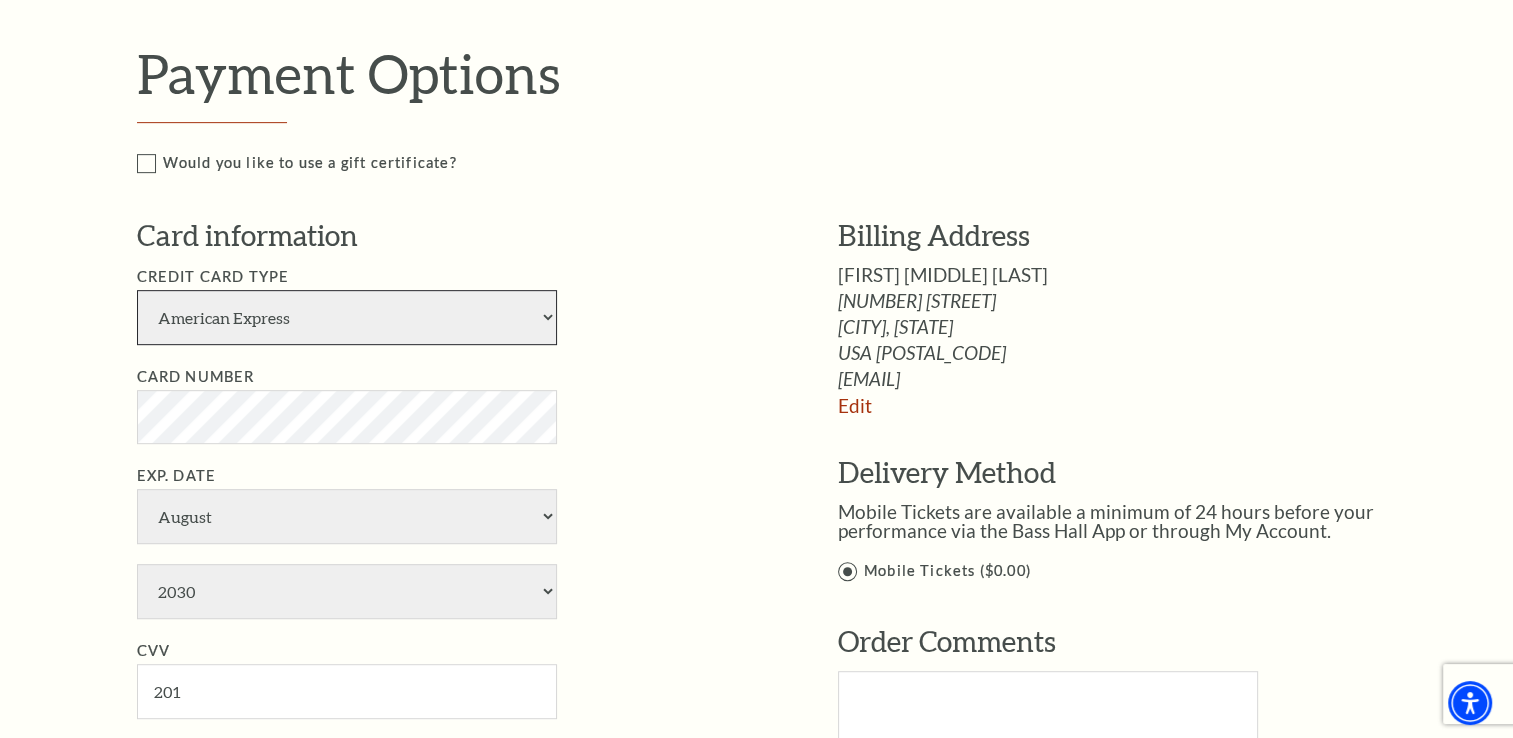 click on "American Express
Visa
Master Card
Discover" at bounding box center (347, 317) 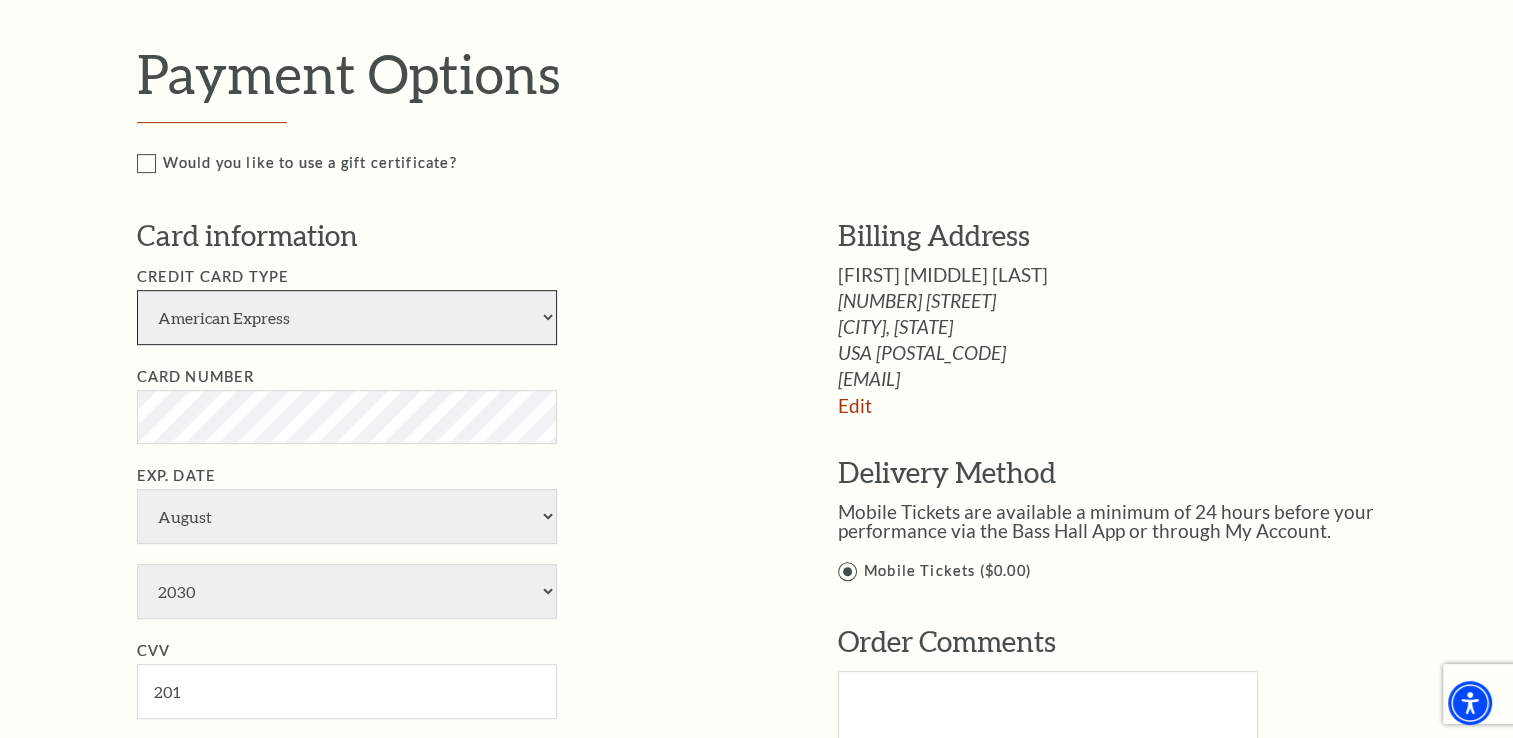 select on "25" 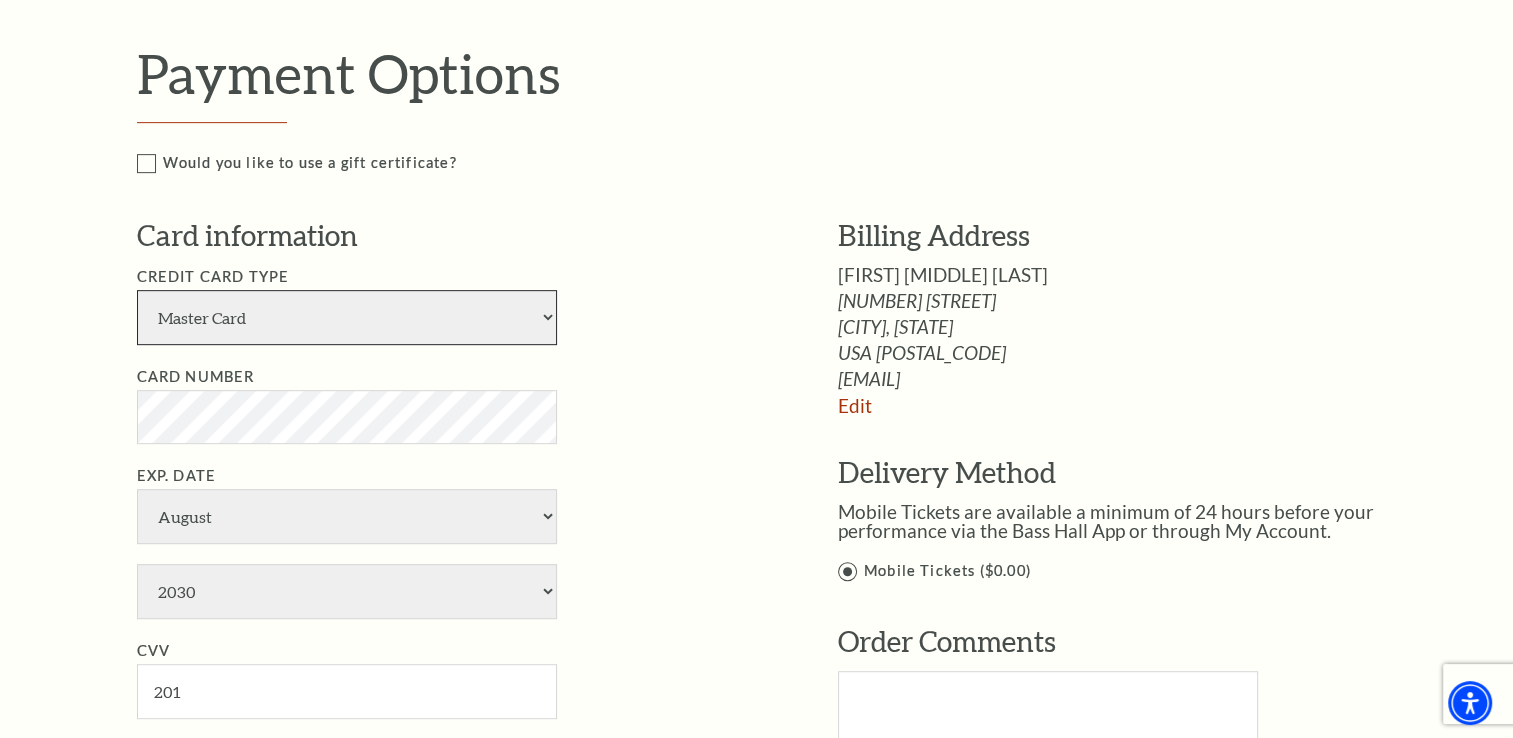 click on "American Express
Visa
Master Card
Discover" at bounding box center [347, 317] 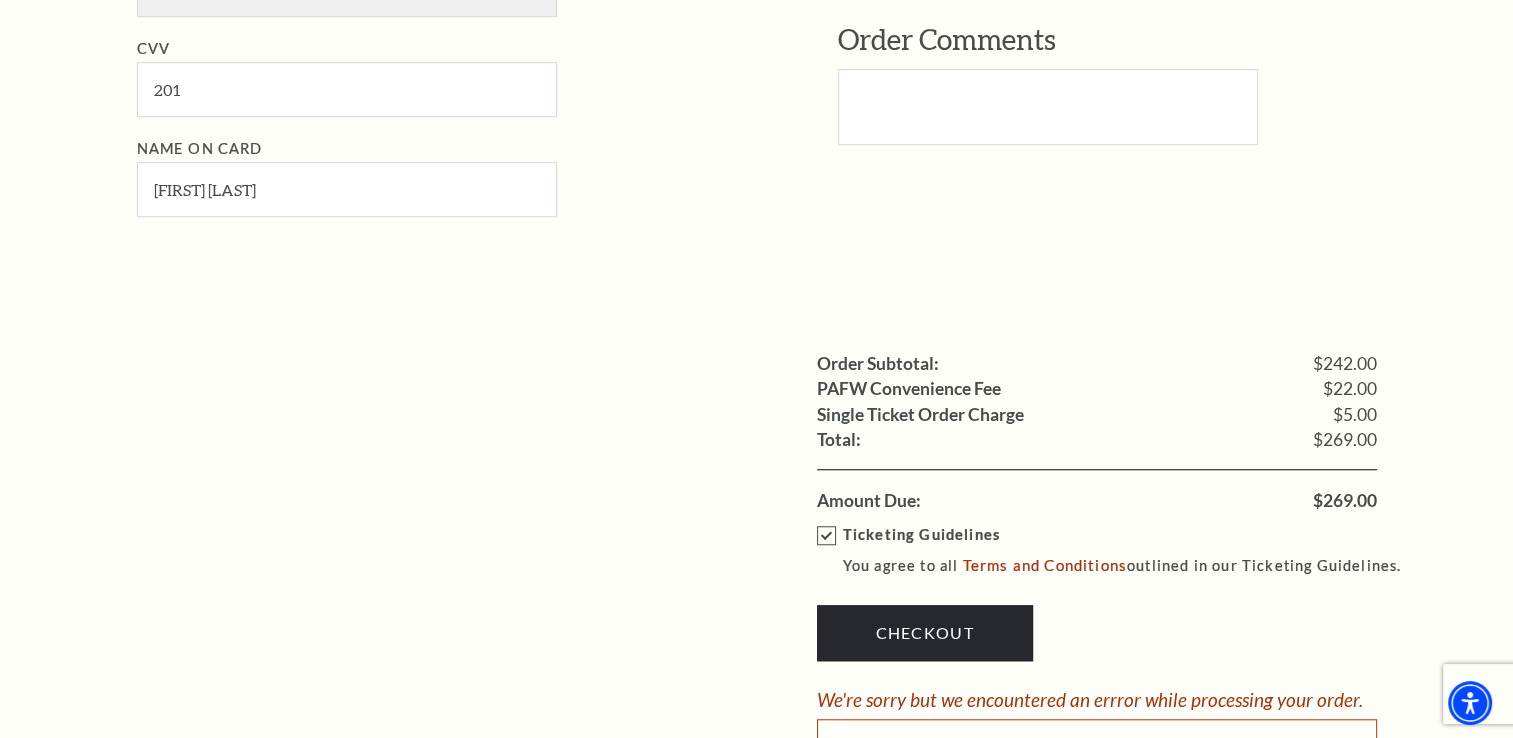 scroll, scrollTop: 1600, scrollLeft: 0, axis: vertical 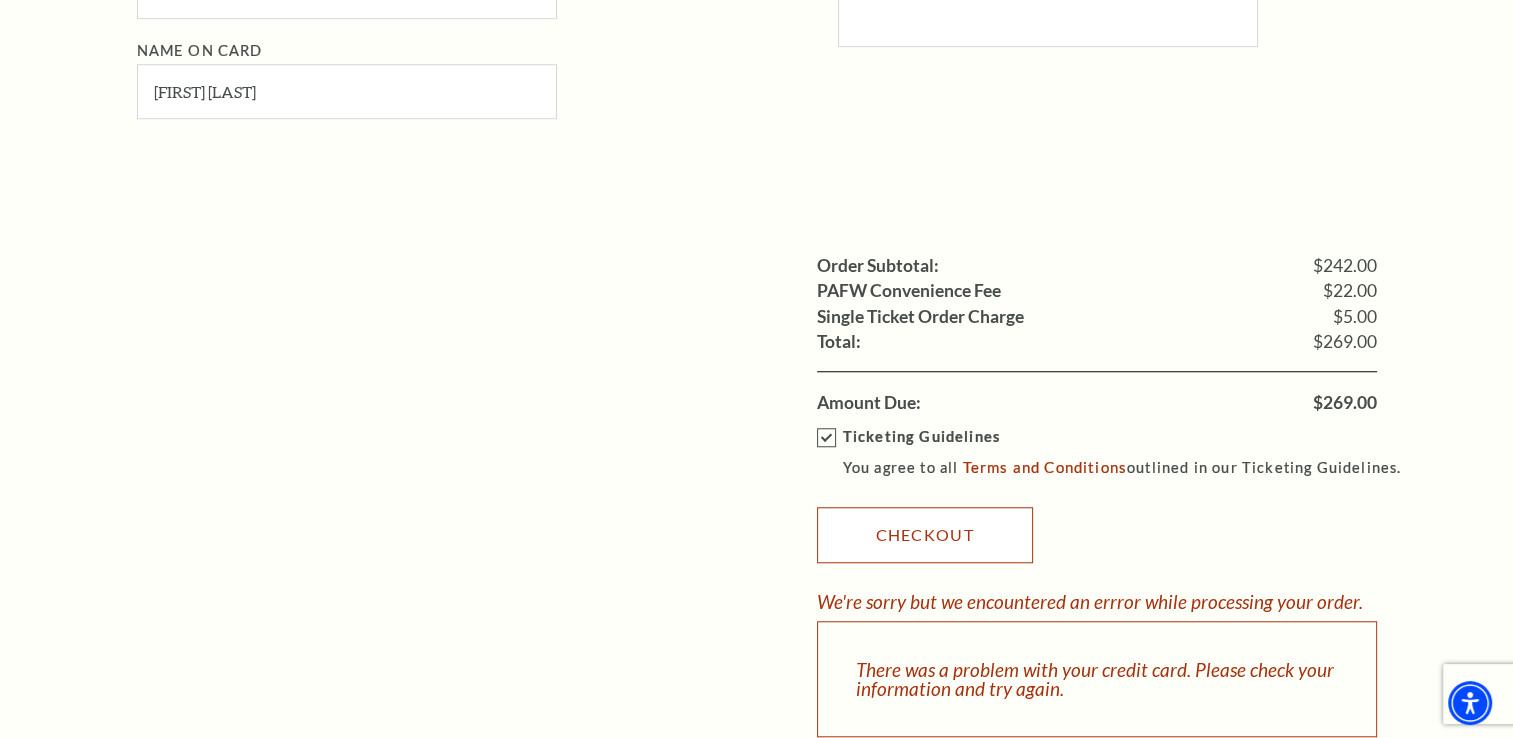 click on "Checkout" at bounding box center [925, 535] 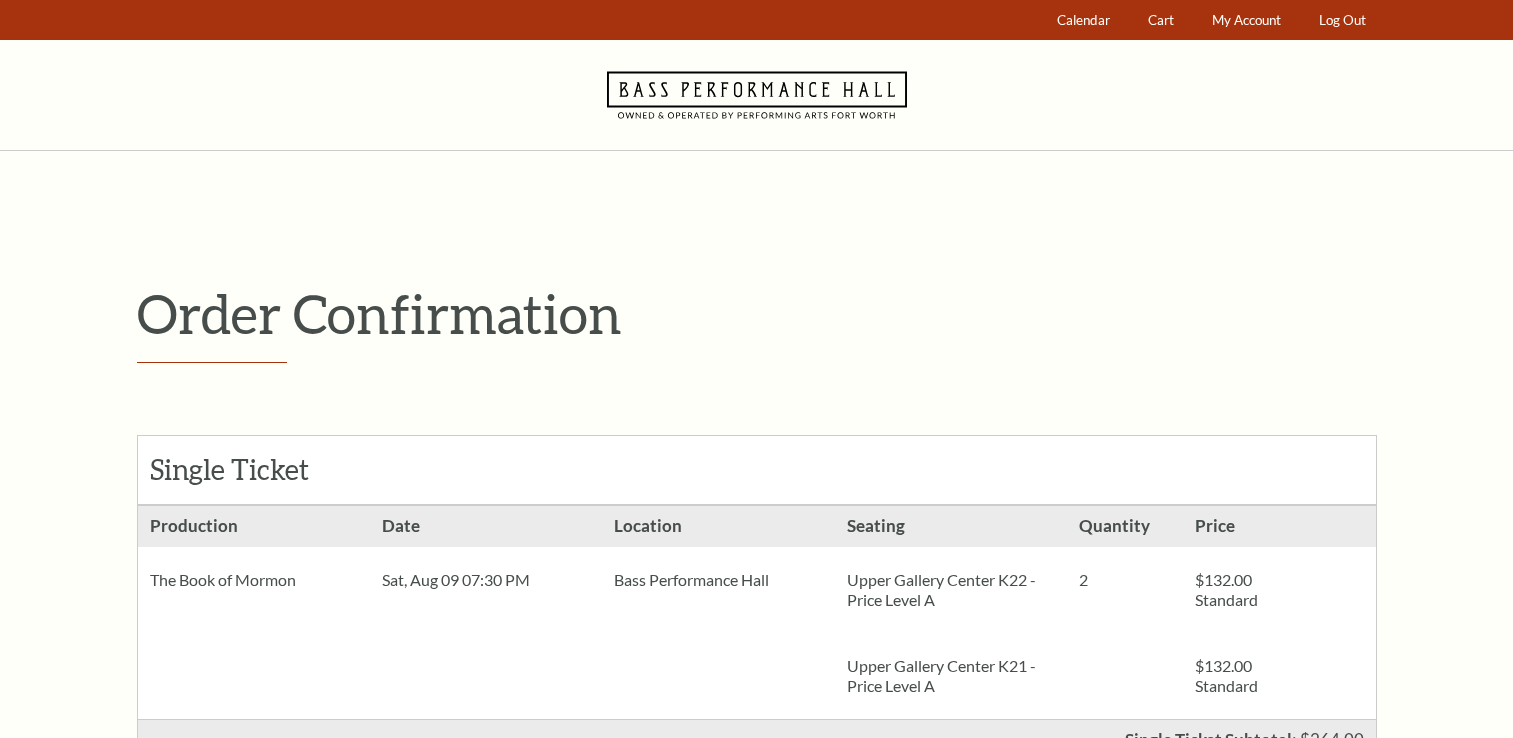 scroll, scrollTop: 0, scrollLeft: 0, axis: both 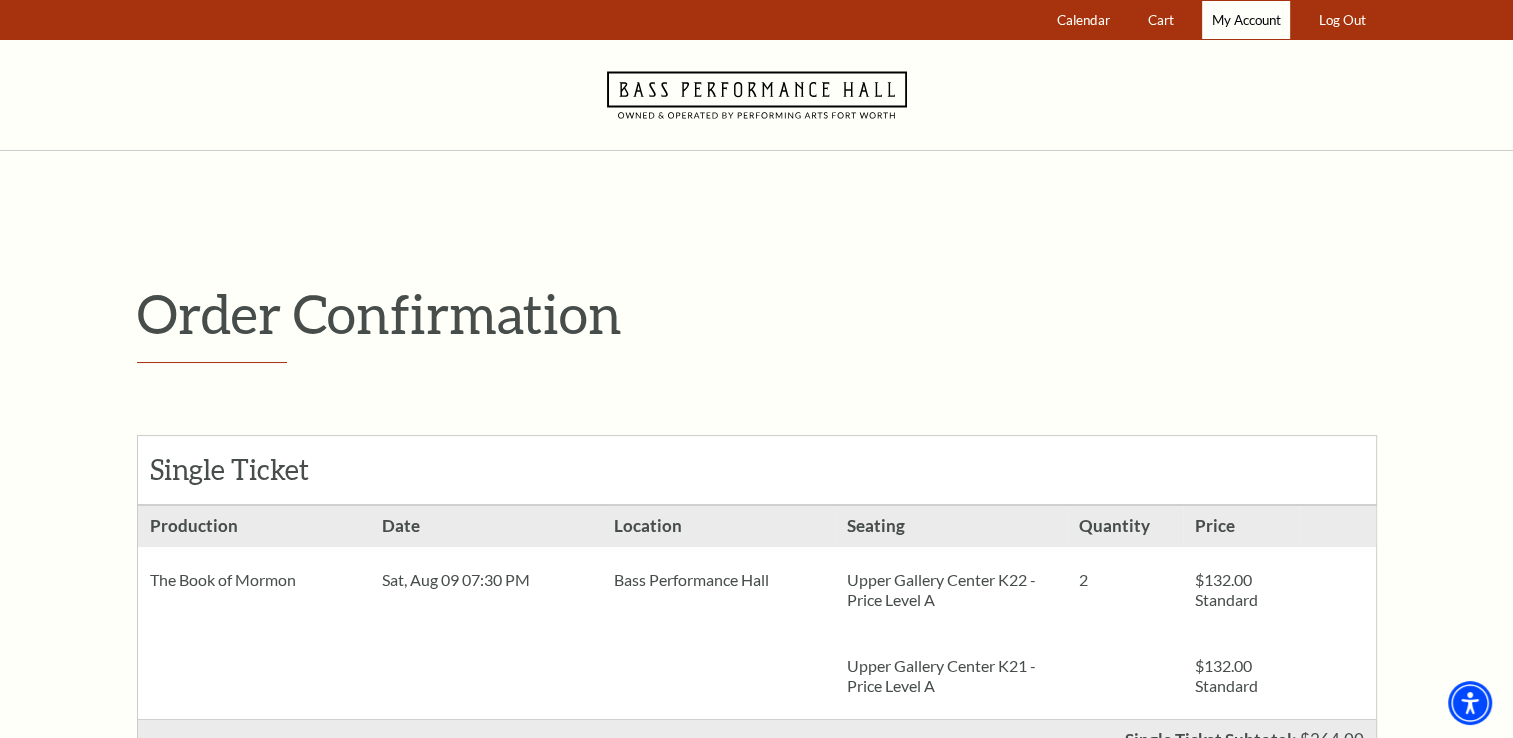 click on "My Account" at bounding box center (1246, 20) 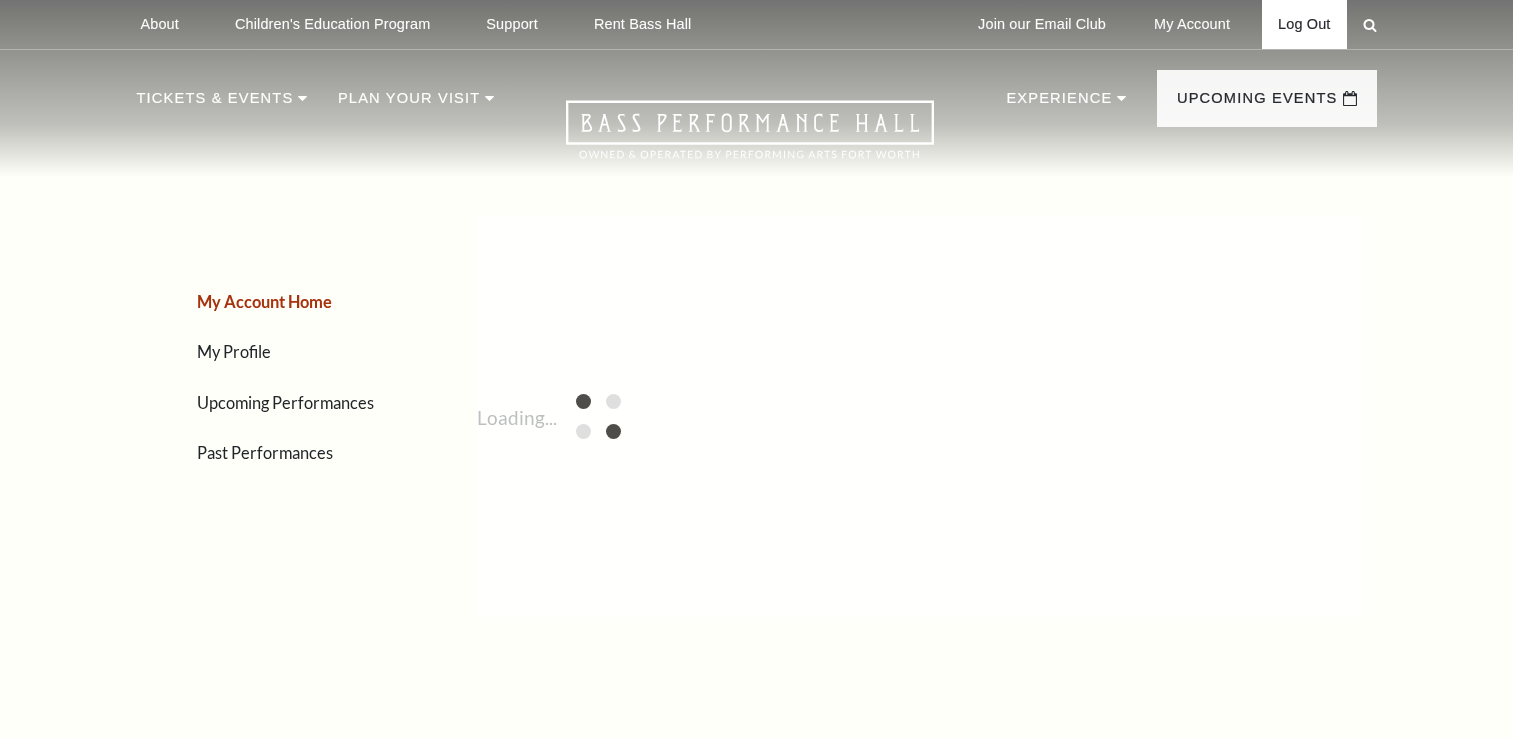 scroll, scrollTop: 0, scrollLeft: 0, axis: both 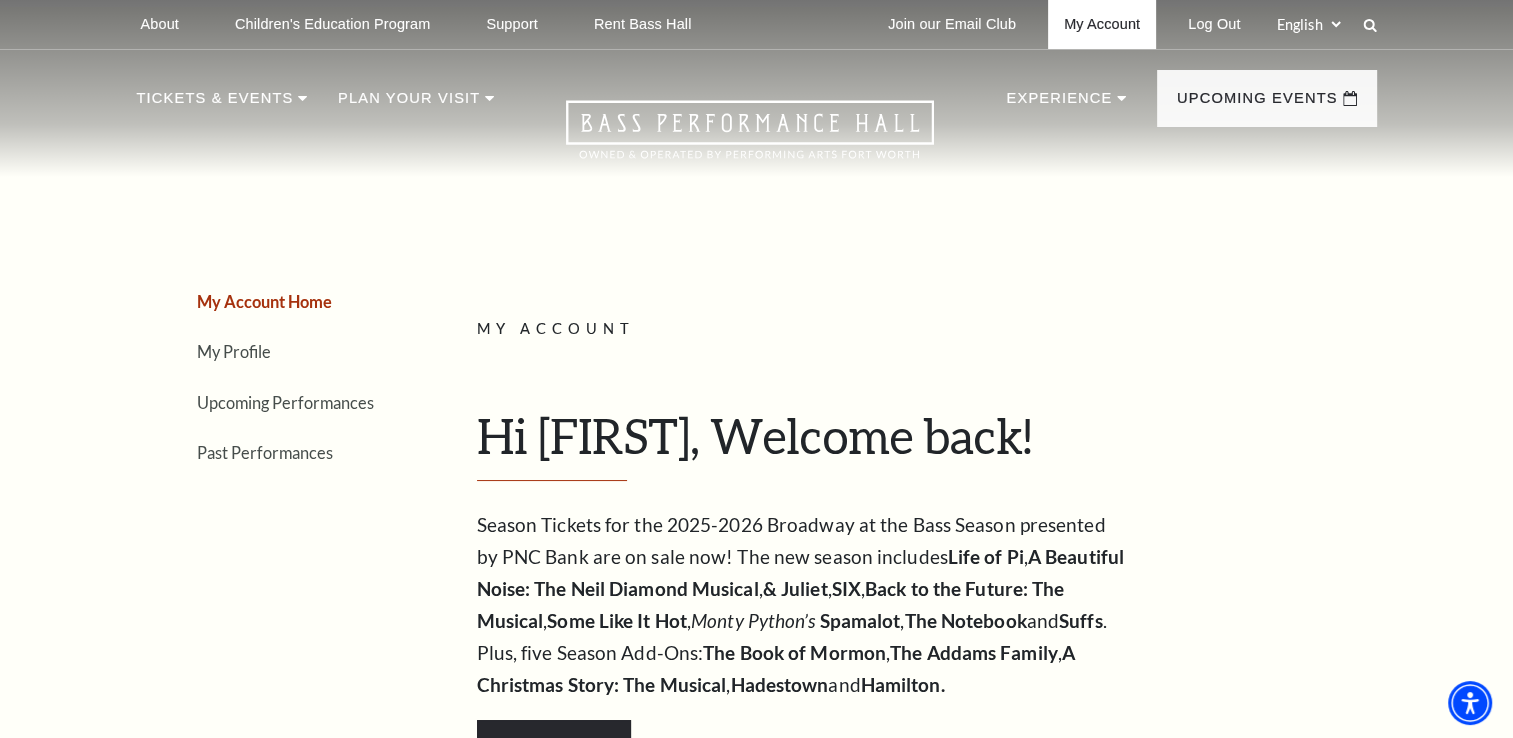 click on "My Account" at bounding box center (1102, 24) 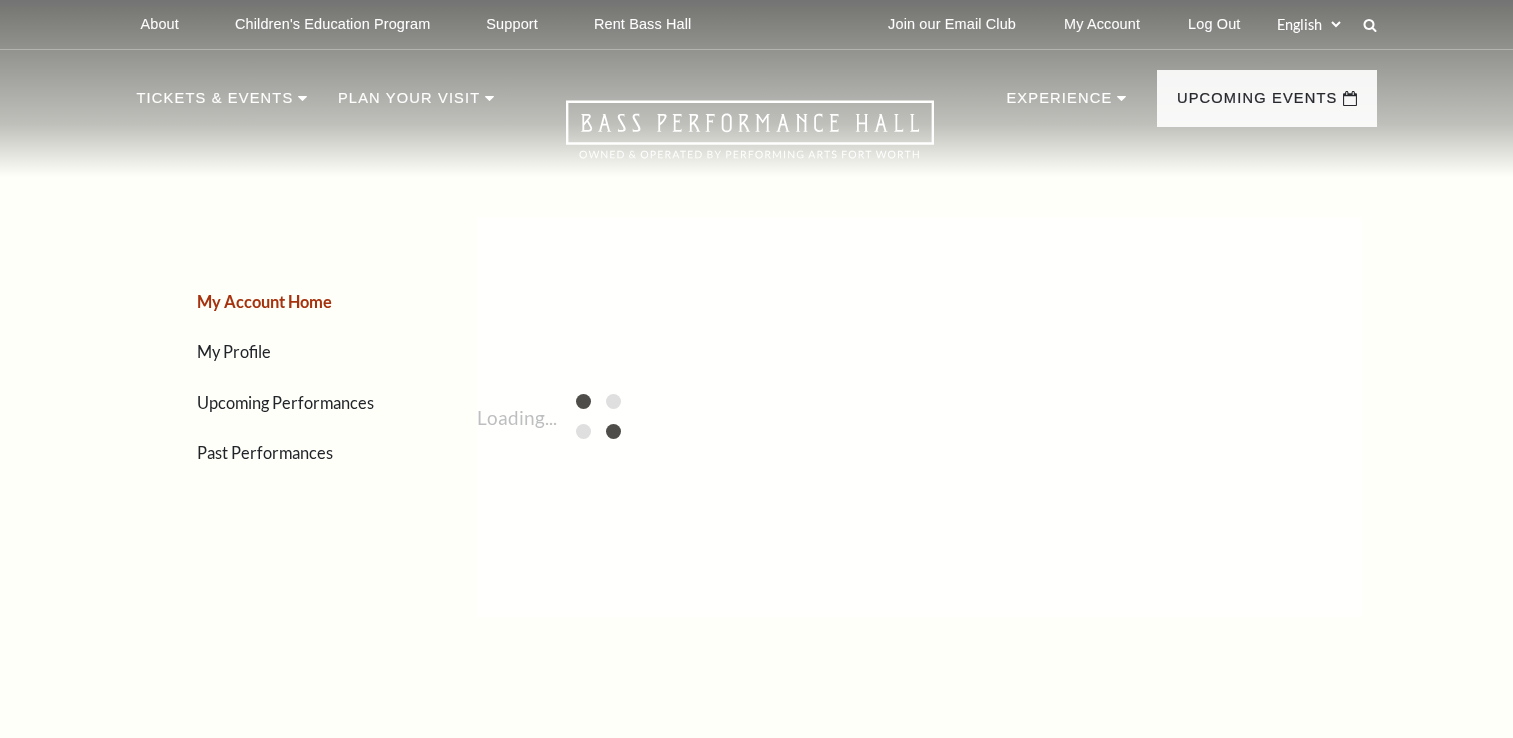 scroll, scrollTop: 0, scrollLeft: 0, axis: both 